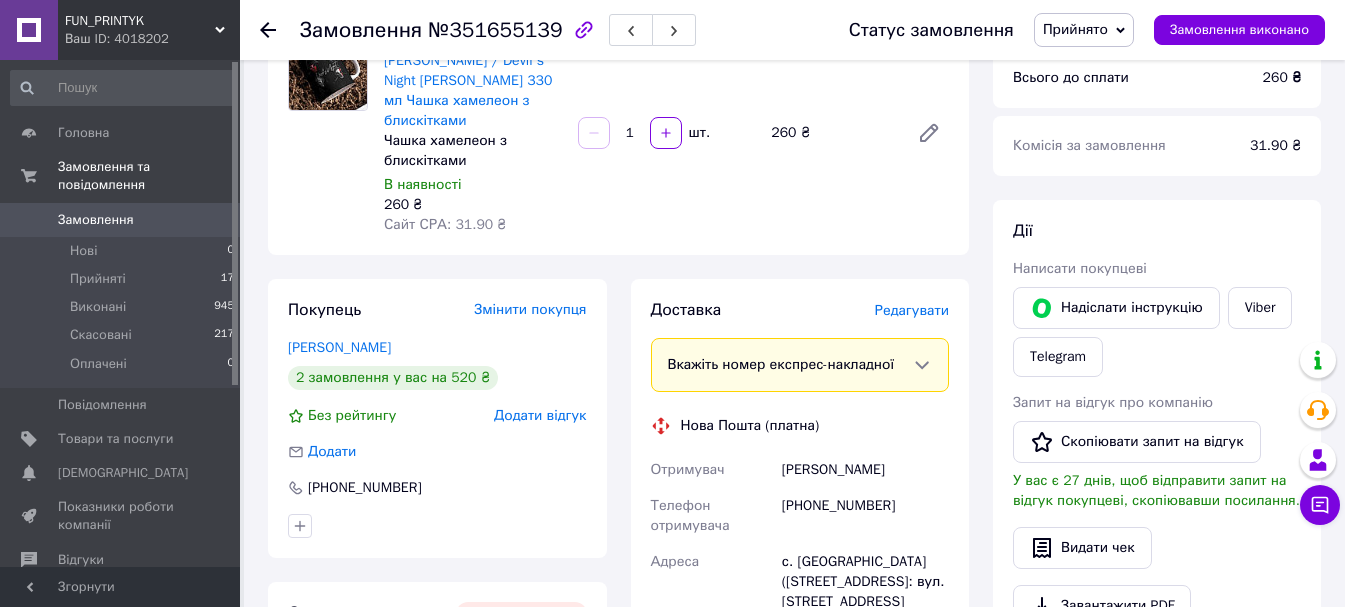 scroll, scrollTop: 100, scrollLeft: 0, axis: vertical 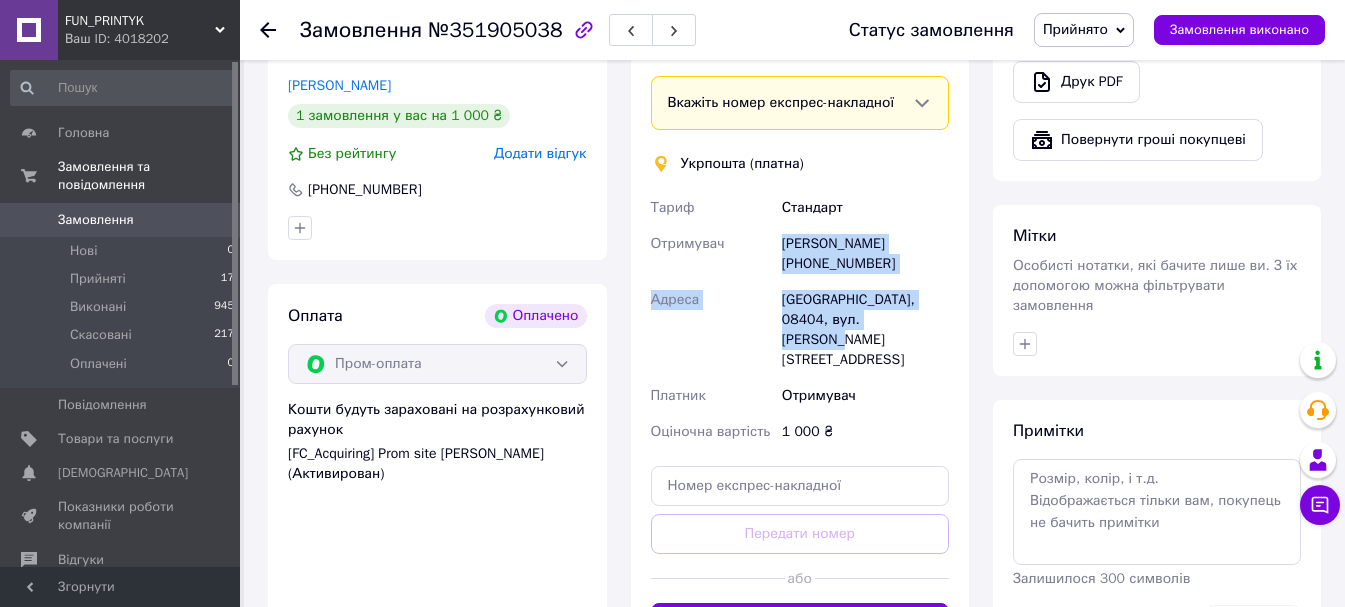 drag, startPoint x: 780, startPoint y: 206, endPoint x: 910, endPoint y: 279, distance: 149.09393 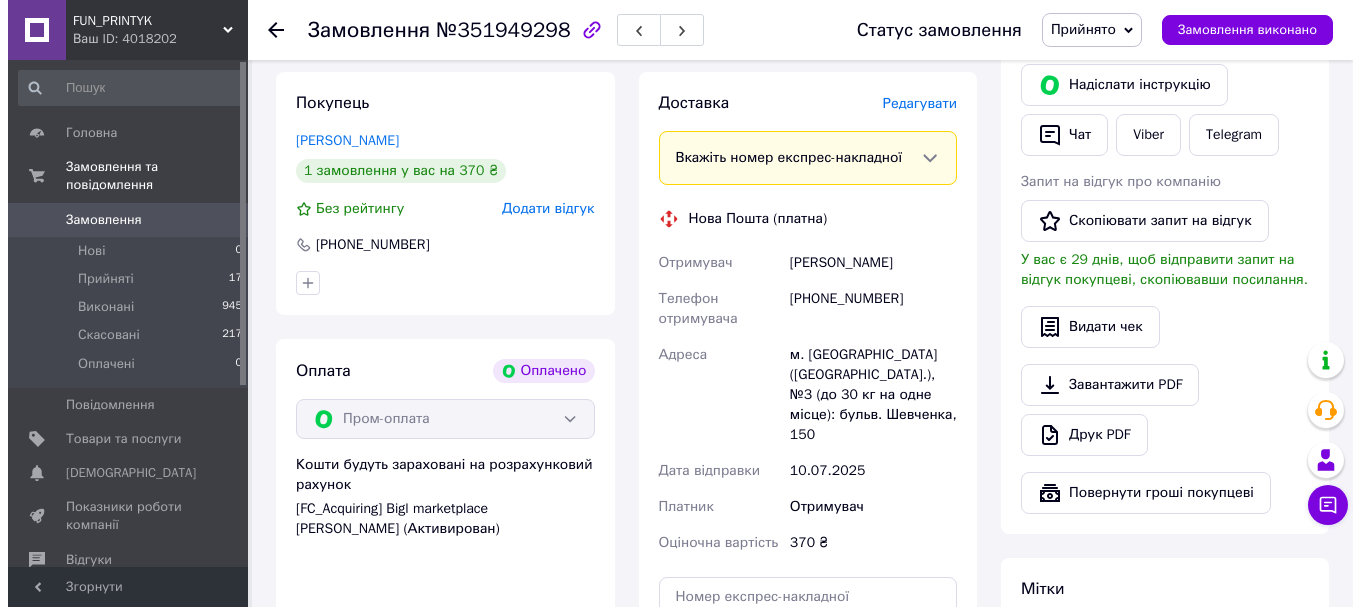 scroll, scrollTop: 400, scrollLeft: 0, axis: vertical 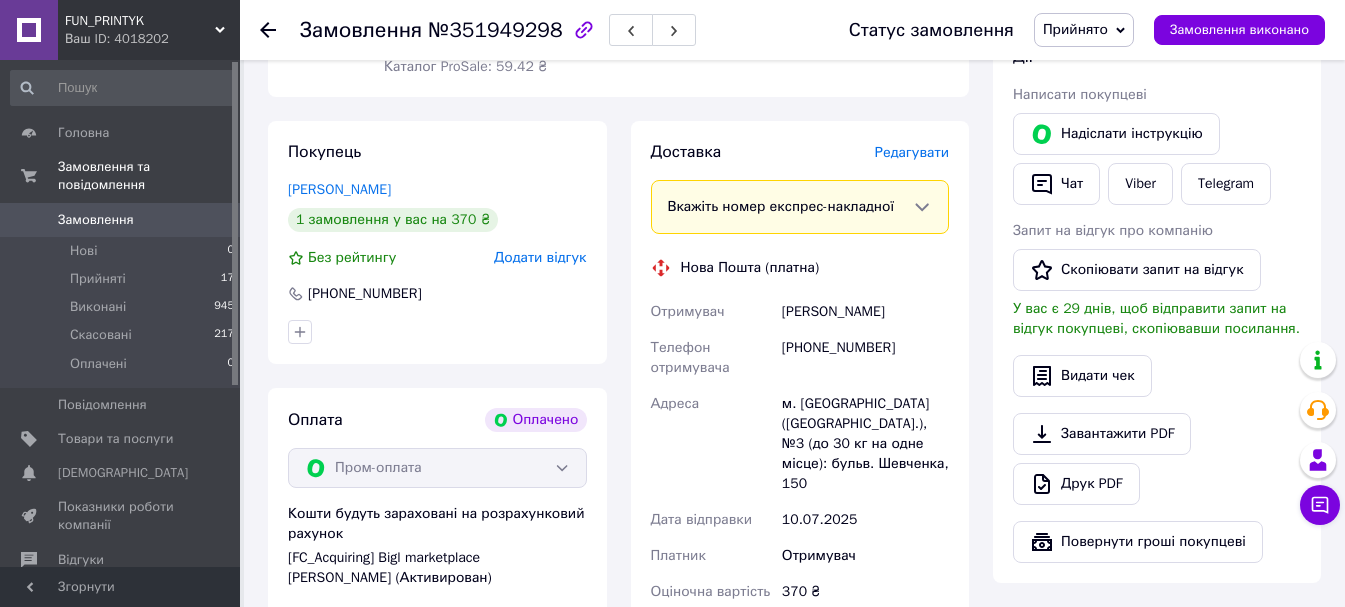 click on "Редагувати" at bounding box center (912, 152) 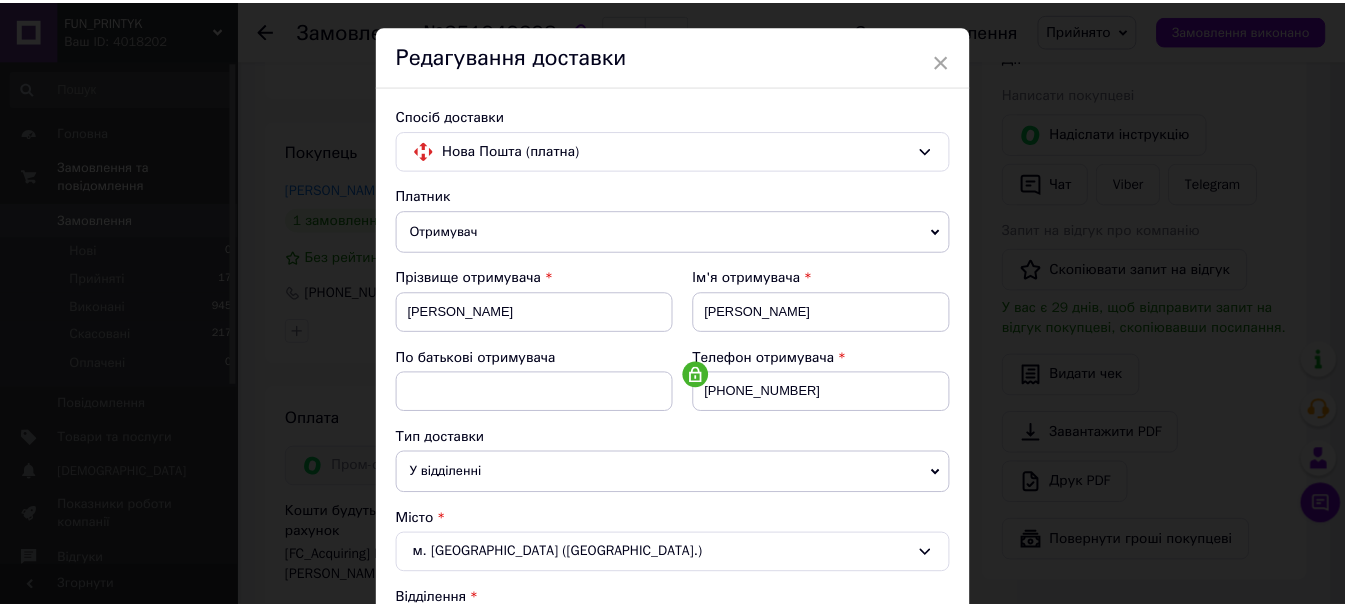 scroll, scrollTop: 41, scrollLeft: 0, axis: vertical 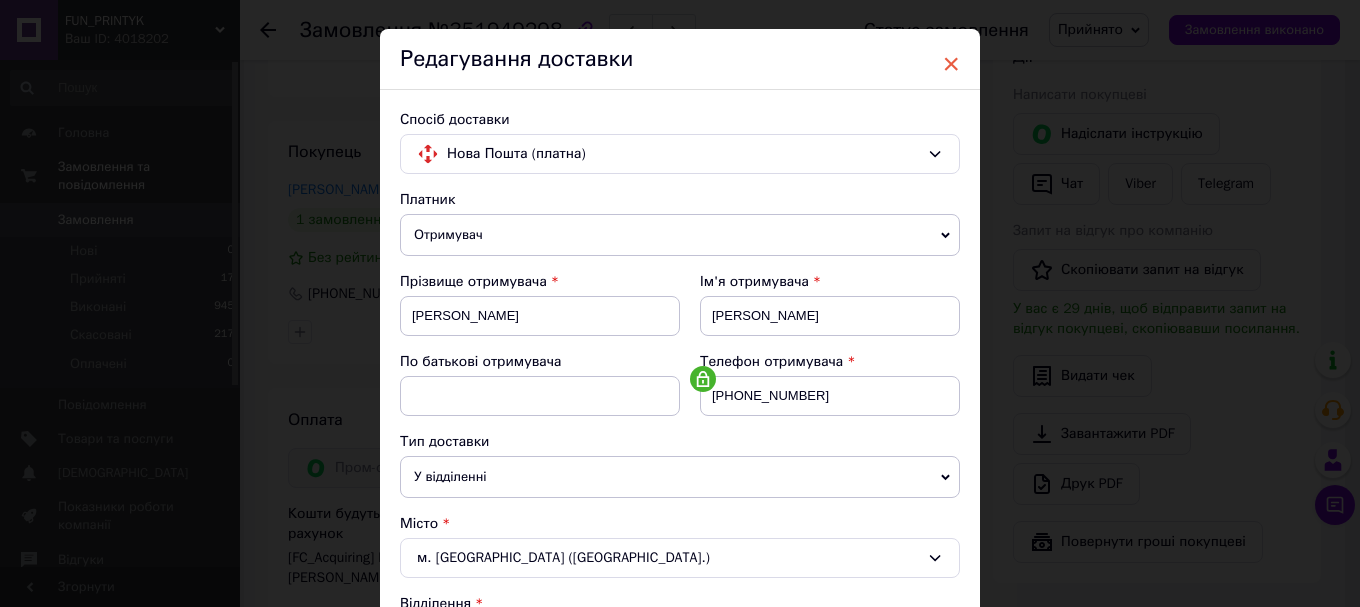 click on "×" at bounding box center [951, 64] 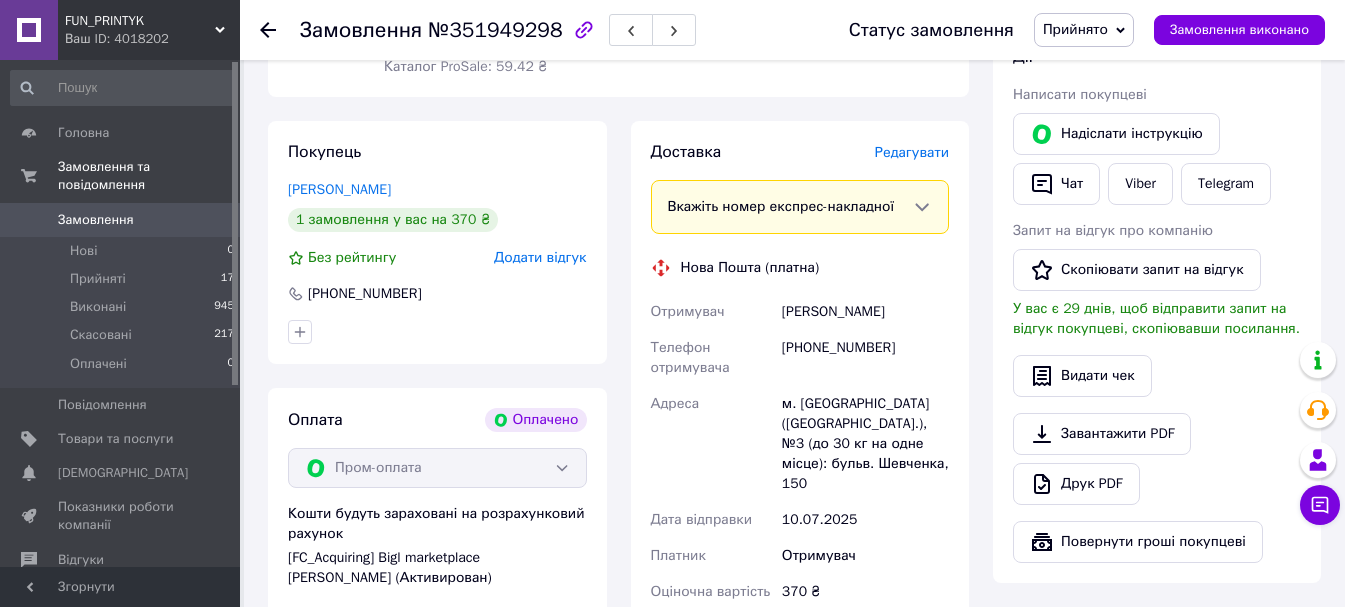 scroll, scrollTop: 887, scrollLeft: 0, axis: vertical 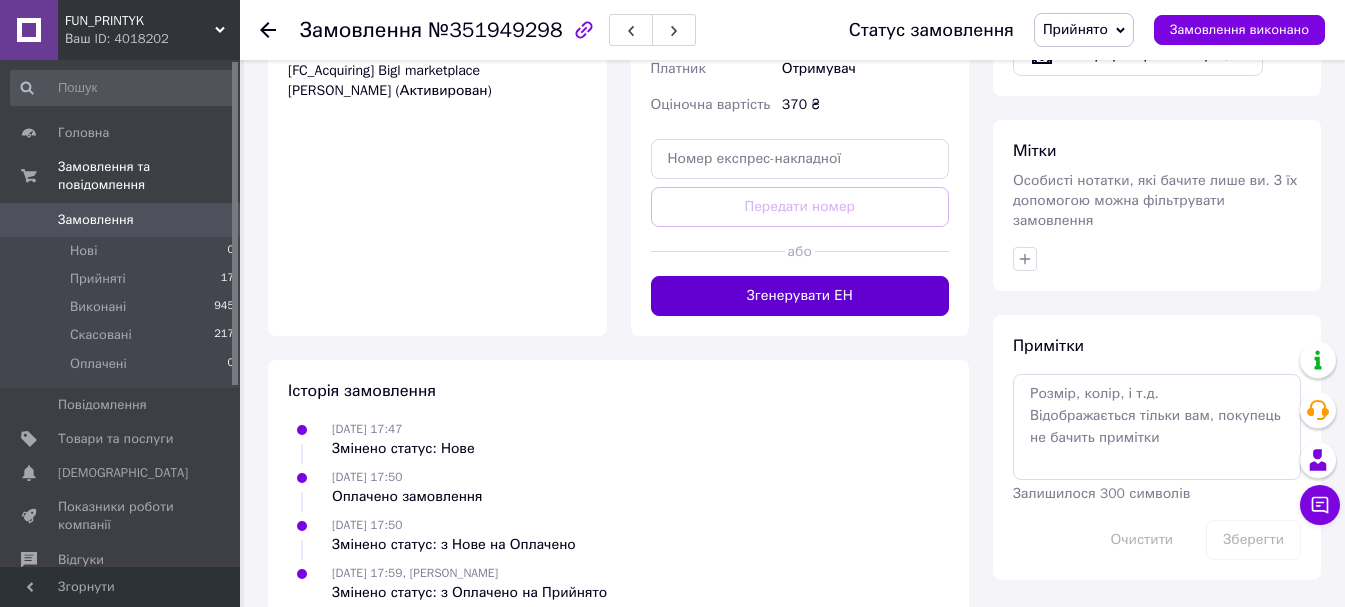 click on "Згенерувати ЕН" at bounding box center [800, 296] 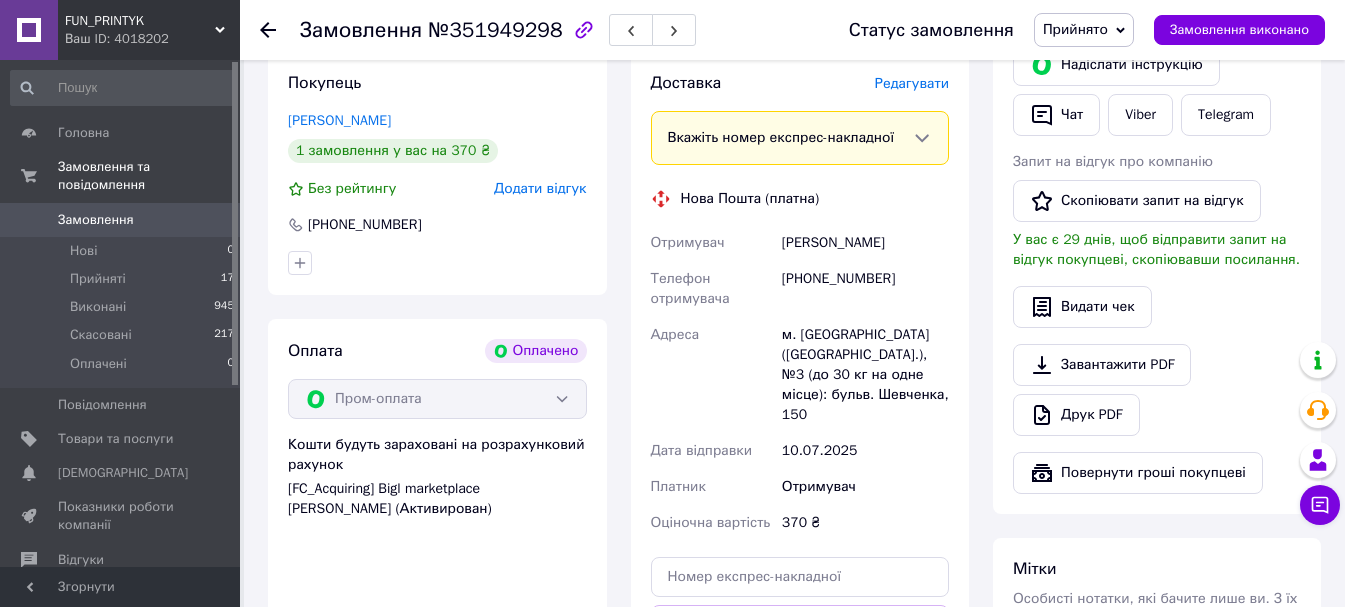 scroll, scrollTop: 387, scrollLeft: 0, axis: vertical 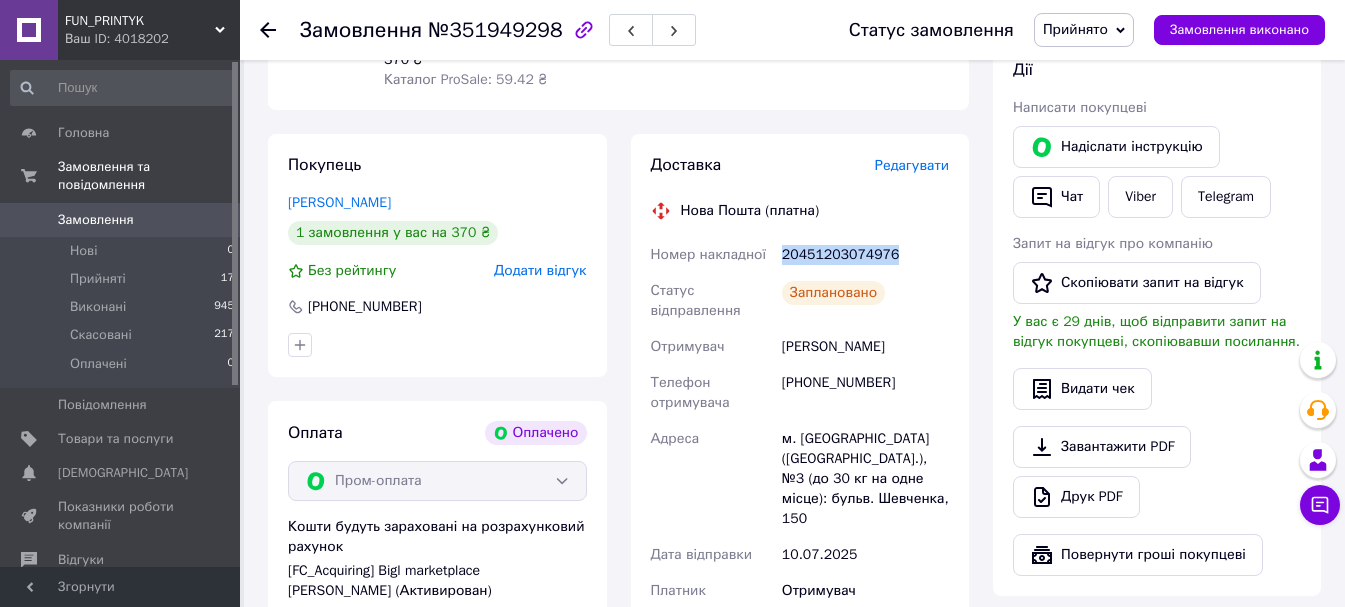 drag, startPoint x: 782, startPoint y: 239, endPoint x: 902, endPoint y: 236, distance: 120.03749 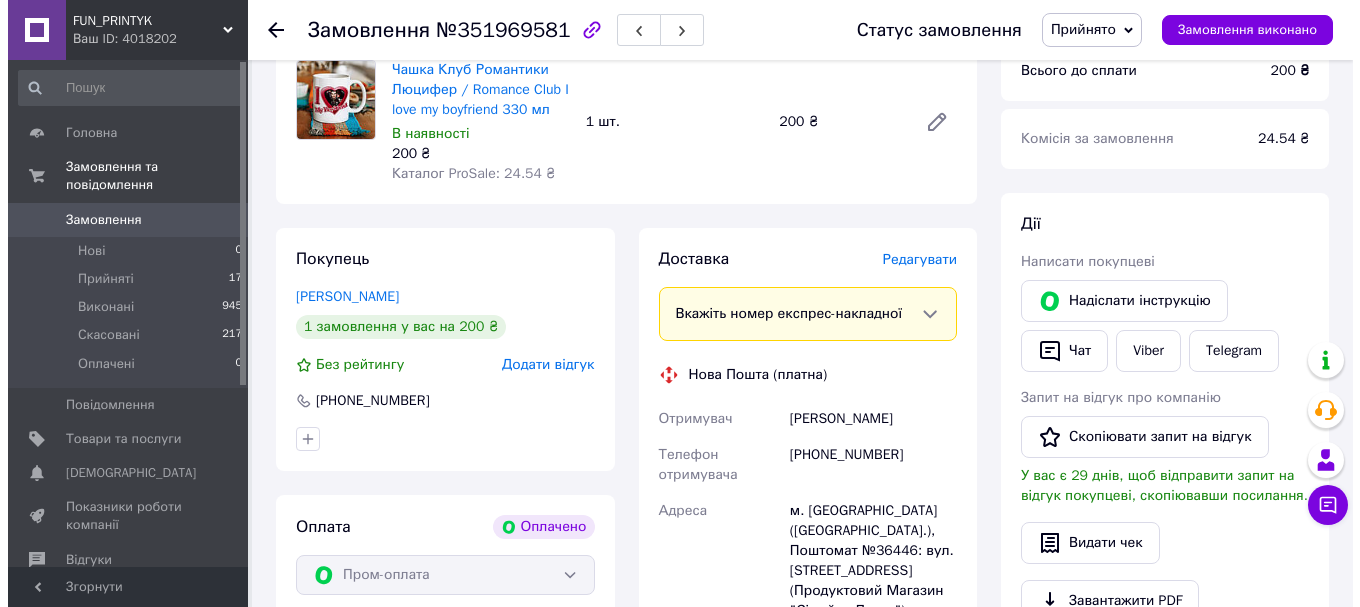 scroll, scrollTop: 300, scrollLeft: 0, axis: vertical 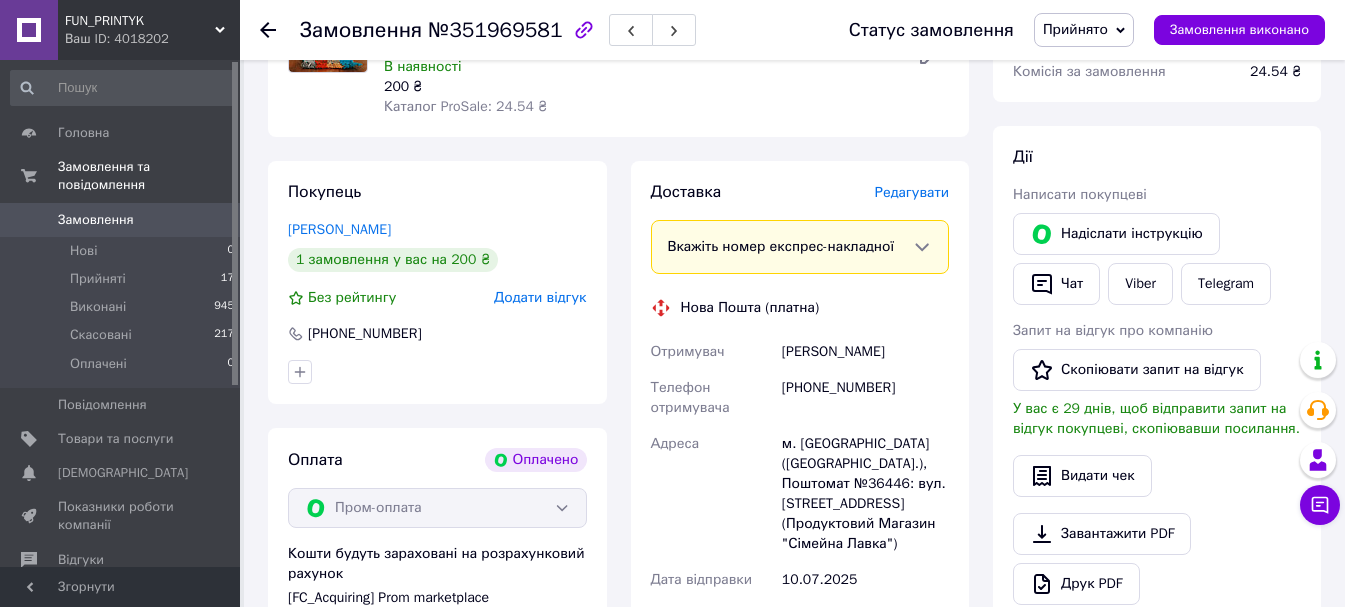 click on "Редагувати" at bounding box center (912, 192) 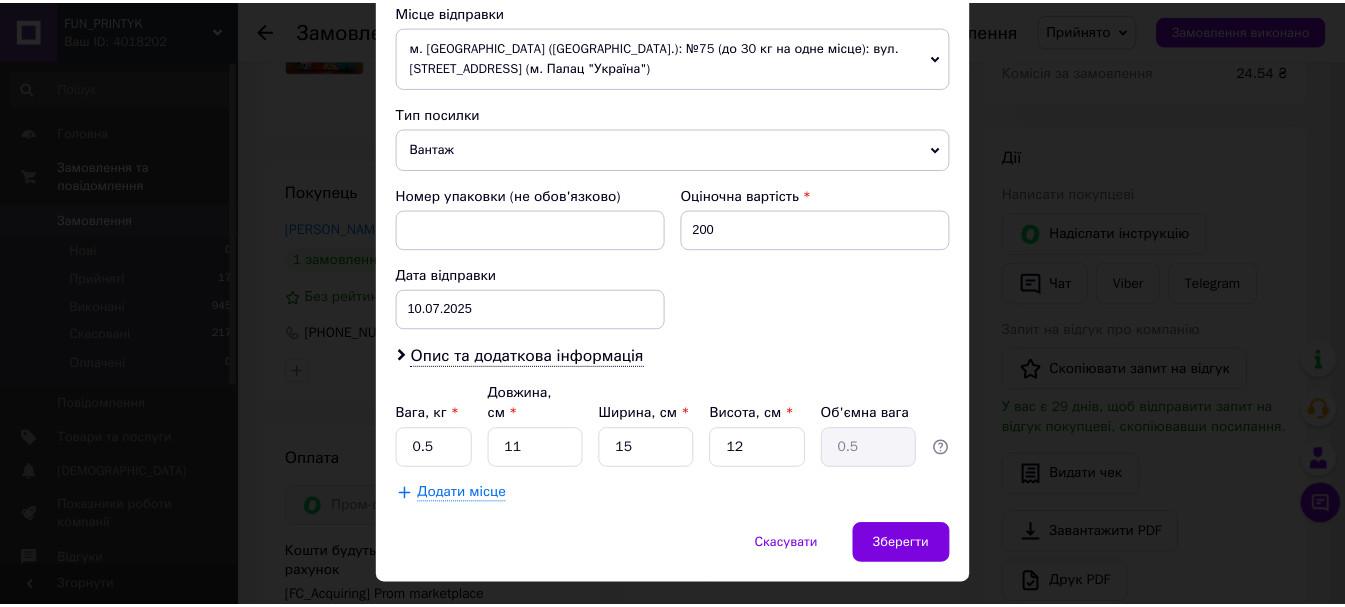 scroll, scrollTop: 763, scrollLeft: 0, axis: vertical 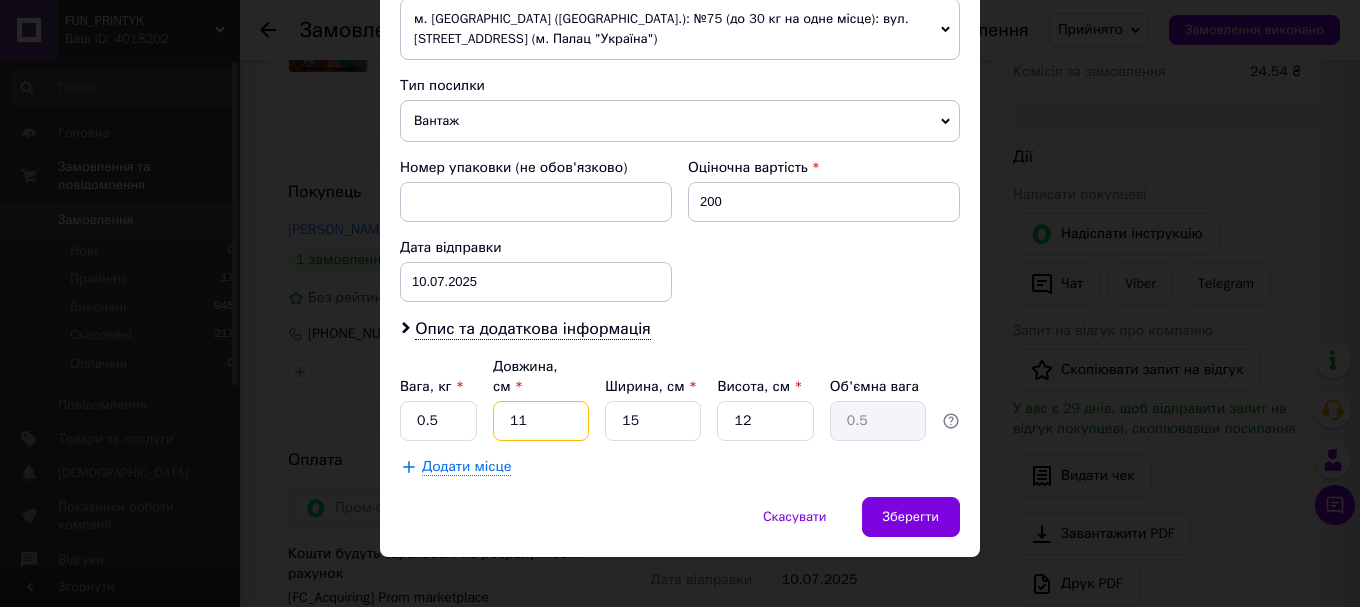 drag, startPoint x: 501, startPoint y: 400, endPoint x: 573, endPoint y: 385, distance: 73.545906 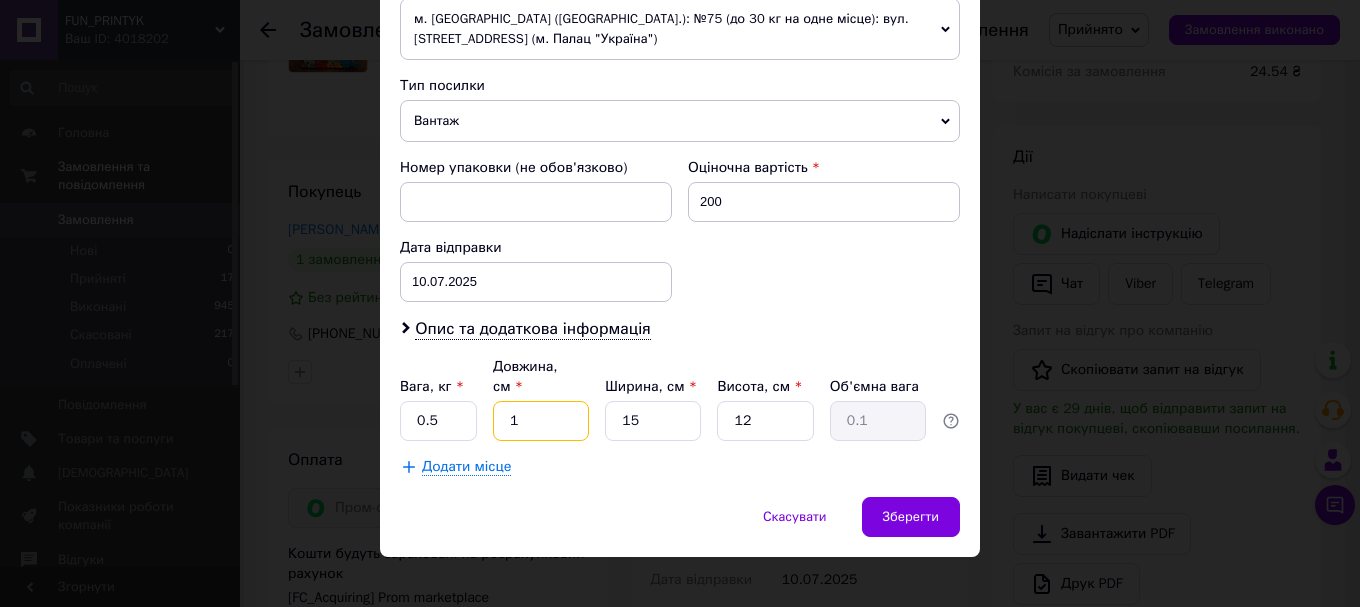 type on "15" 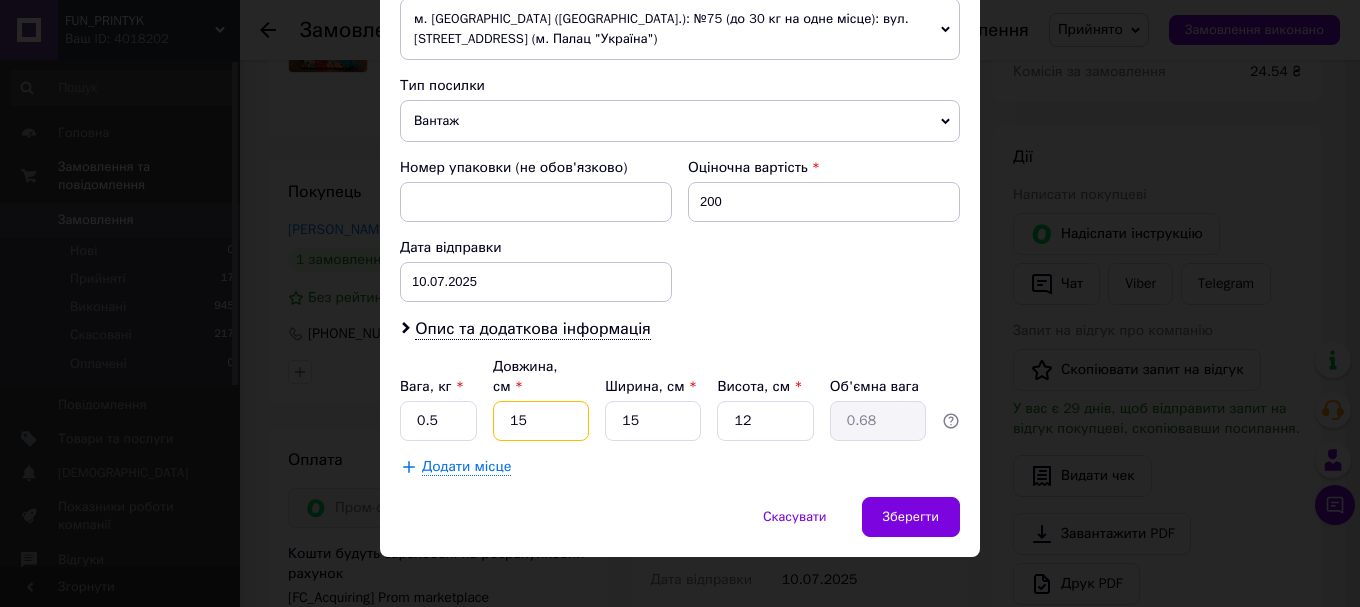 type on "15.5" 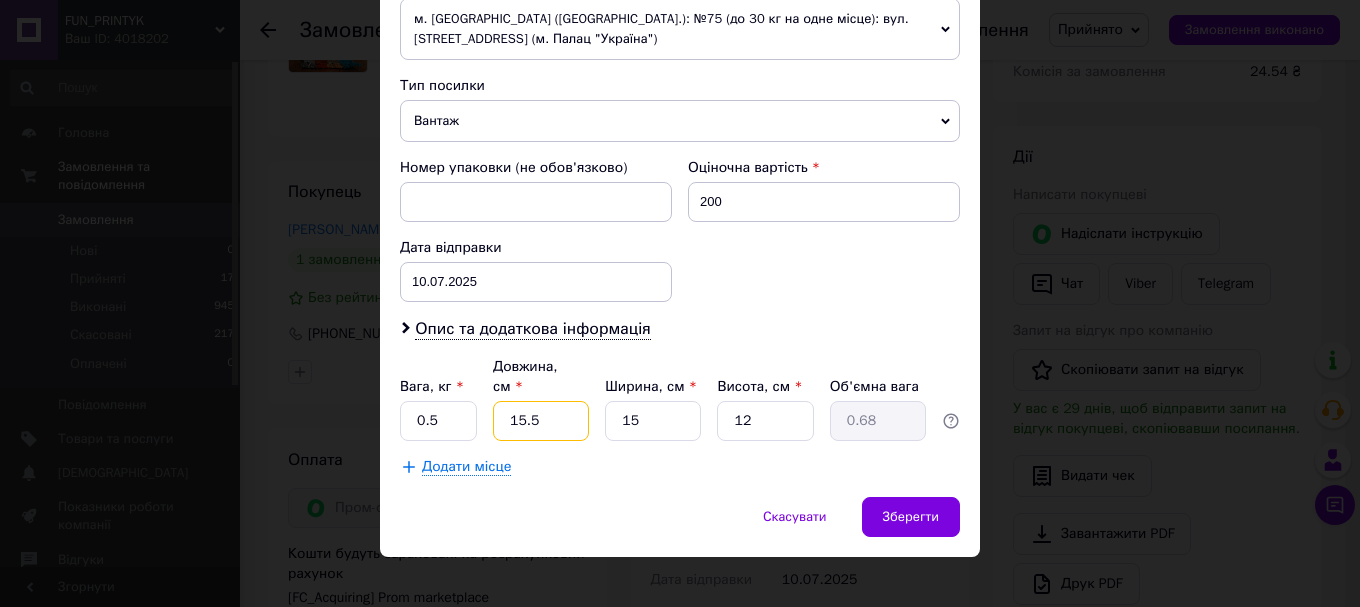 type on "0.7" 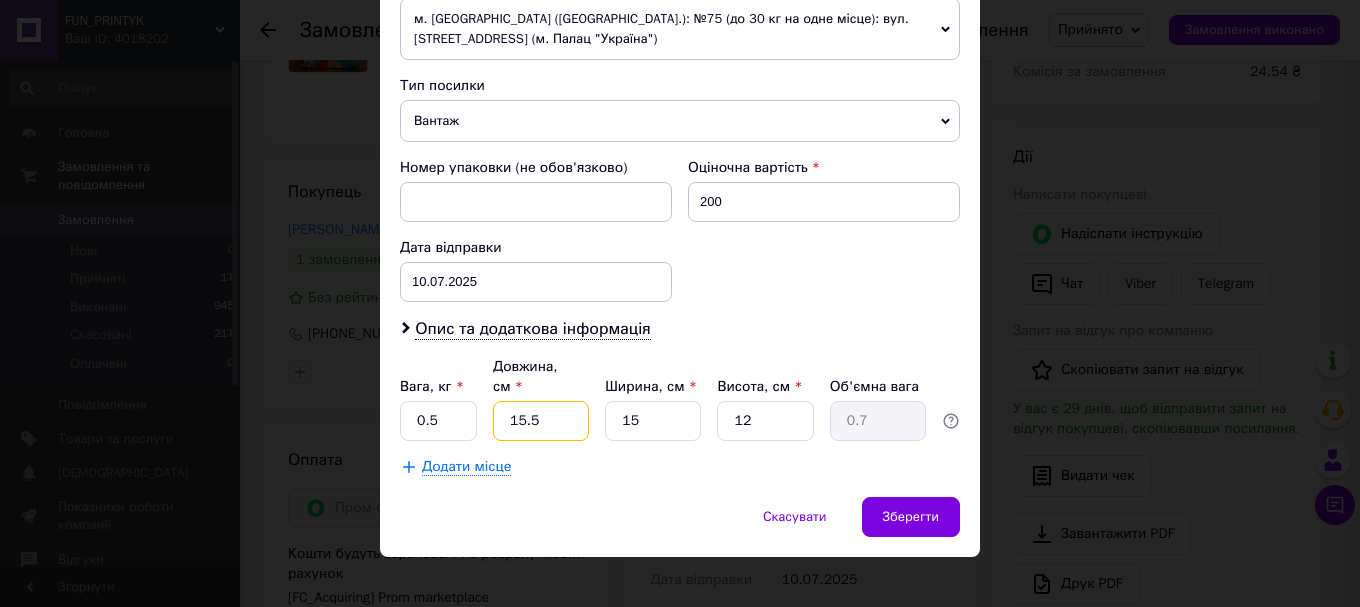 drag, startPoint x: 498, startPoint y: 406, endPoint x: 552, endPoint y: 385, distance: 57.939625 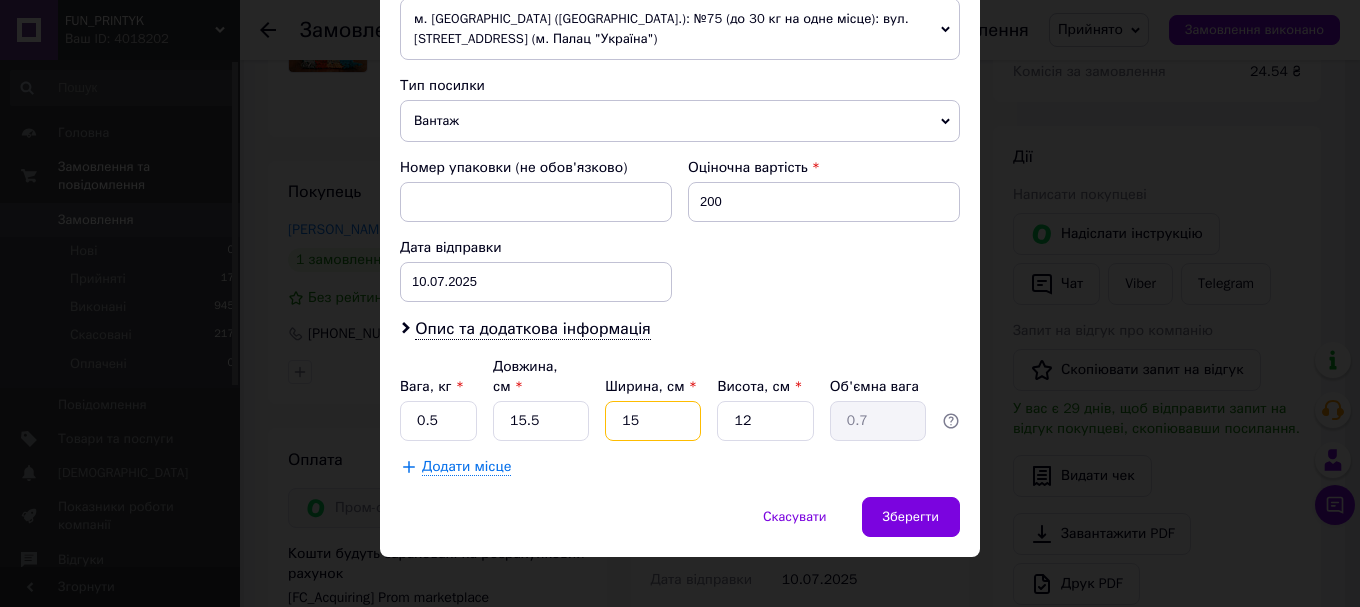 paste on ".5" 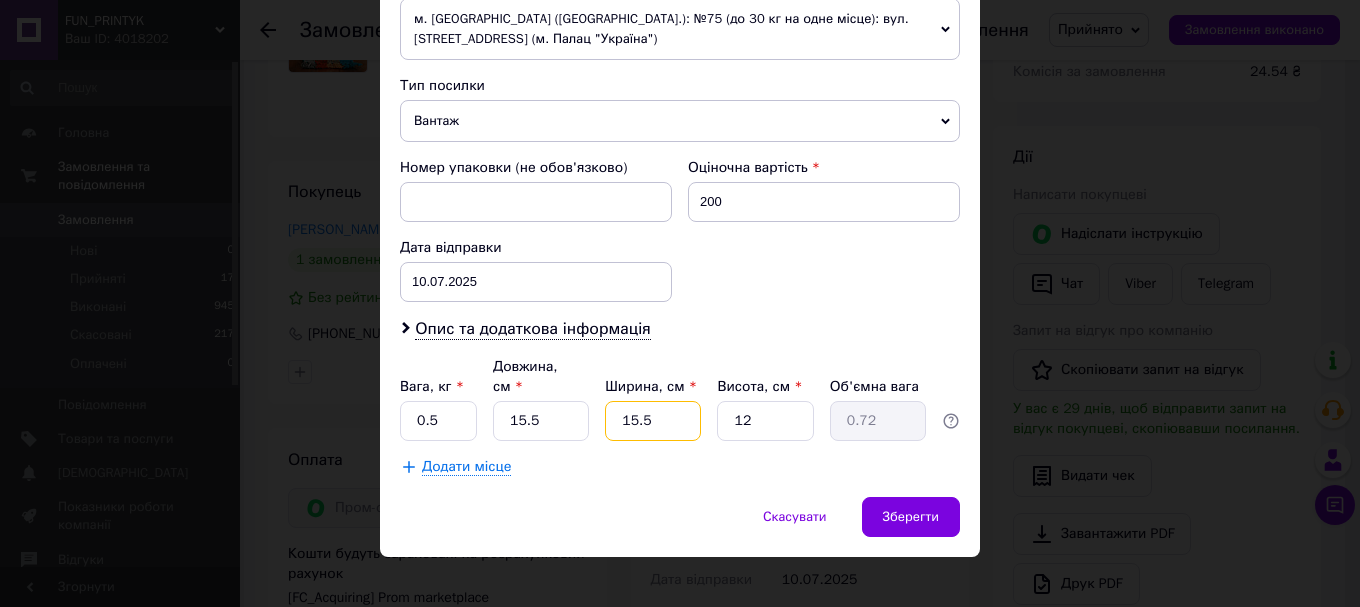 type on "15.5" 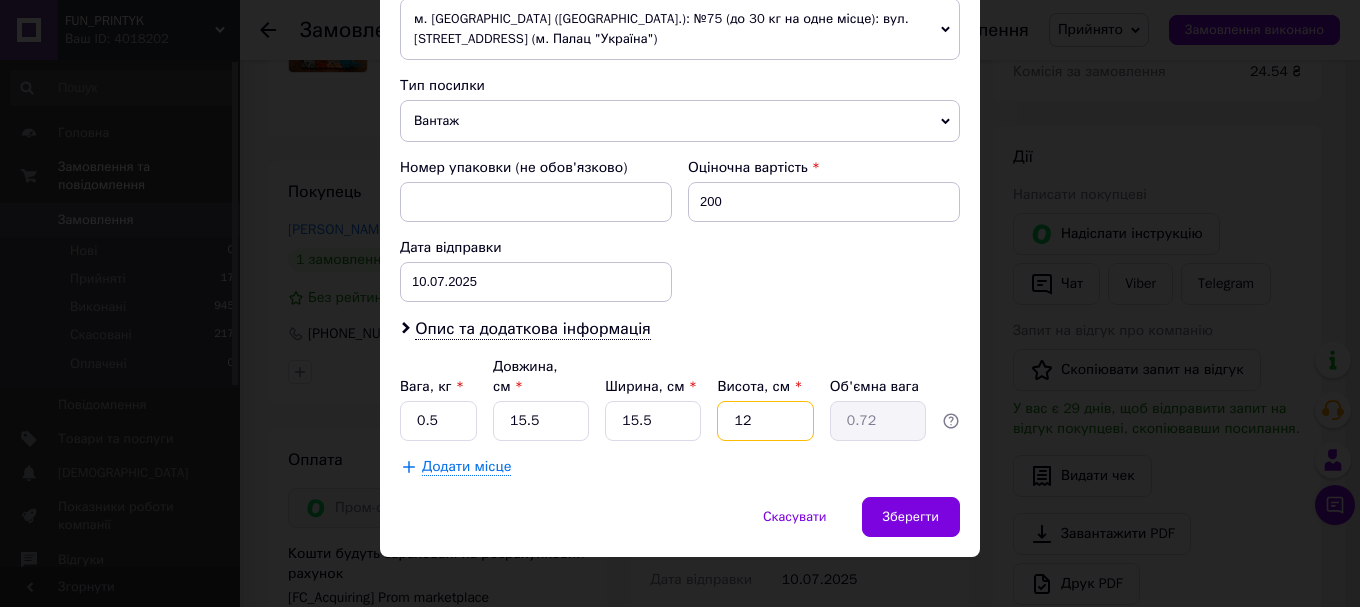 drag, startPoint x: 726, startPoint y: 403, endPoint x: 814, endPoint y: 398, distance: 88.14193 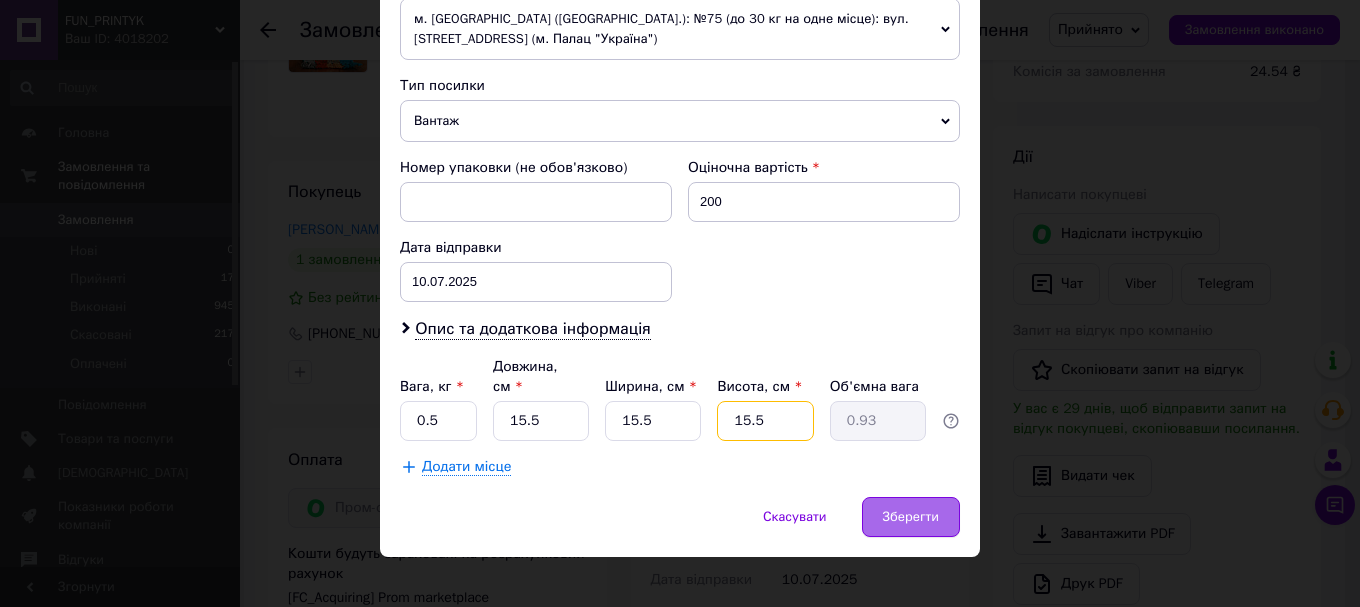type on "15.5" 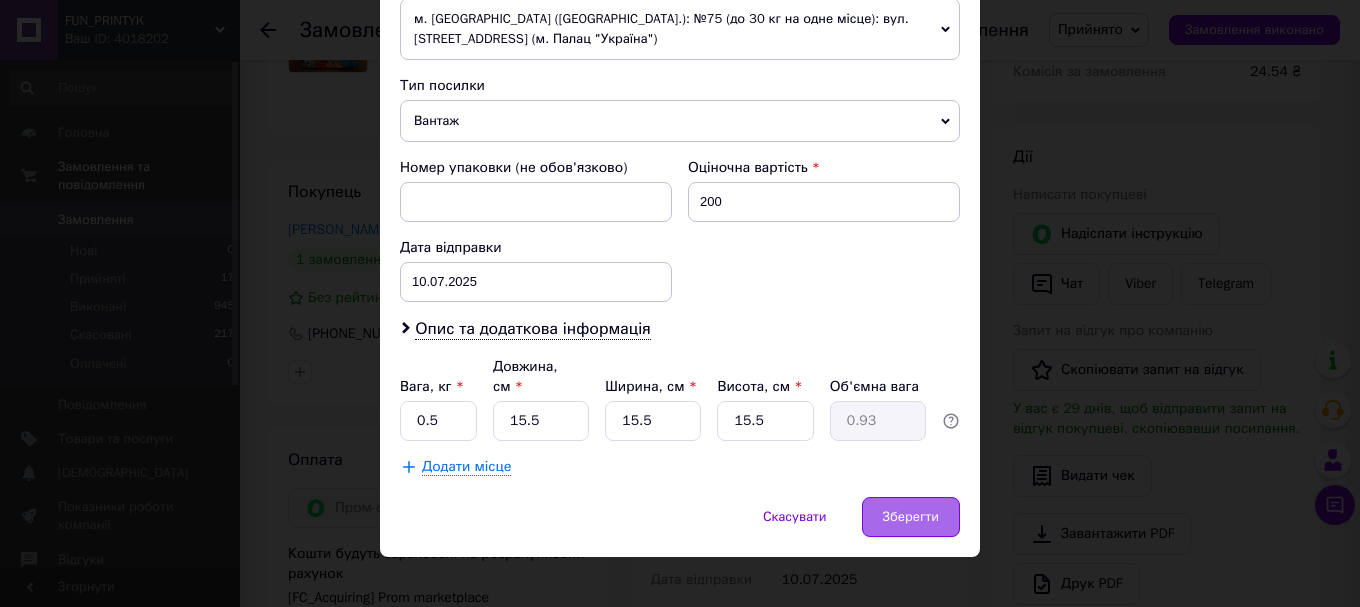 click on "Зберегти" at bounding box center (911, 517) 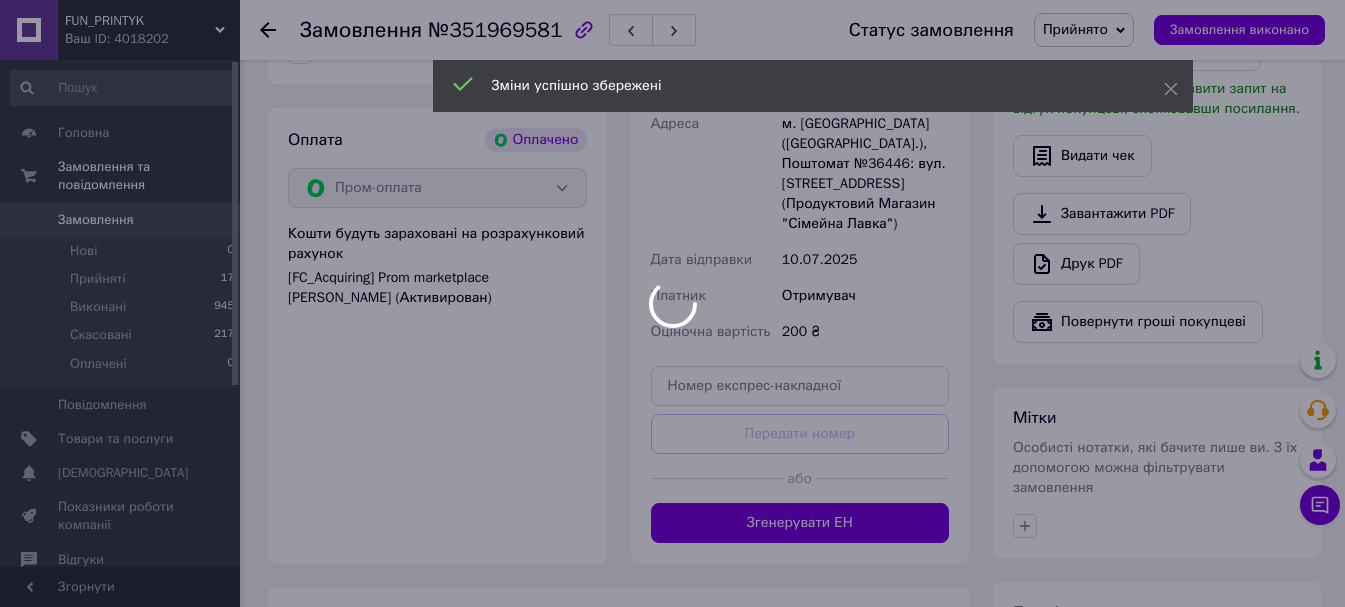 scroll, scrollTop: 800, scrollLeft: 0, axis: vertical 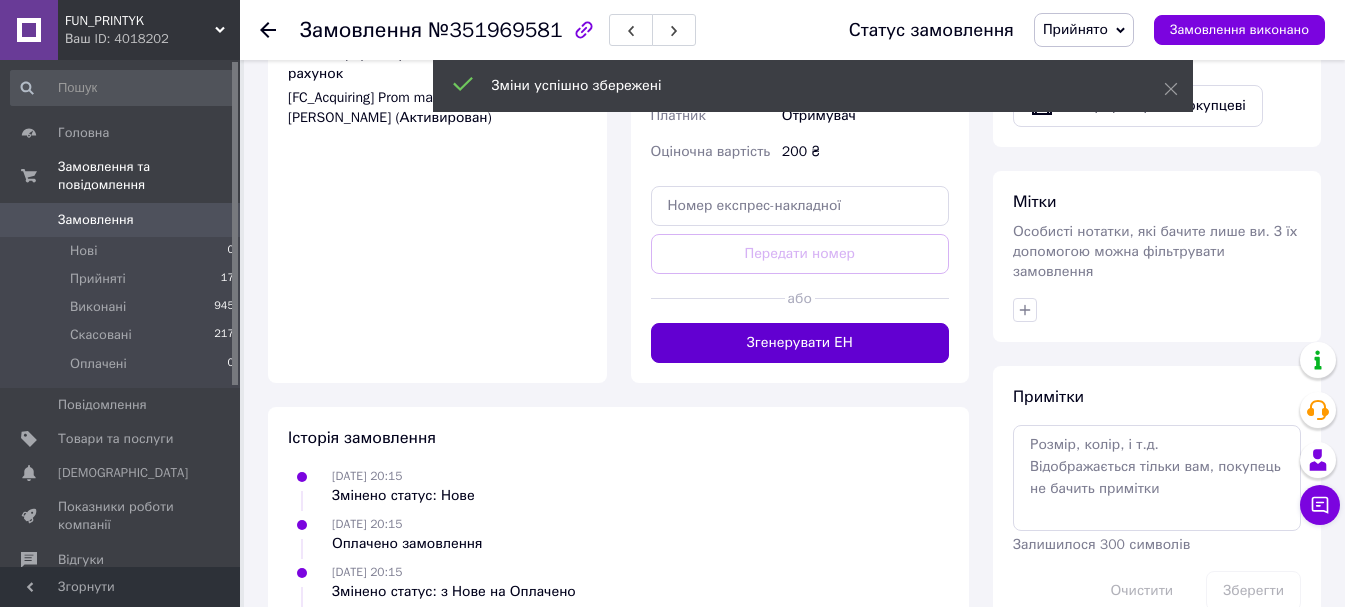 click on "Згенерувати ЕН" at bounding box center (800, 343) 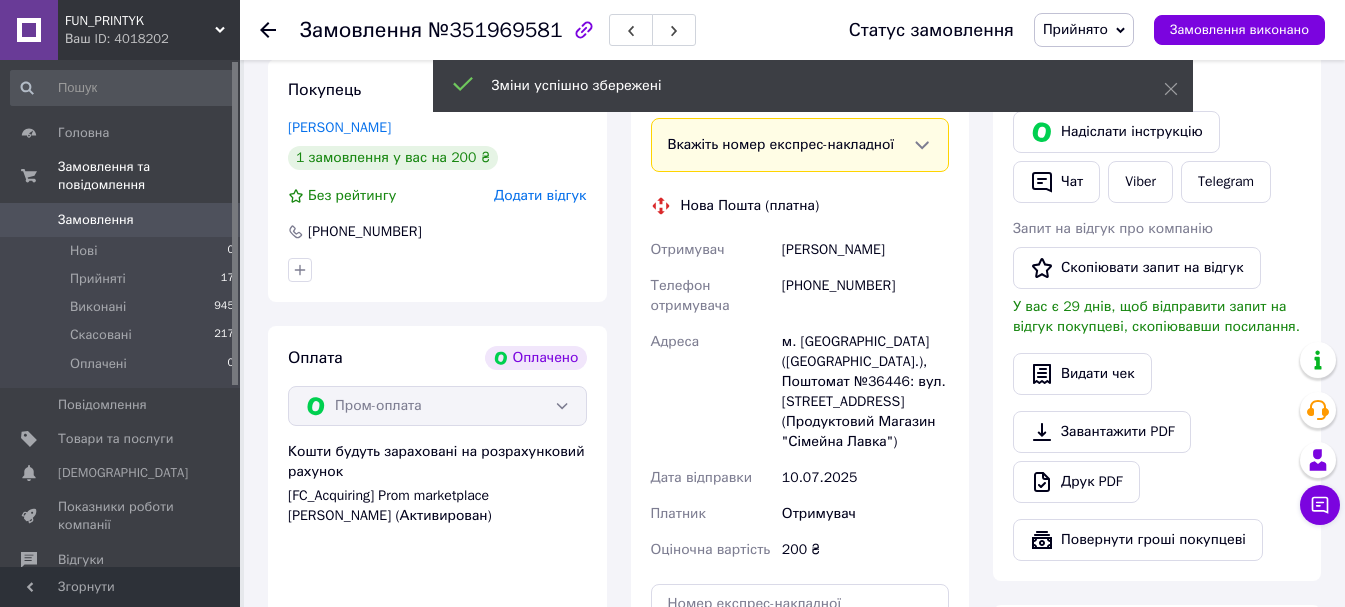 scroll, scrollTop: 400, scrollLeft: 0, axis: vertical 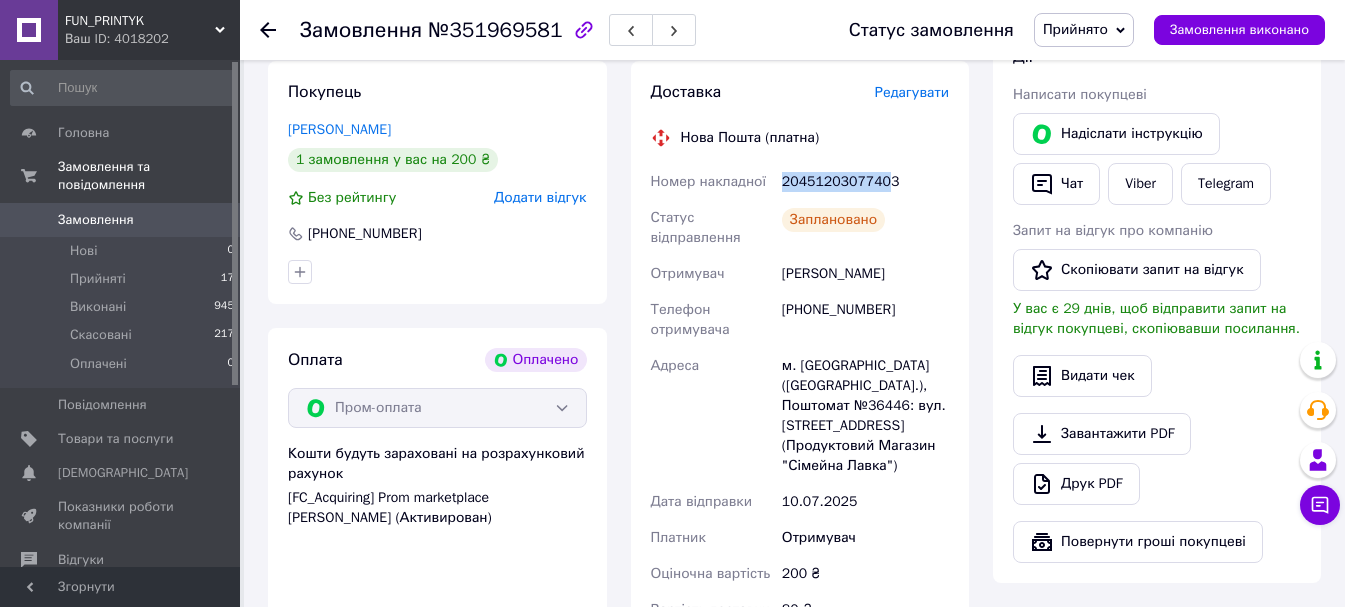 drag, startPoint x: 783, startPoint y: 181, endPoint x: 883, endPoint y: 188, distance: 100.2447 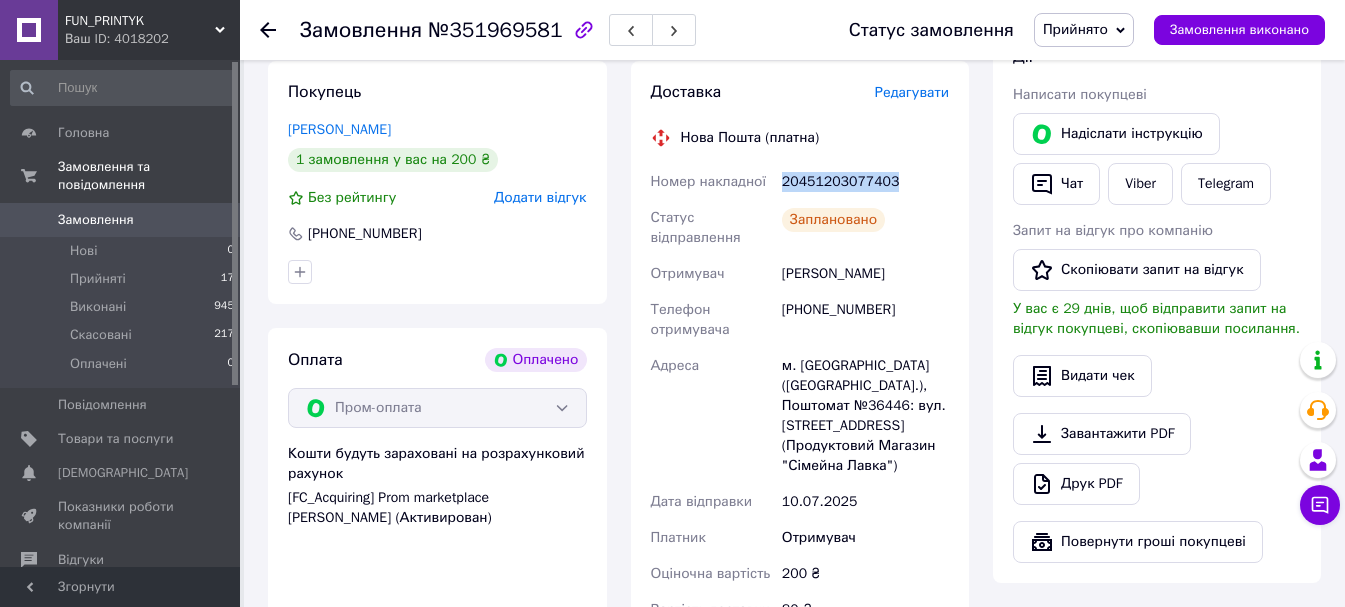 drag, startPoint x: 890, startPoint y: 183, endPoint x: 780, endPoint y: 182, distance: 110.00455 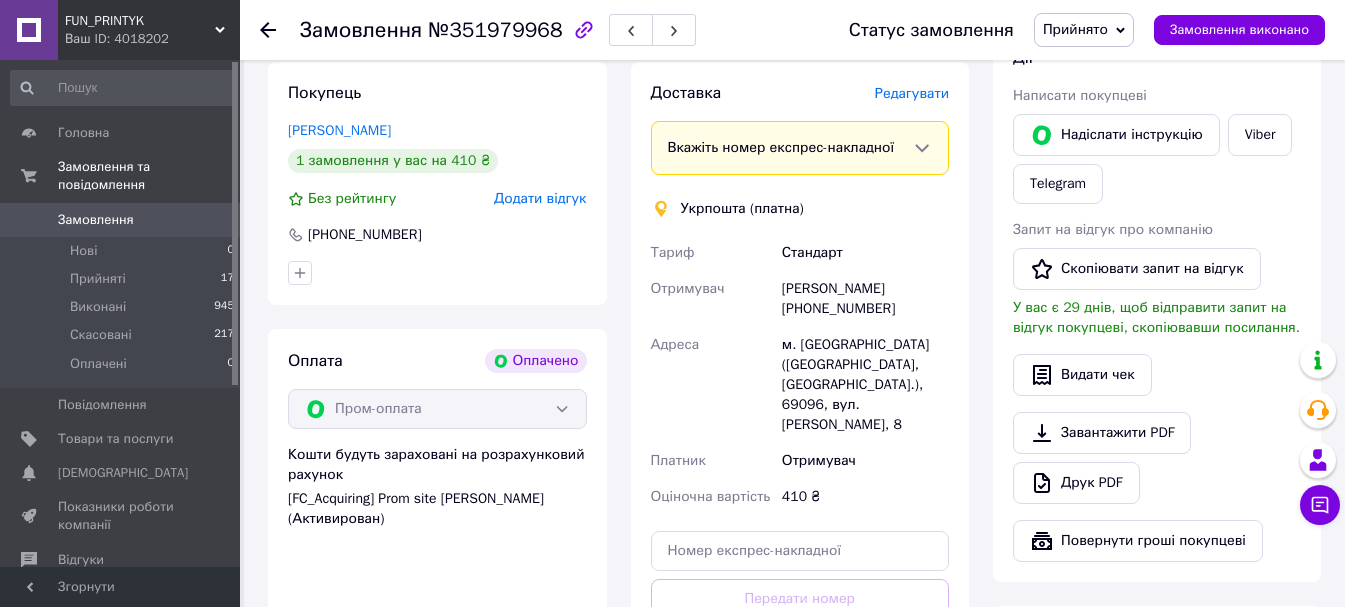 scroll, scrollTop: 400, scrollLeft: 0, axis: vertical 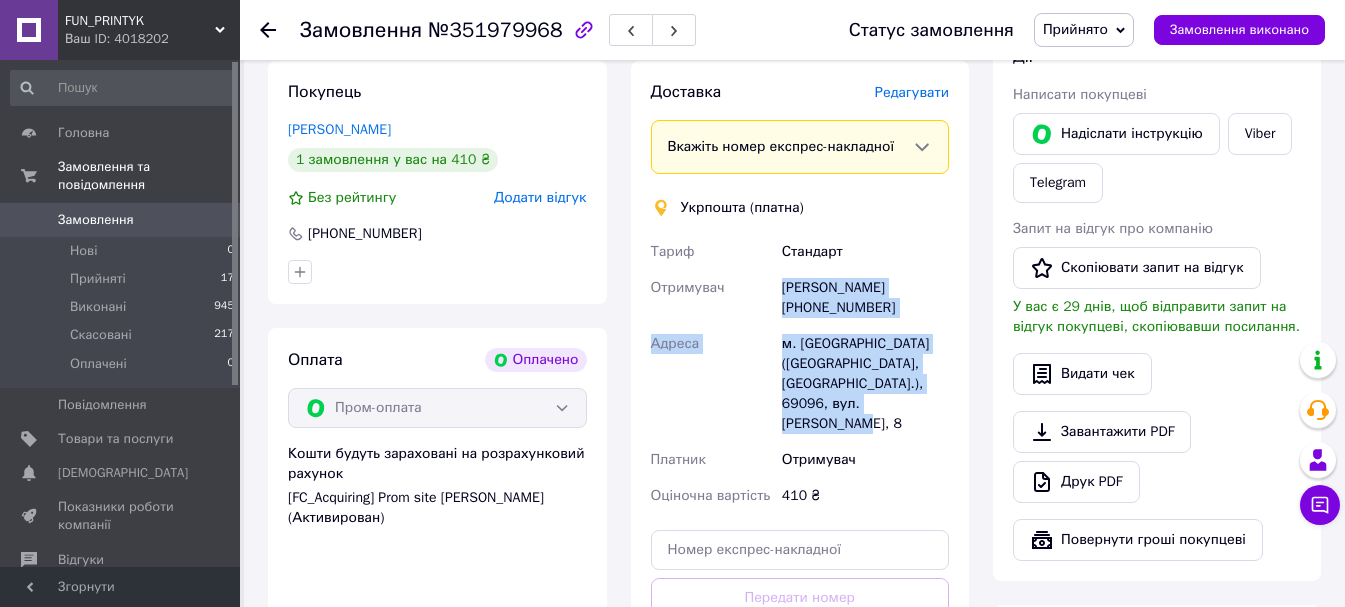 drag, startPoint x: 781, startPoint y: 267, endPoint x: 919, endPoint y: 383, distance: 180.27756 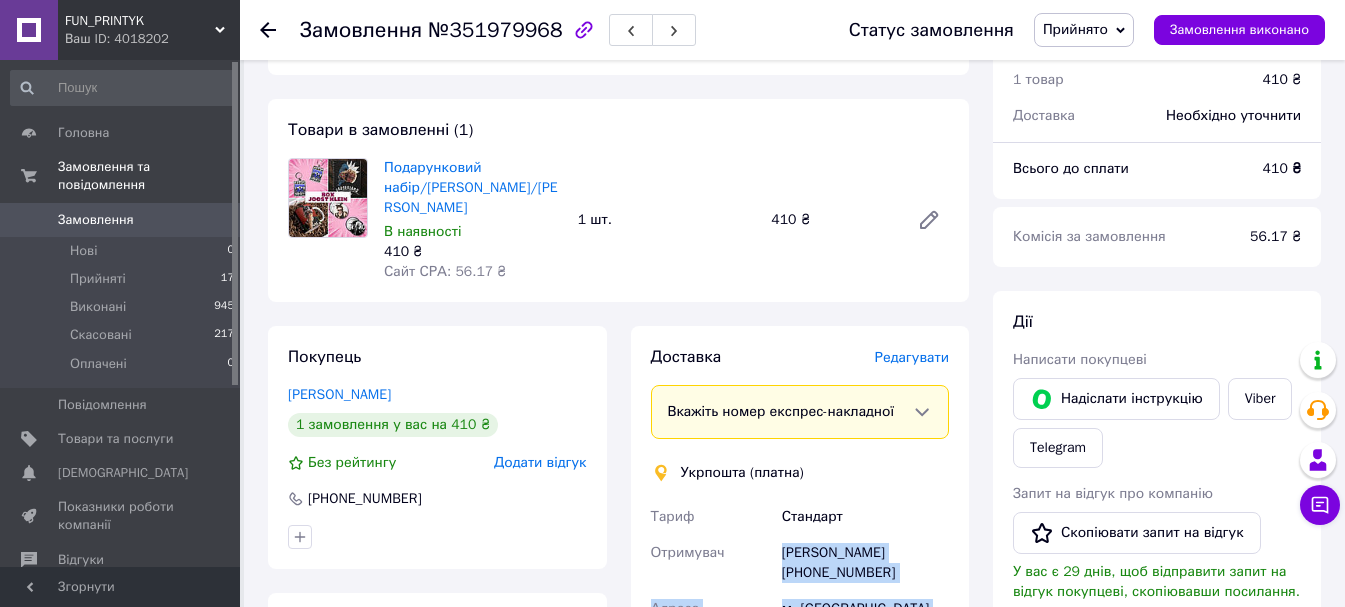 scroll, scrollTop: 100, scrollLeft: 0, axis: vertical 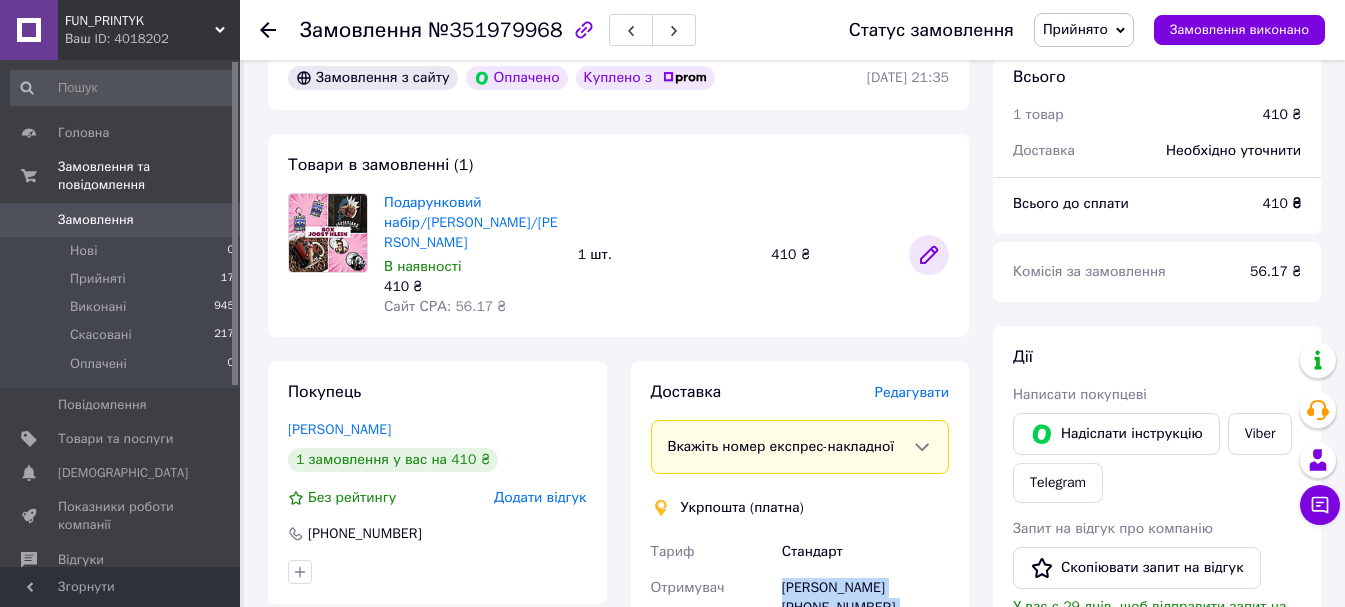 click 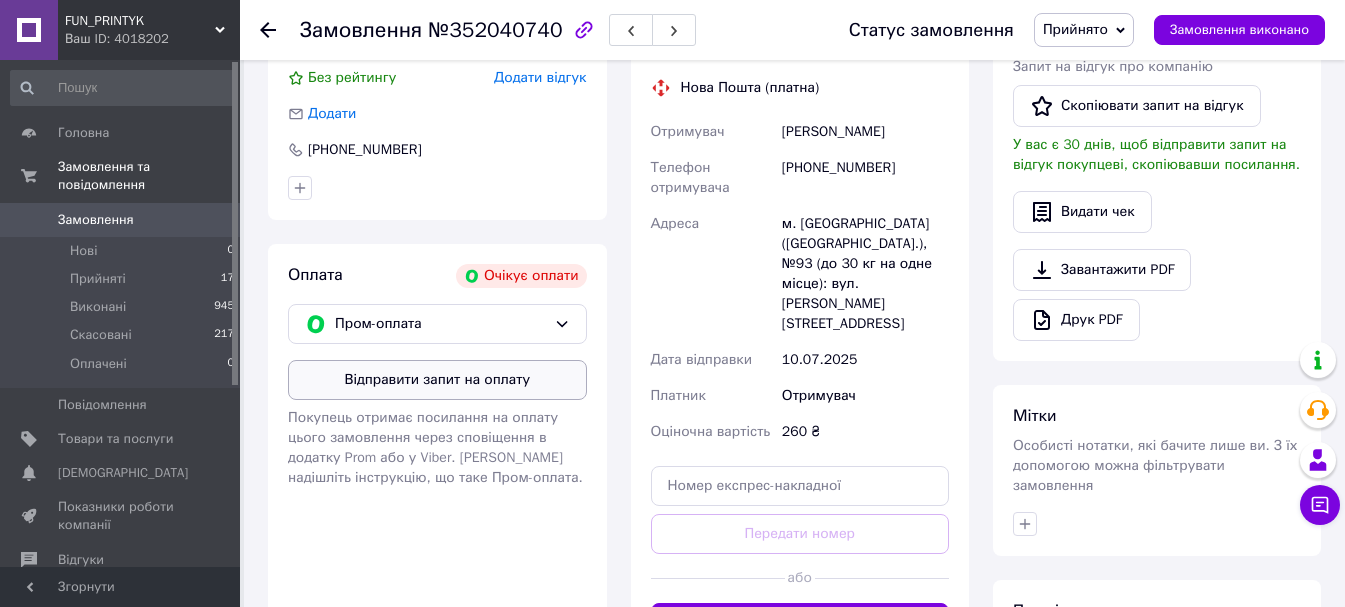 scroll, scrollTop: 600, scrollLeft: 0, axis: vertical 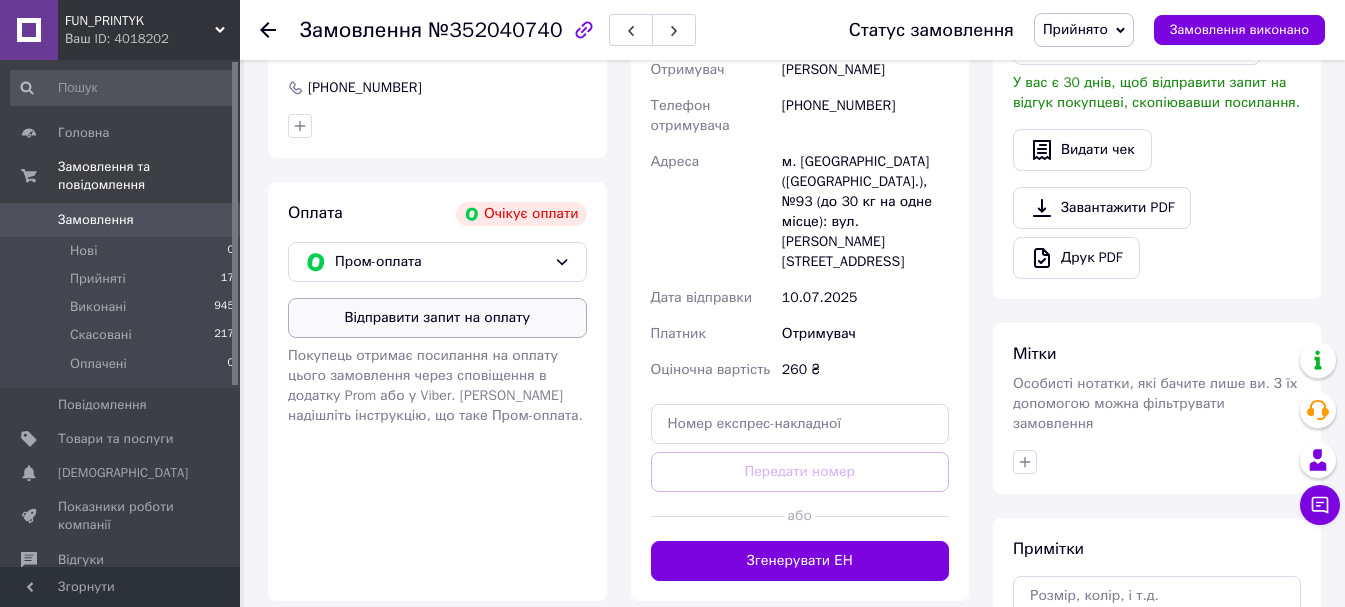 click on "Відправити запит на оплату" at bounding box center [437, 318] 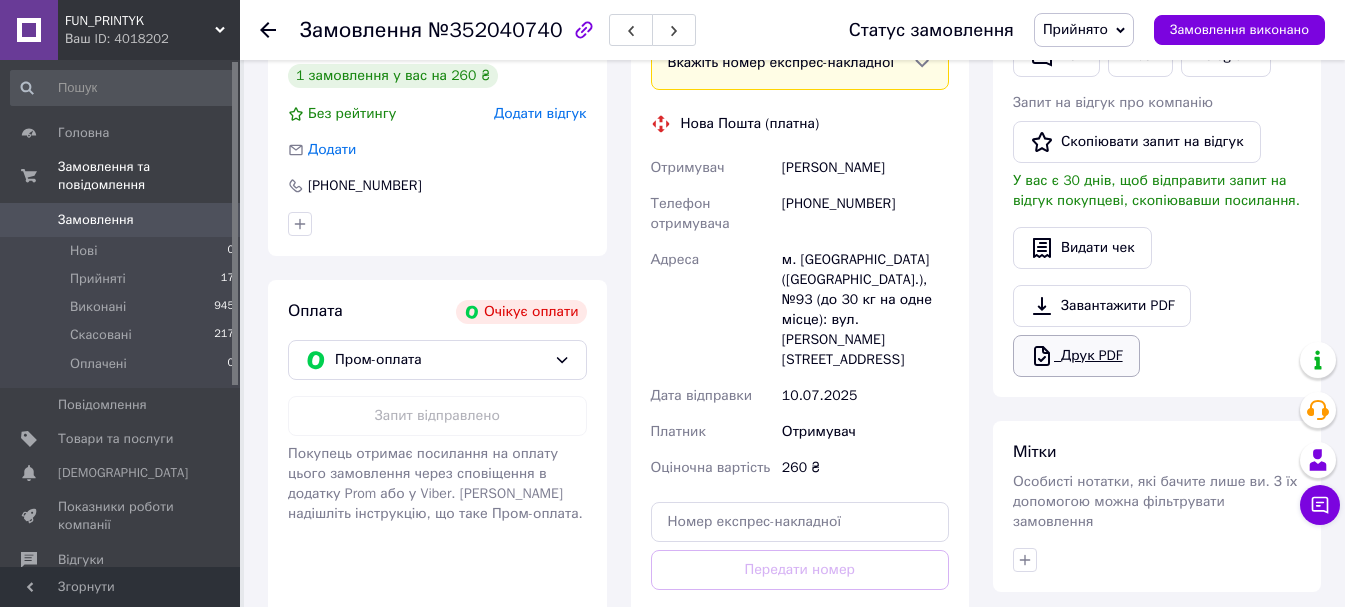 scroll, scrollTop: 300, scrollLeft: 0, axis: vertical 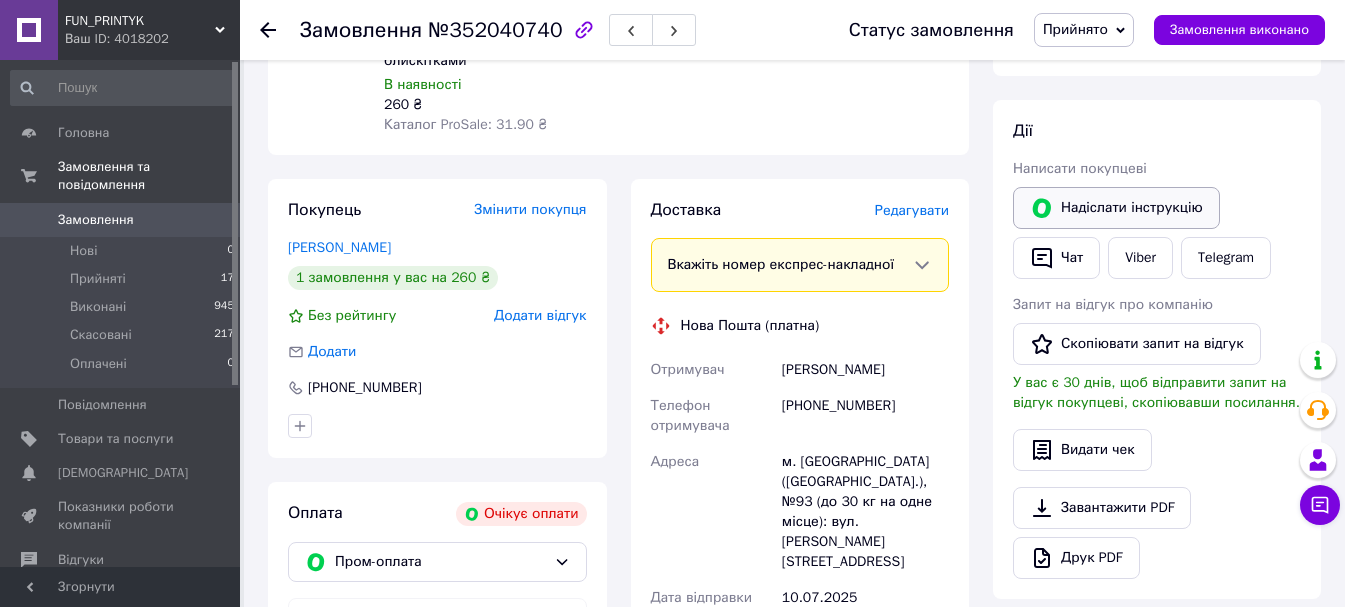 click on "Надіслати інструкцію" at bounding box center (1116, 208) 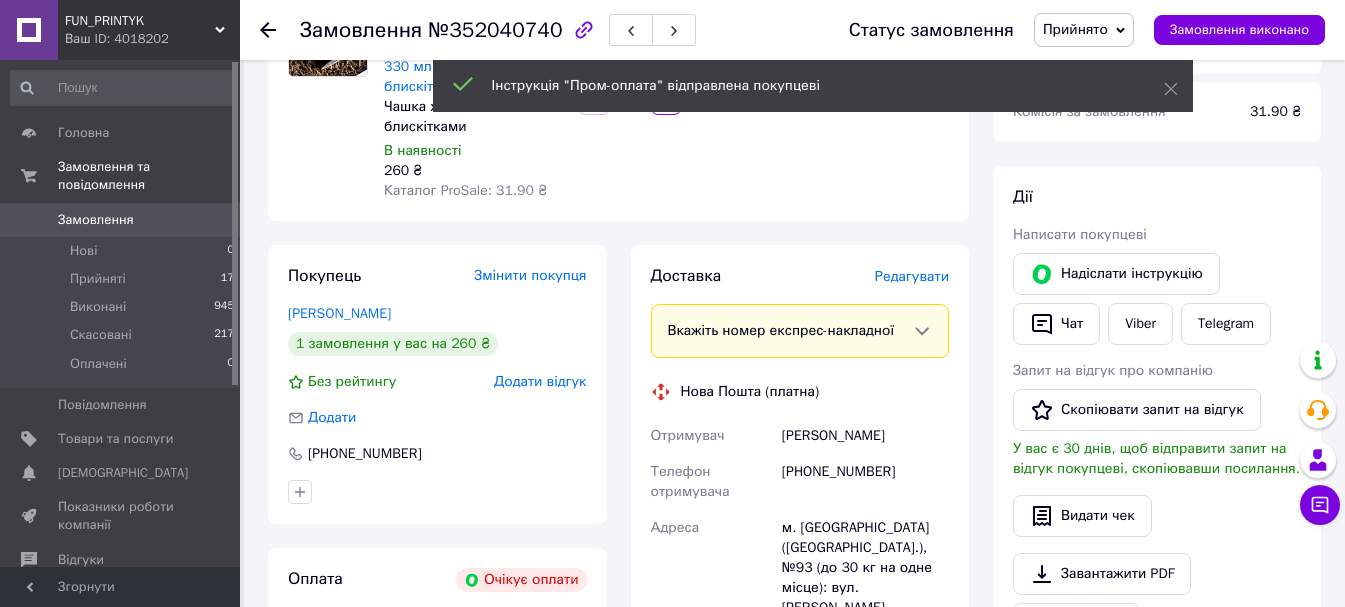 scroll, scrollTop: 100, scrollLeft: 0, axis: vertical 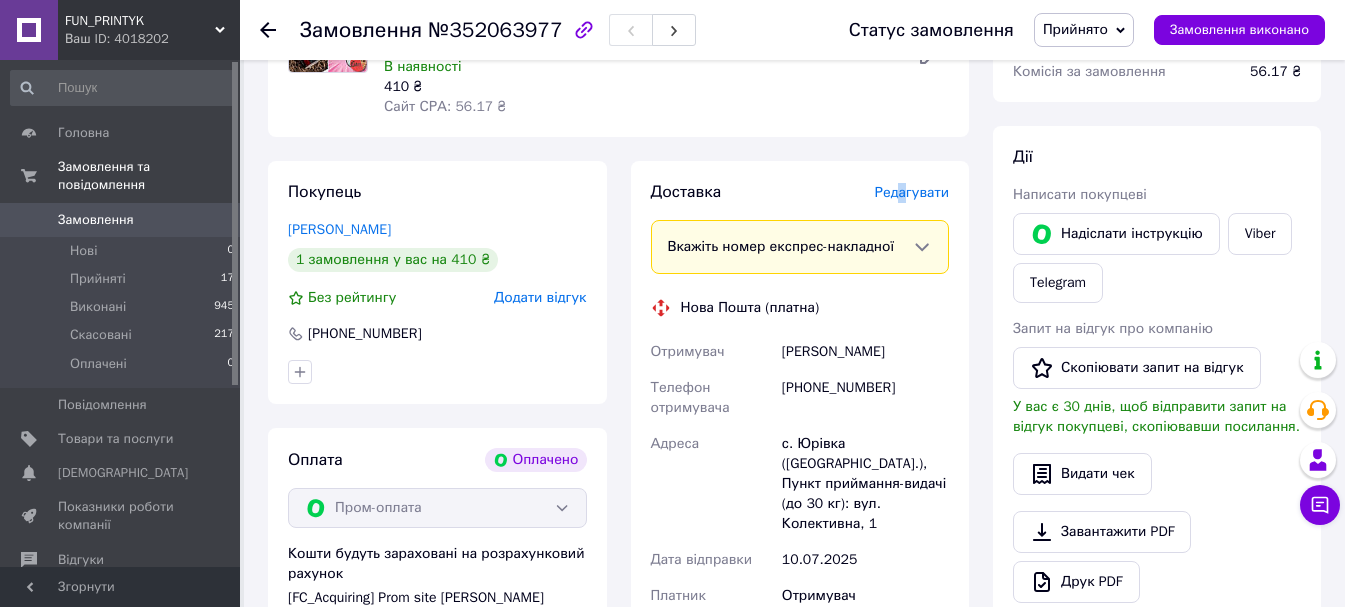 click on "Редагувати" at bounding box center [912, 192] 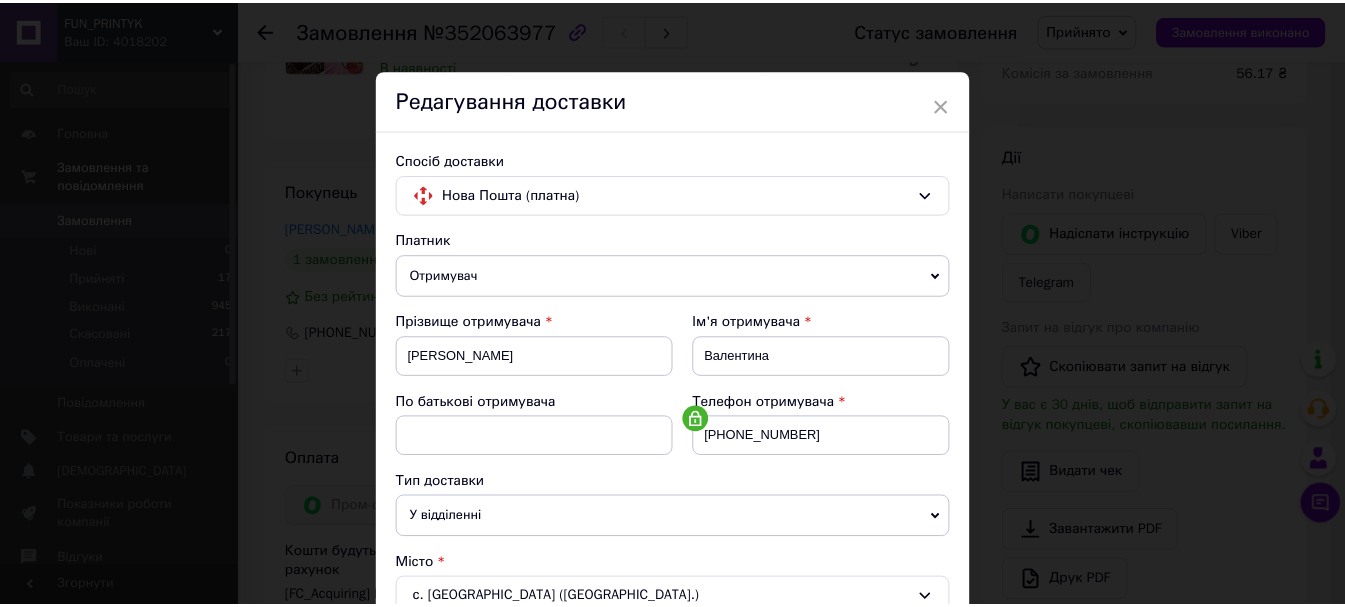 scroll, scrollTop: 741, scrollLeft: 0, axis: vertical 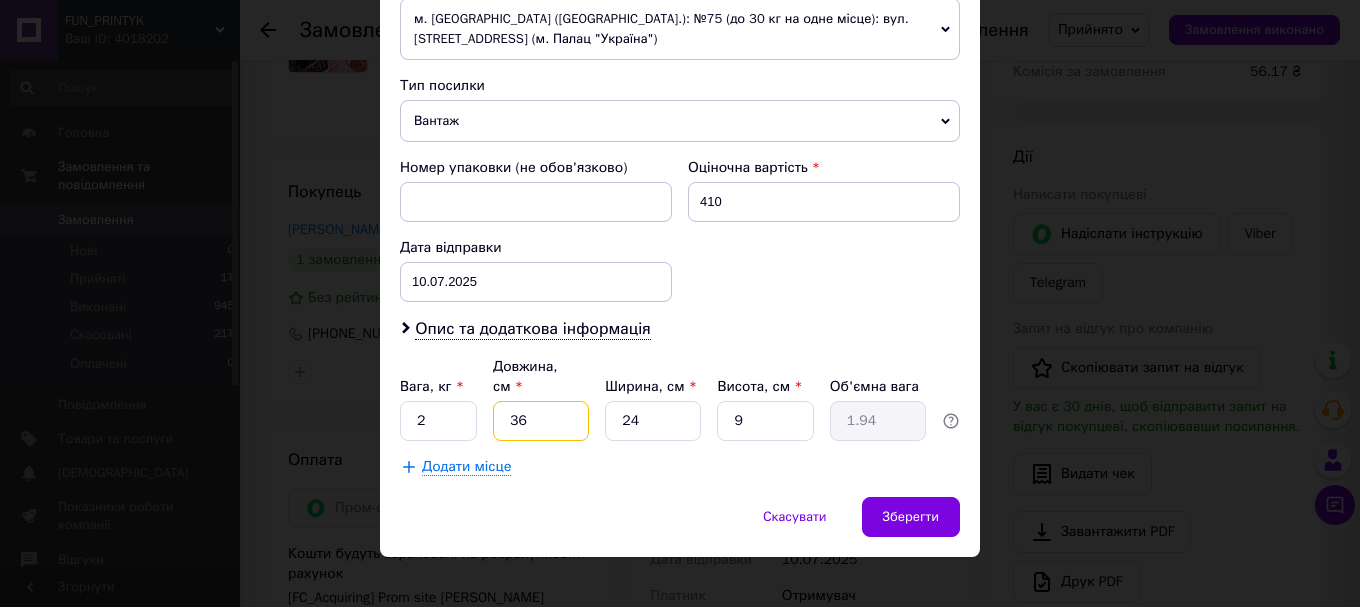 drag, startPoint x: 494, startPoint y: 403, endPoint x: 620, endPoint y: 398, distance: 126.09917 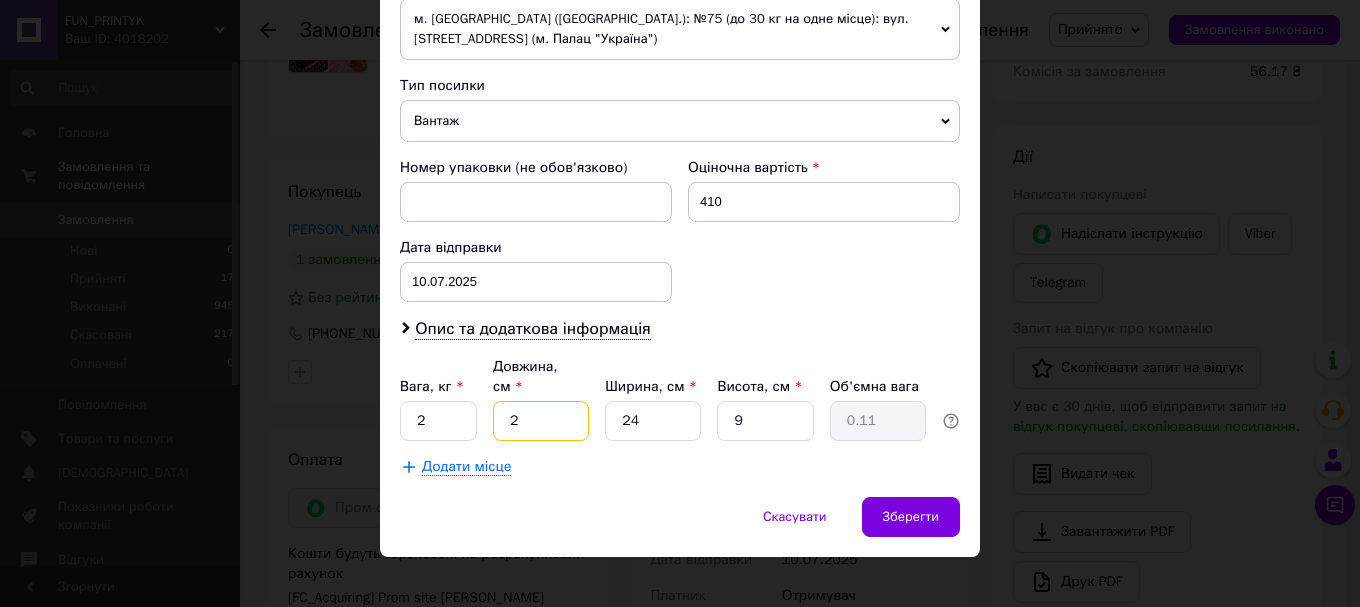 type on "25" 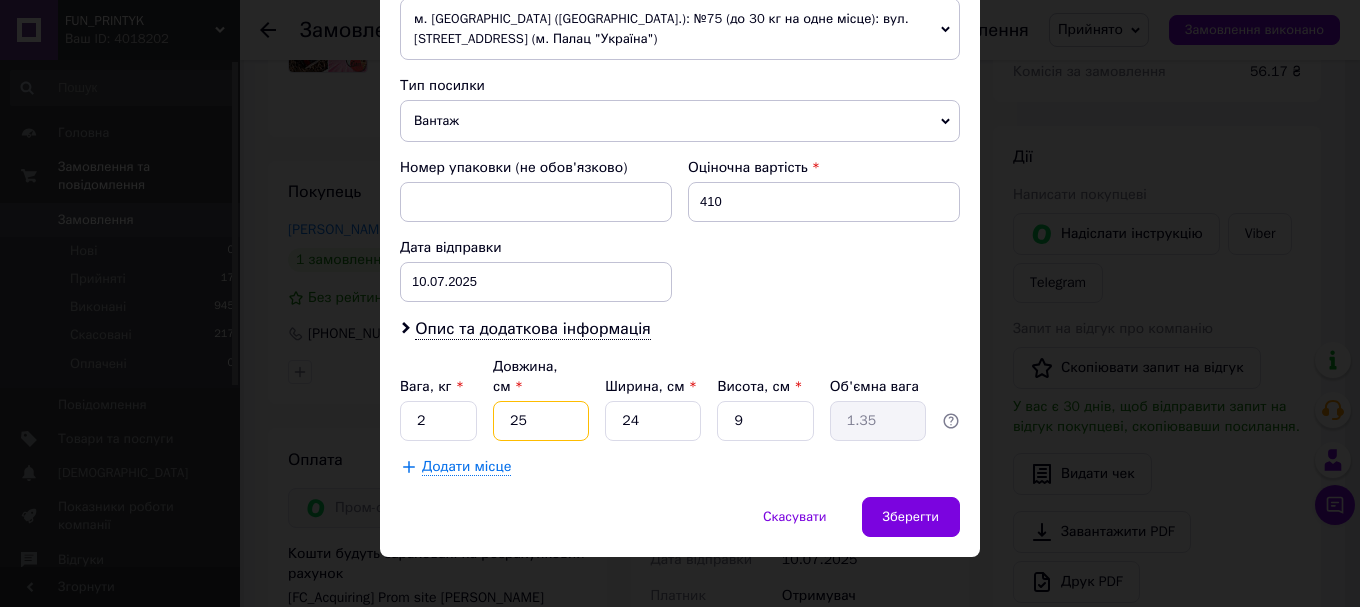 type on "25" 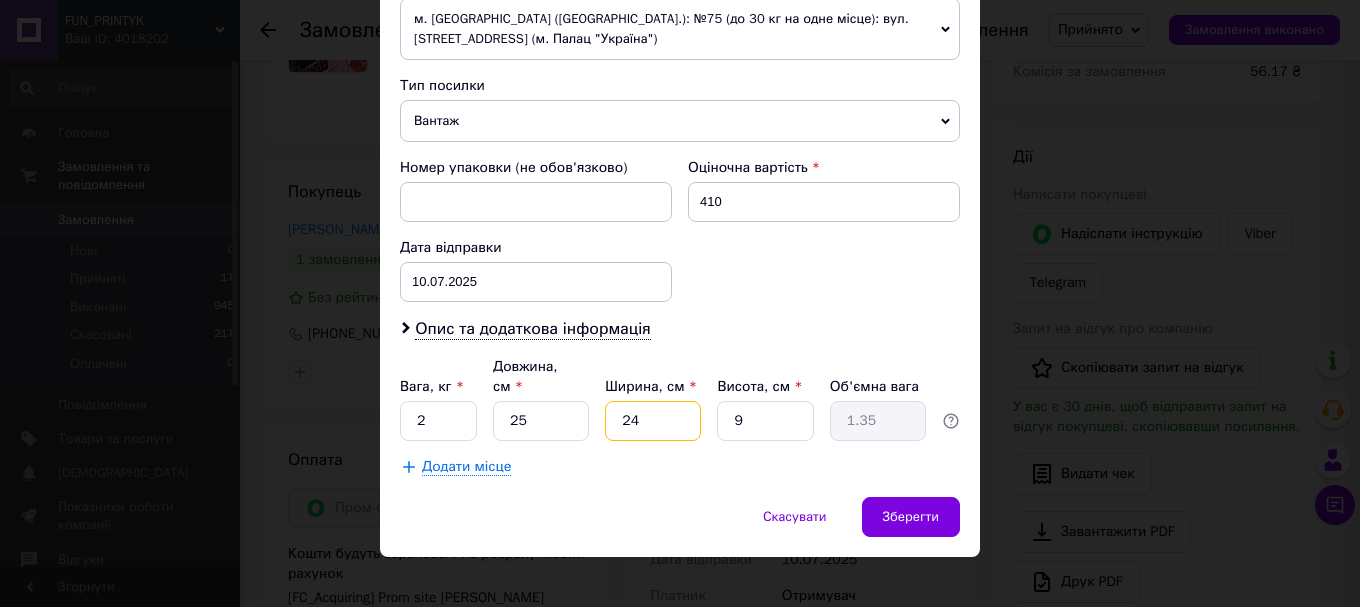 drag, startPoint x: 620, startPoint y: 401, endPoint x: 743, endPoint y: 393, distance: 123.25989 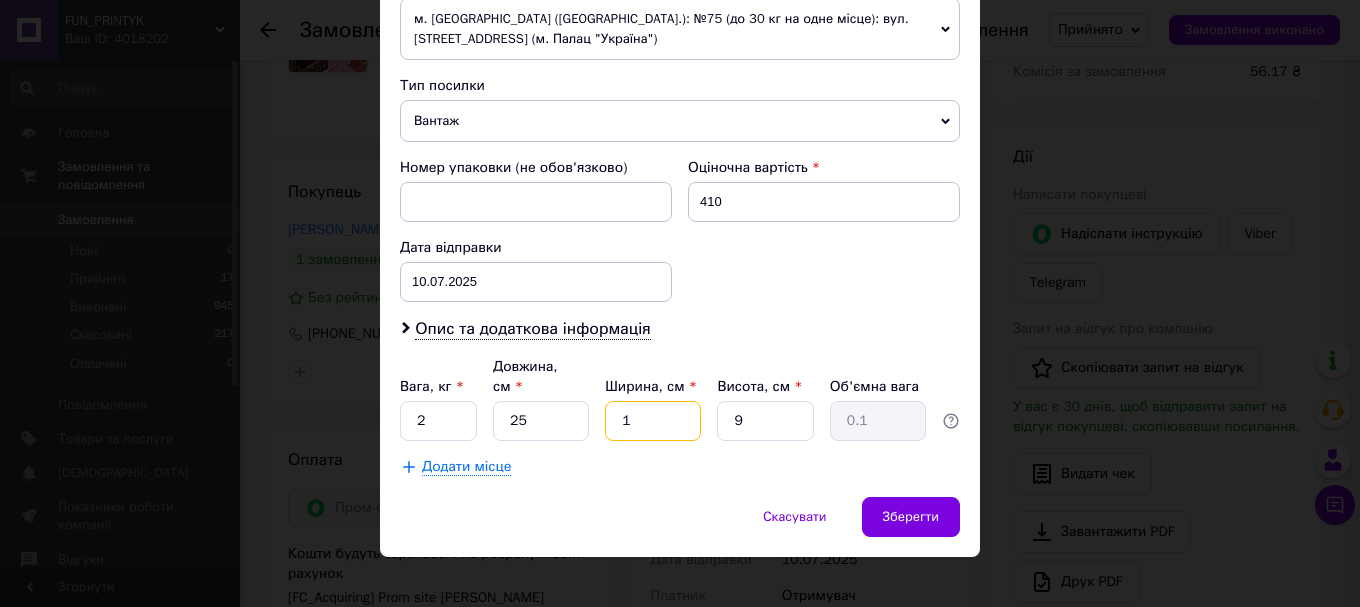 type on "16" 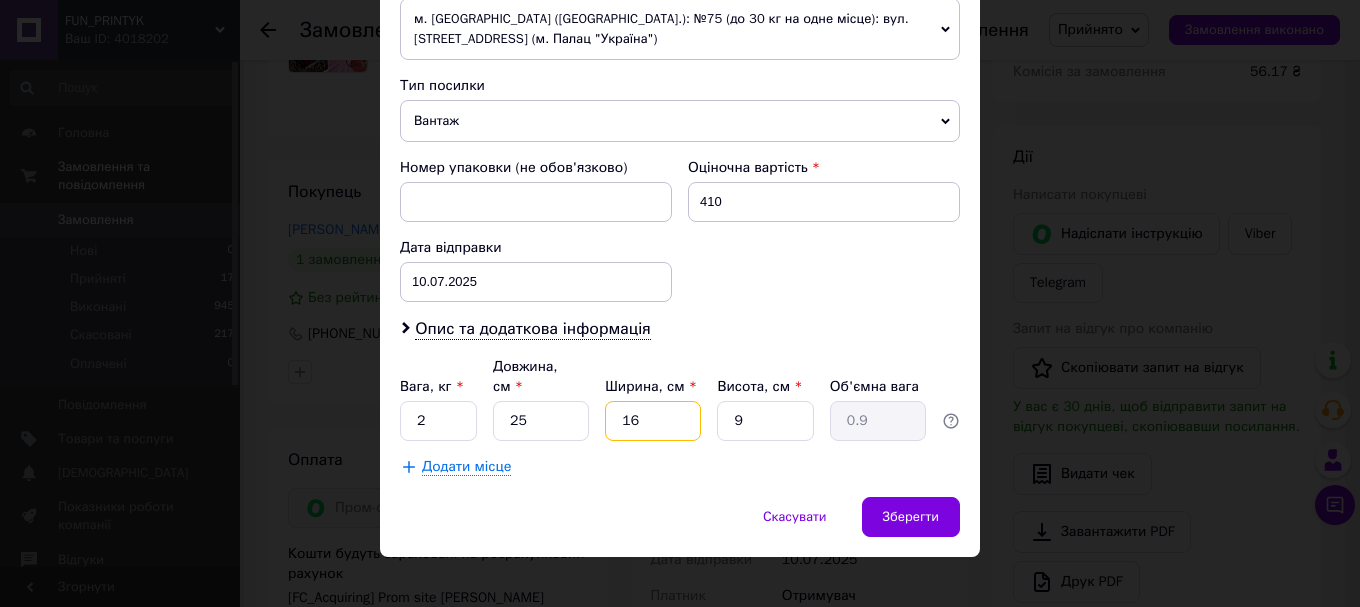 type on "16" 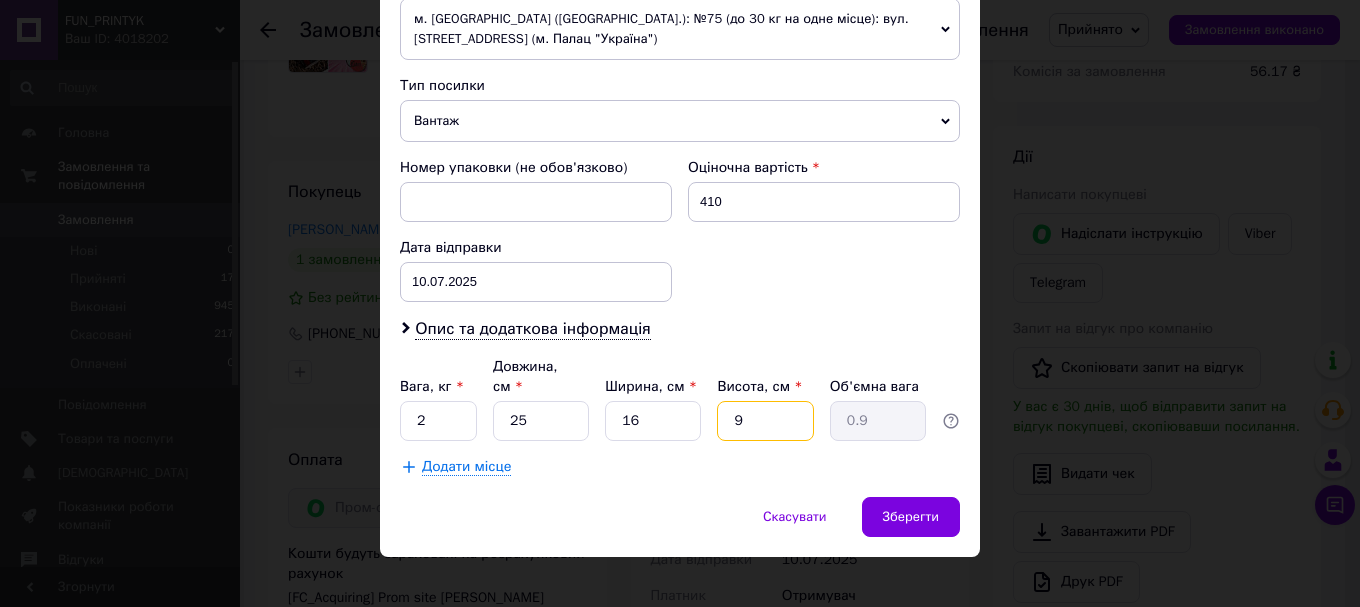 drag, startPoint x: 726, startPoint y: 404, endPoint x: 817, endPoint y: 397, distance: 91.26884 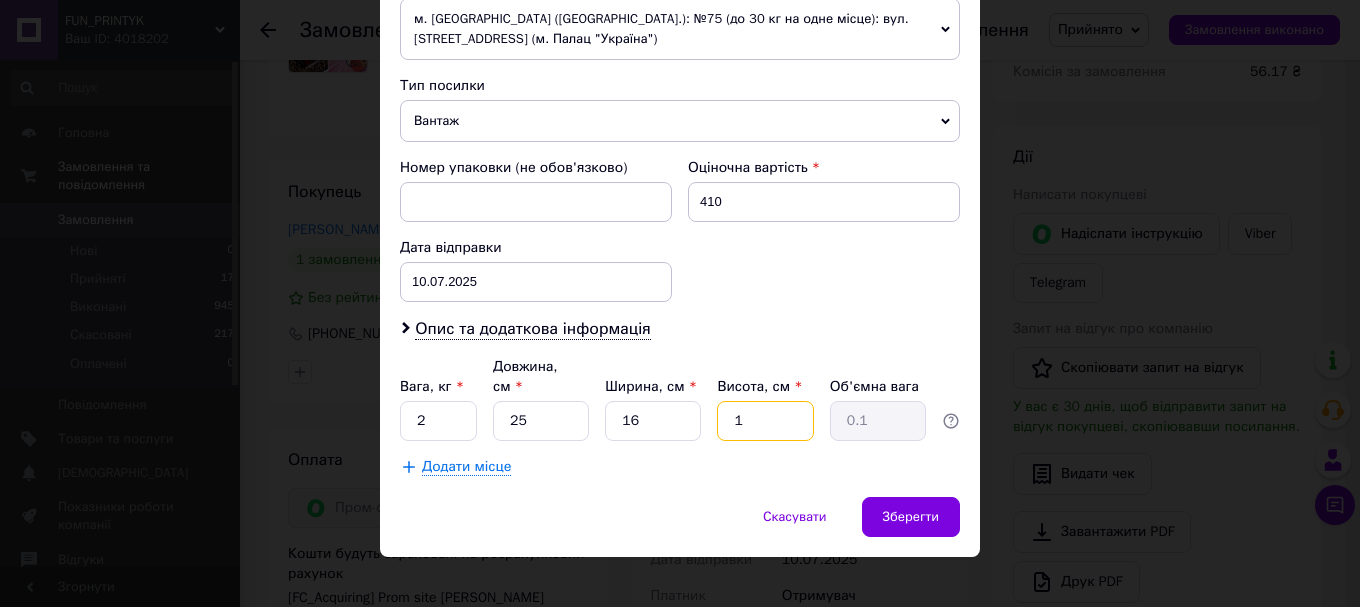 type on "10" 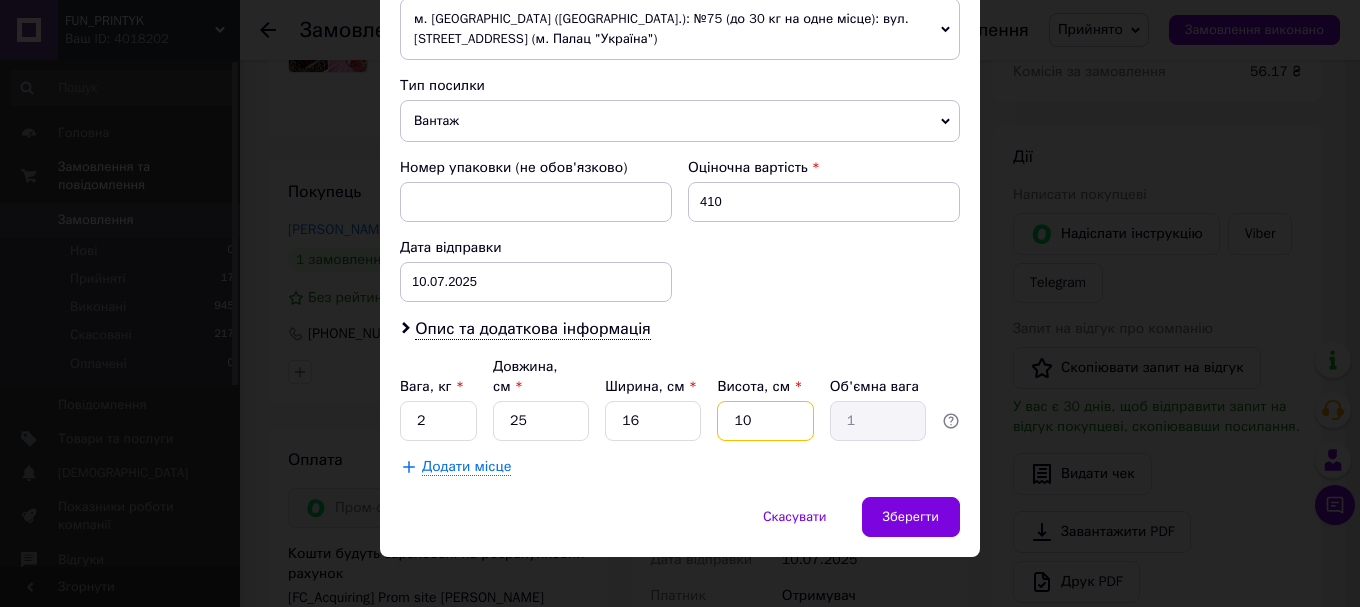 type on "10" 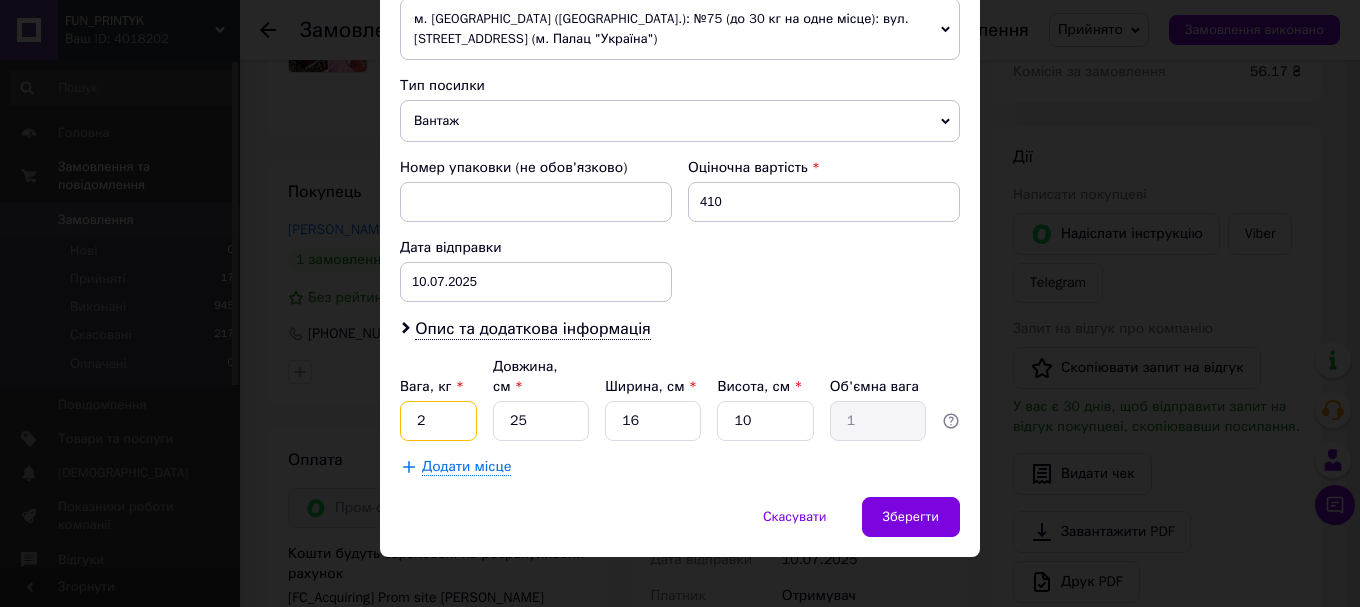 drag, startPoint x: 400, startPoint y: 408, endPoint x: 537, endPoint y: 407, distance: 137.00365 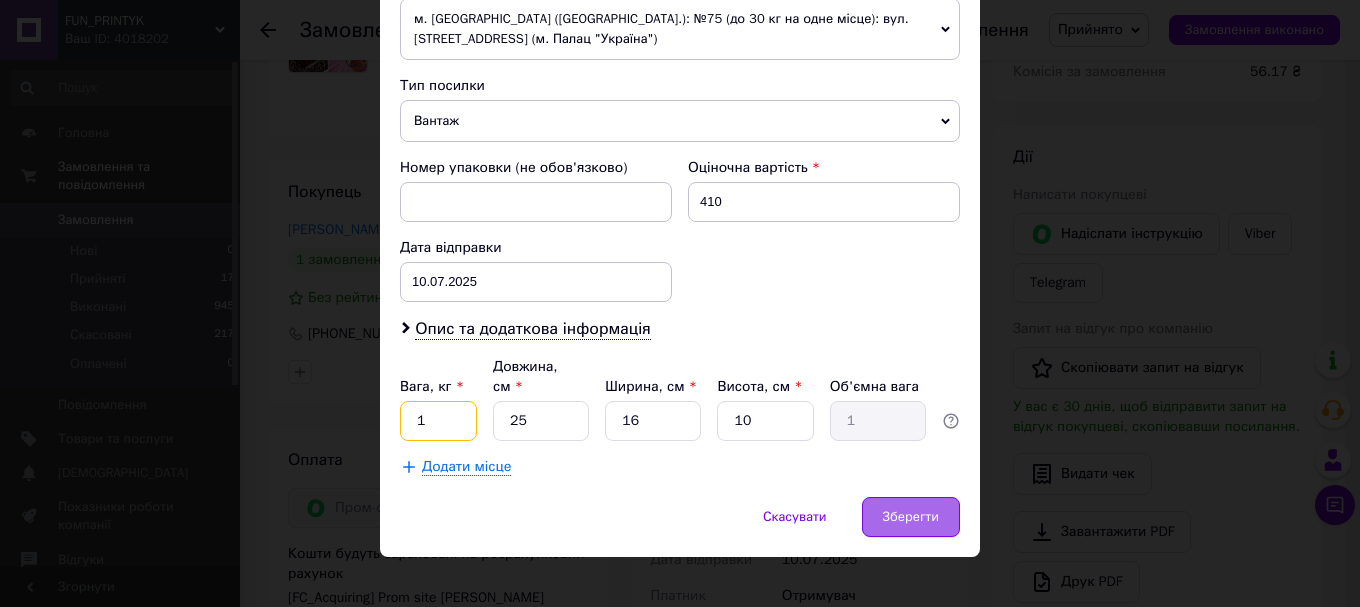 type on "1" 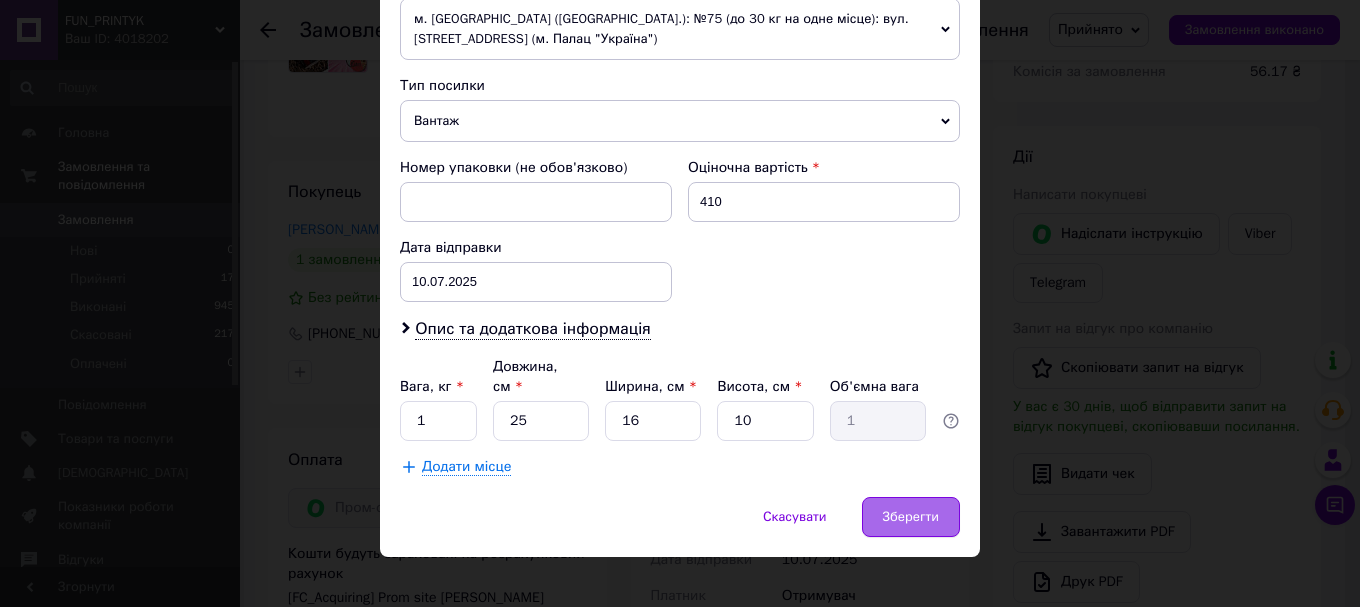 click on "Зберегти" at bounding box center (911, 517) 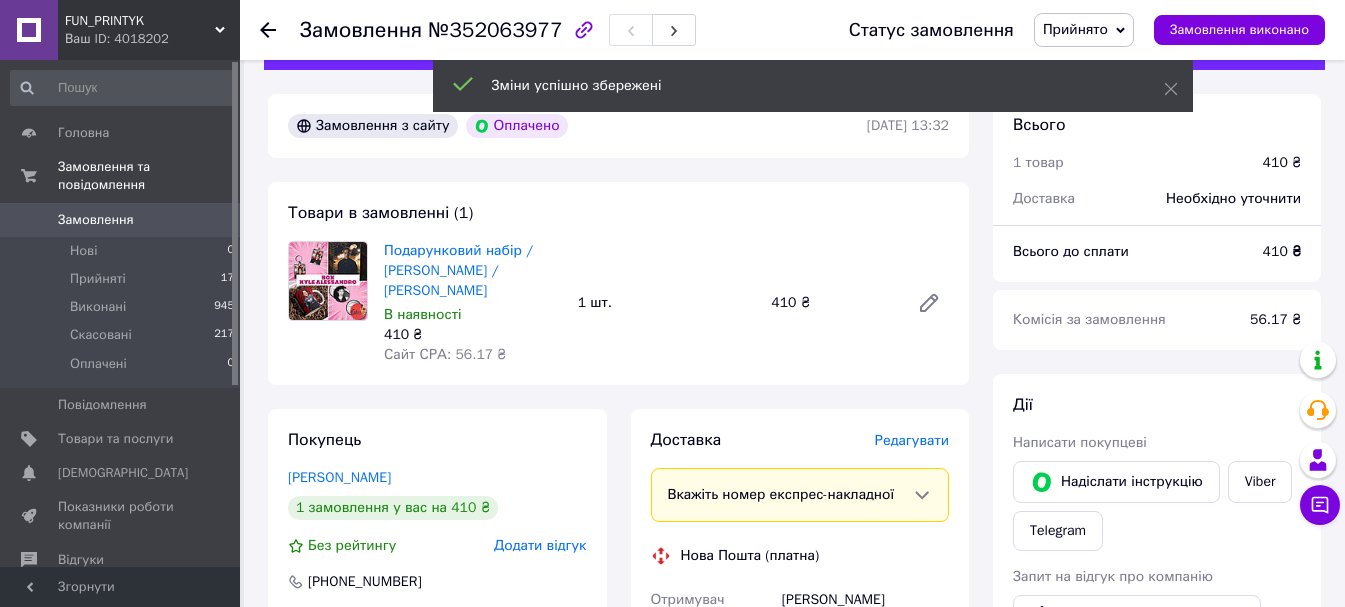 scroll, scrollTop: 0, scrollLeft: 0, axis: both 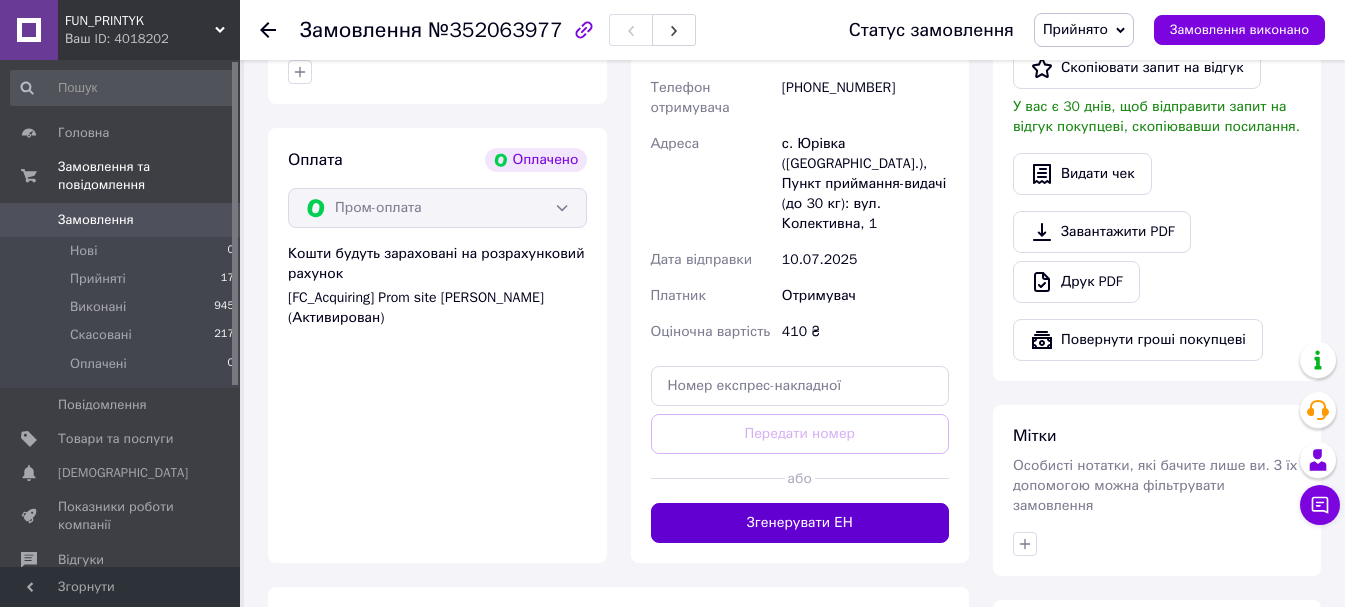 click on "Згенерувати ЕН" at bounding box center [800, 523] 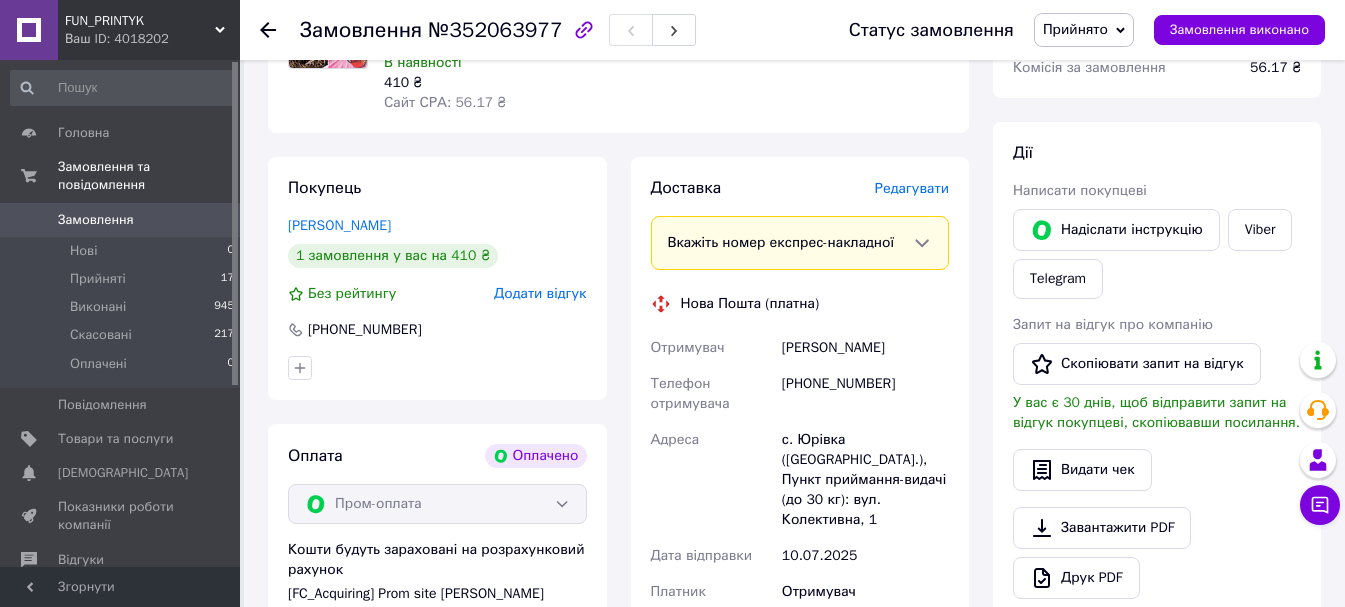 scroll, scrollTop: 300, scrollLeft: 0, axis: vertical 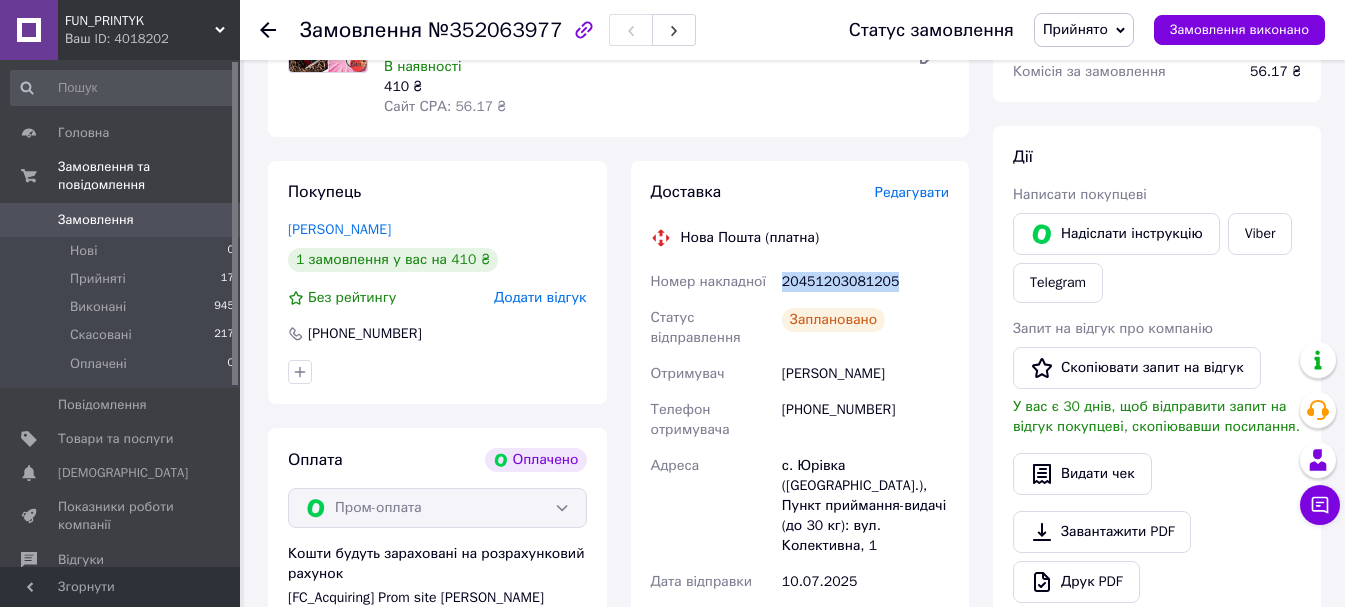 drag, startPoint x: 783, startPoint y: 281, endPoint x: 906, endPoint y: 268, distance: 123.68508 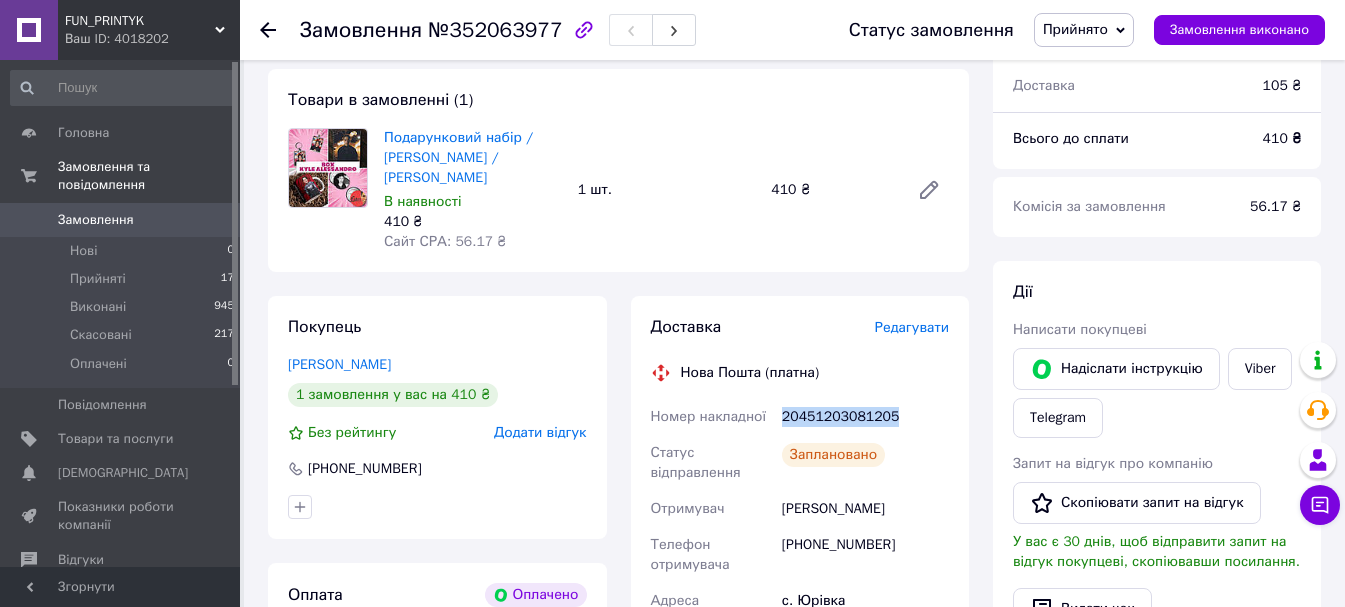 scroll, scrollTop: 200, scrollLeft: 0, axis: vertical 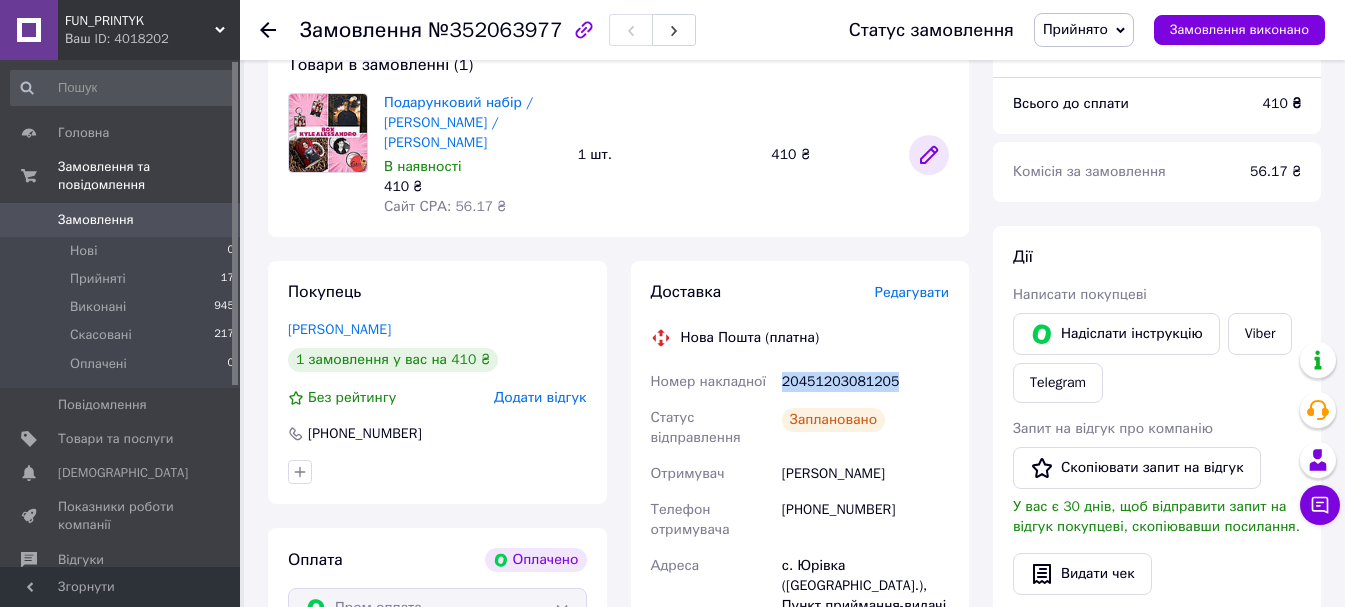 click 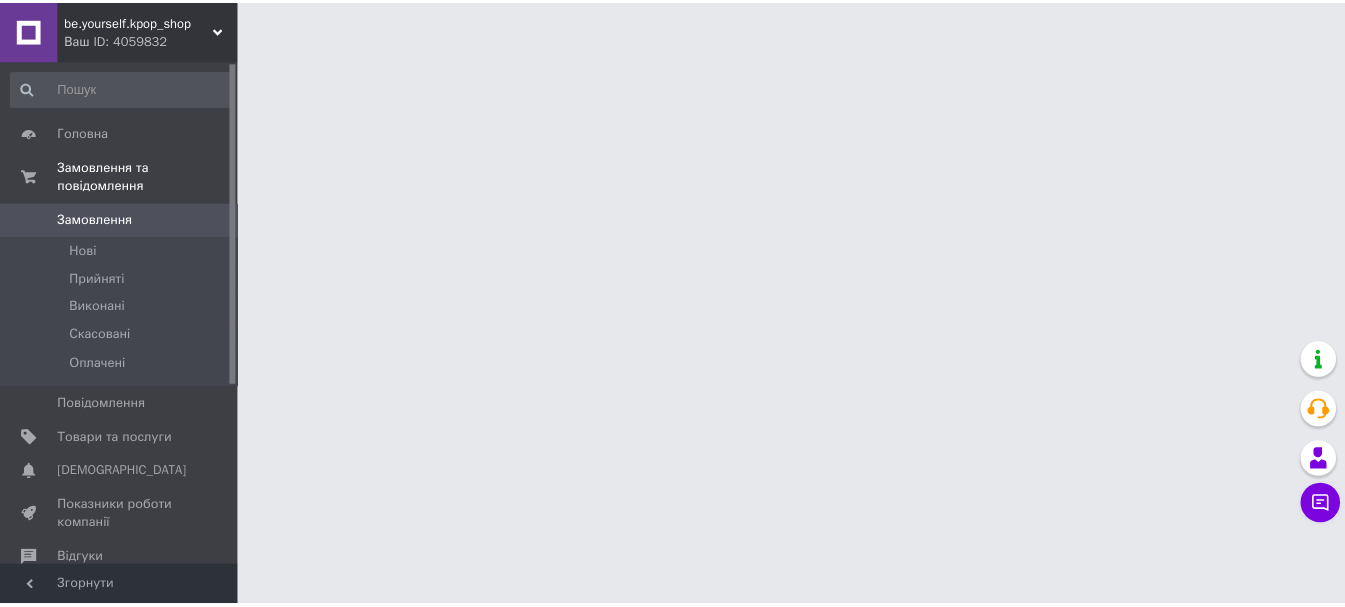 scroll, scrollTop: 0, scrollLeft: 0, axis: both 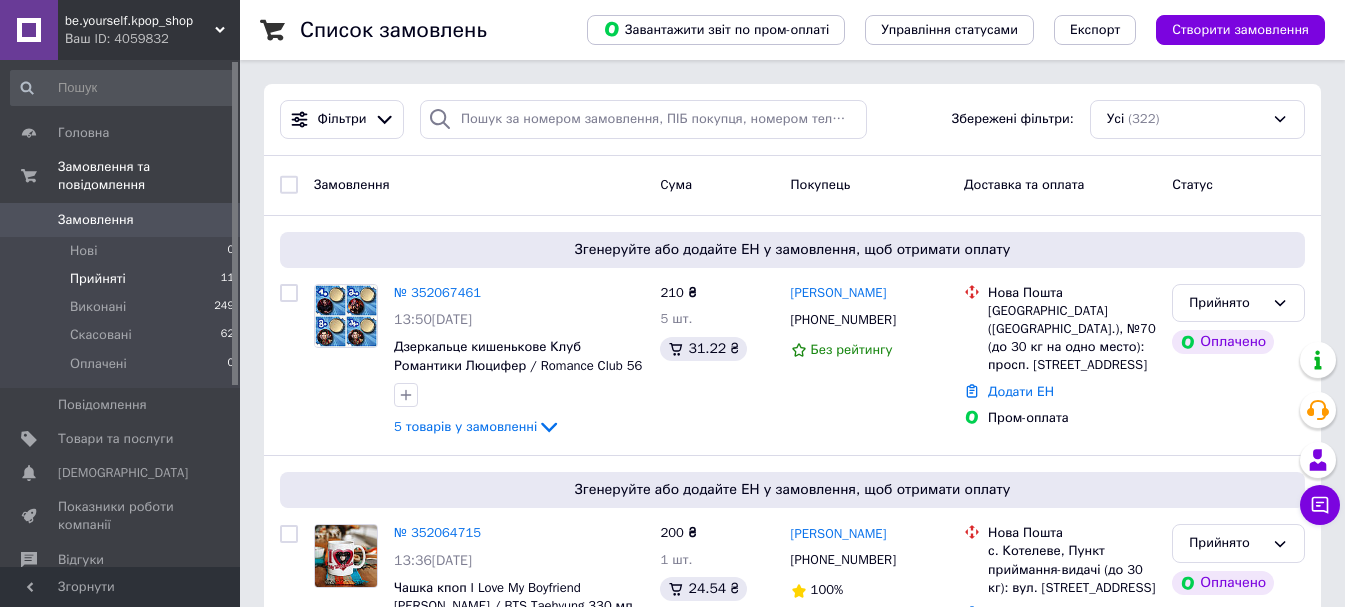 click on "Прийняті" at bounding box center [98, 279] 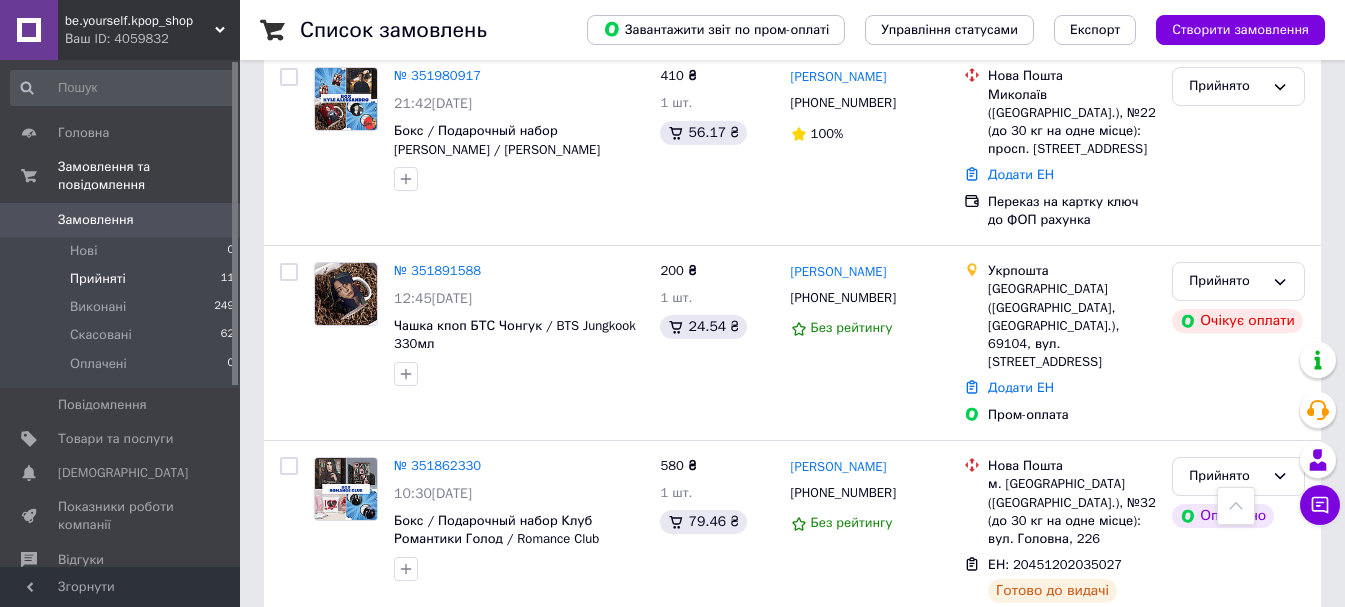 scroll, scrollTop: 686, scrollLeft: 0, axis: vertical 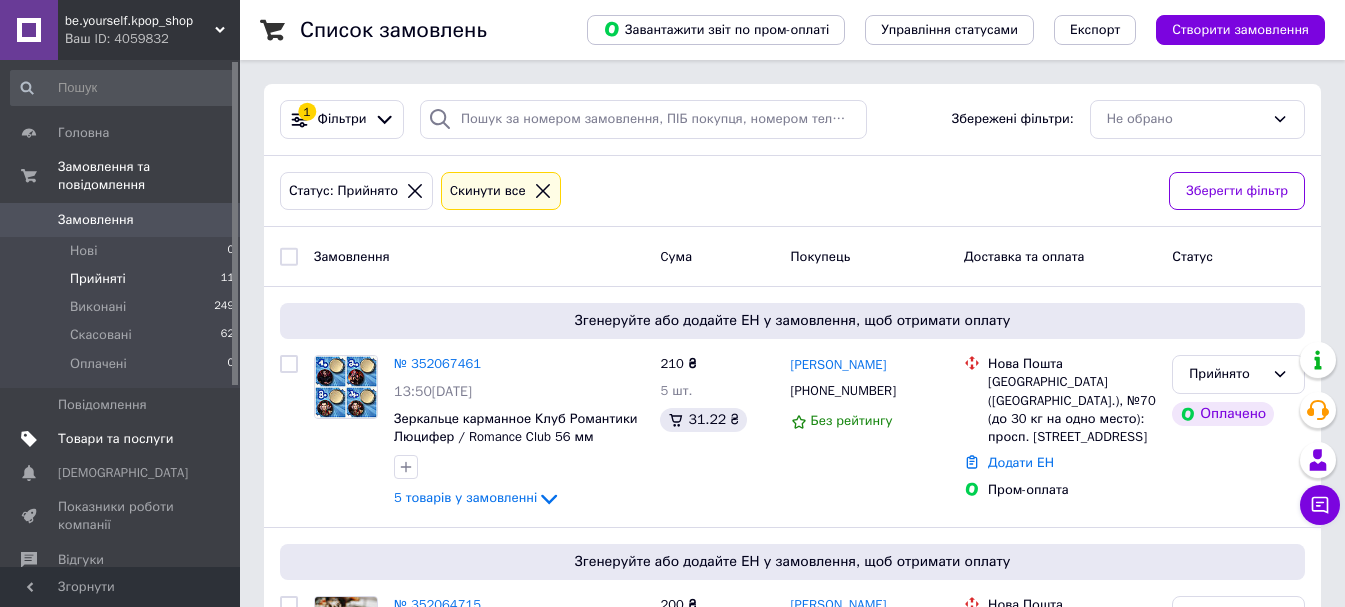click on "Товари та послуги" at bounding box center (115, 439) 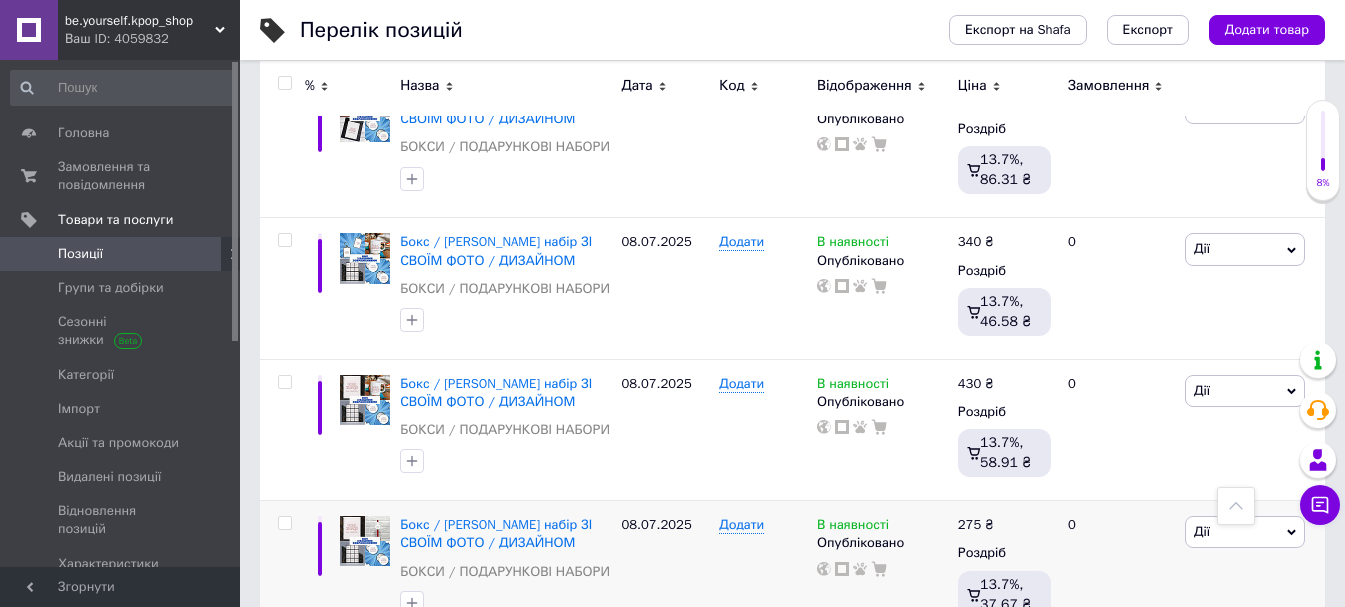 scroll, scrollTop: 1100, scrollLeft: 0, axis: vertical 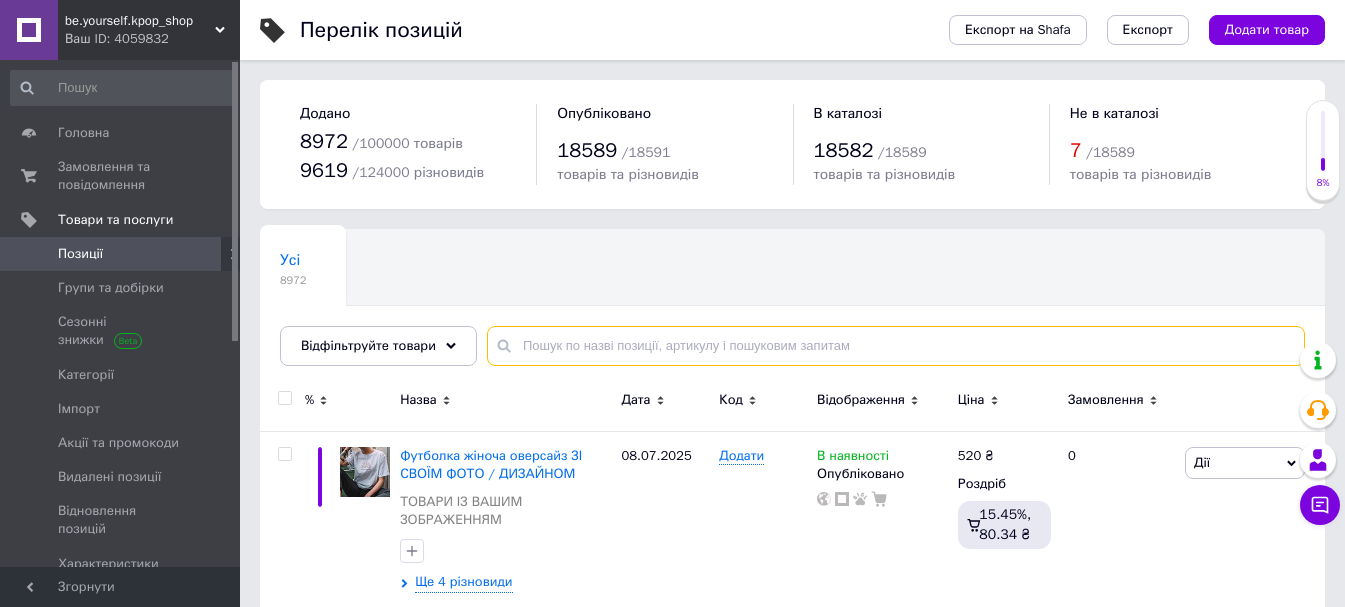 click at bounding box center [896, 346] 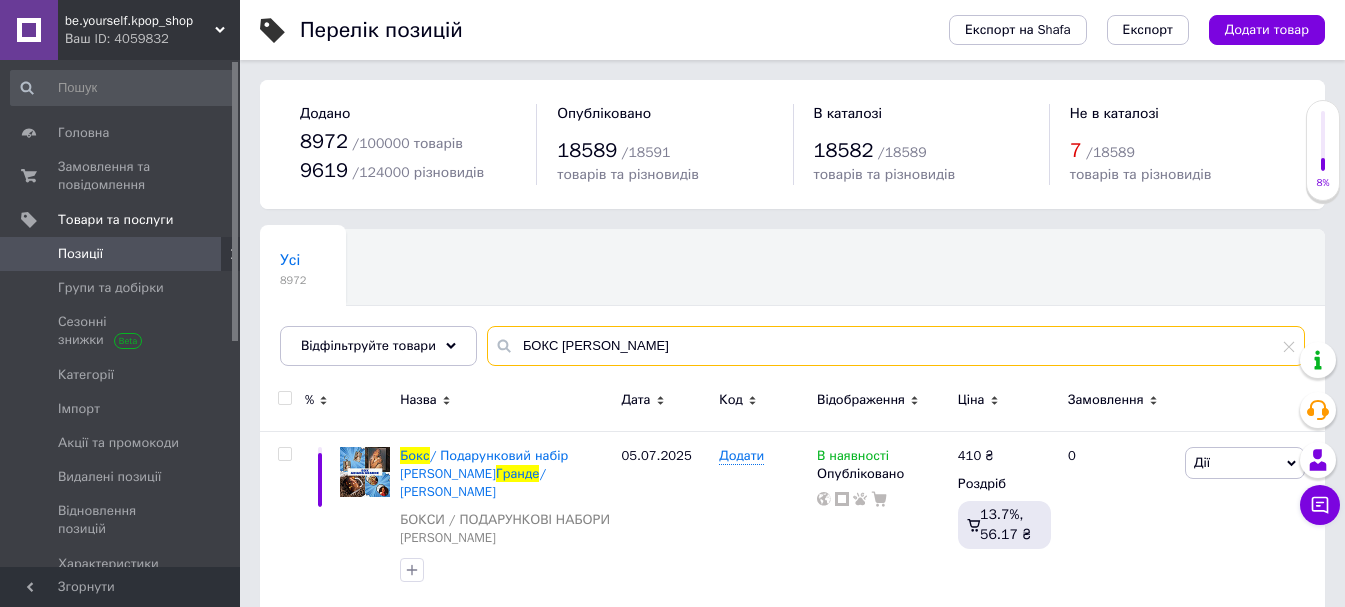 type on "БОКС АРИАНА ГРАНДЕ" 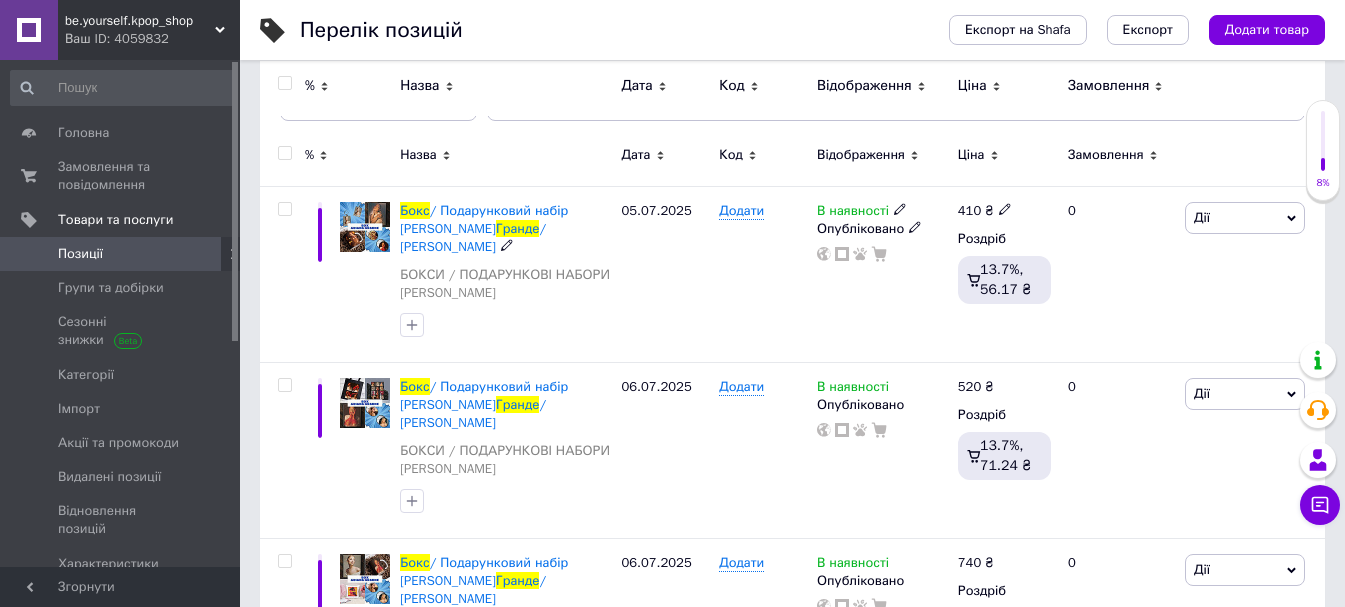 scroll, scrollTop: 200, scrollLeft: 0, axis: vertical 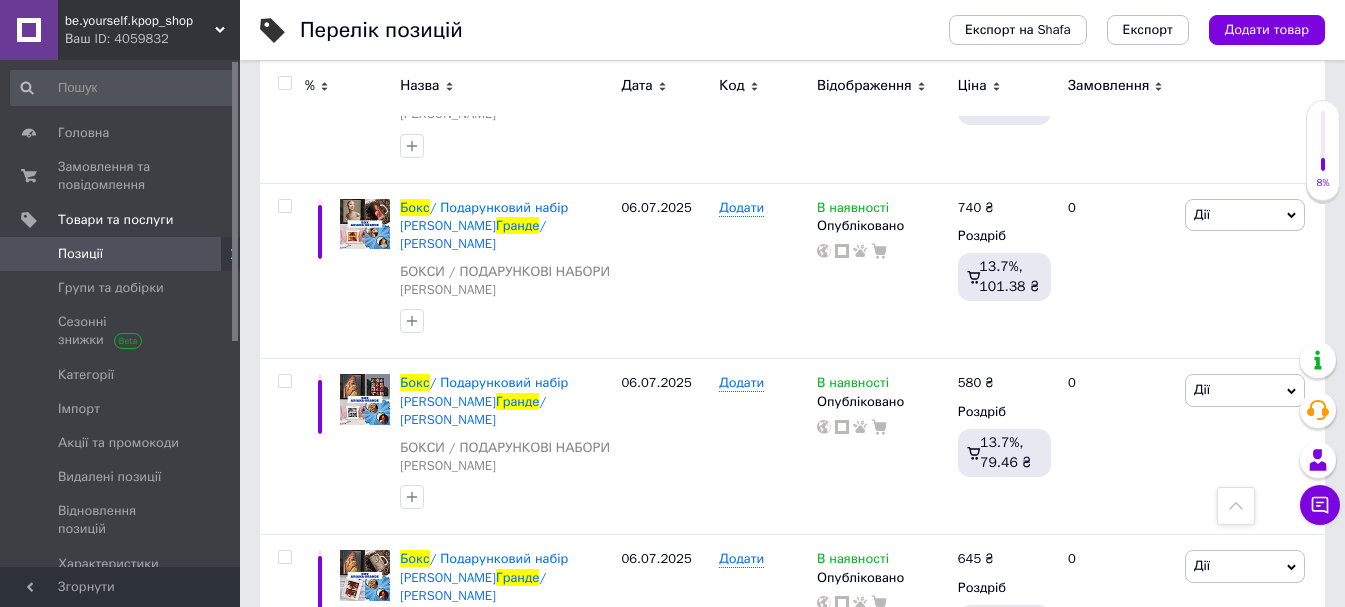drag, startPoint x: 458, startPoint y: 330, endPoint x: 558, endPoint y: 42, distance: 304.8672 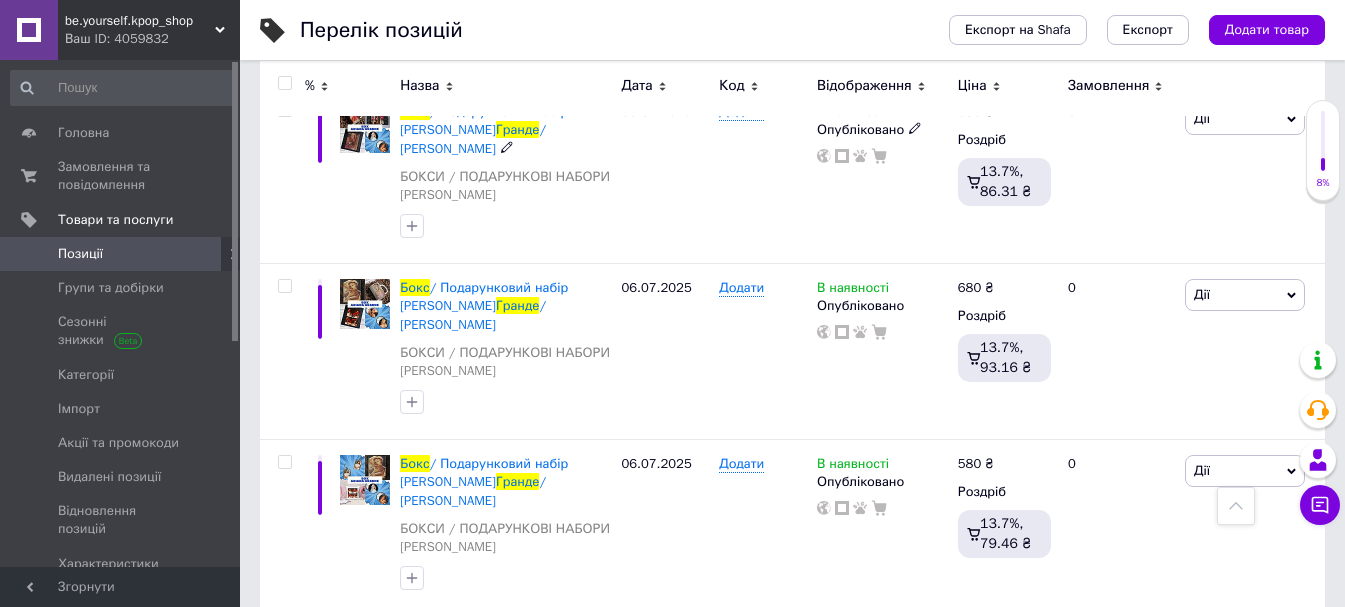 scroll, scrollTop: 1400, scrollLeft: 0, axis: vertical 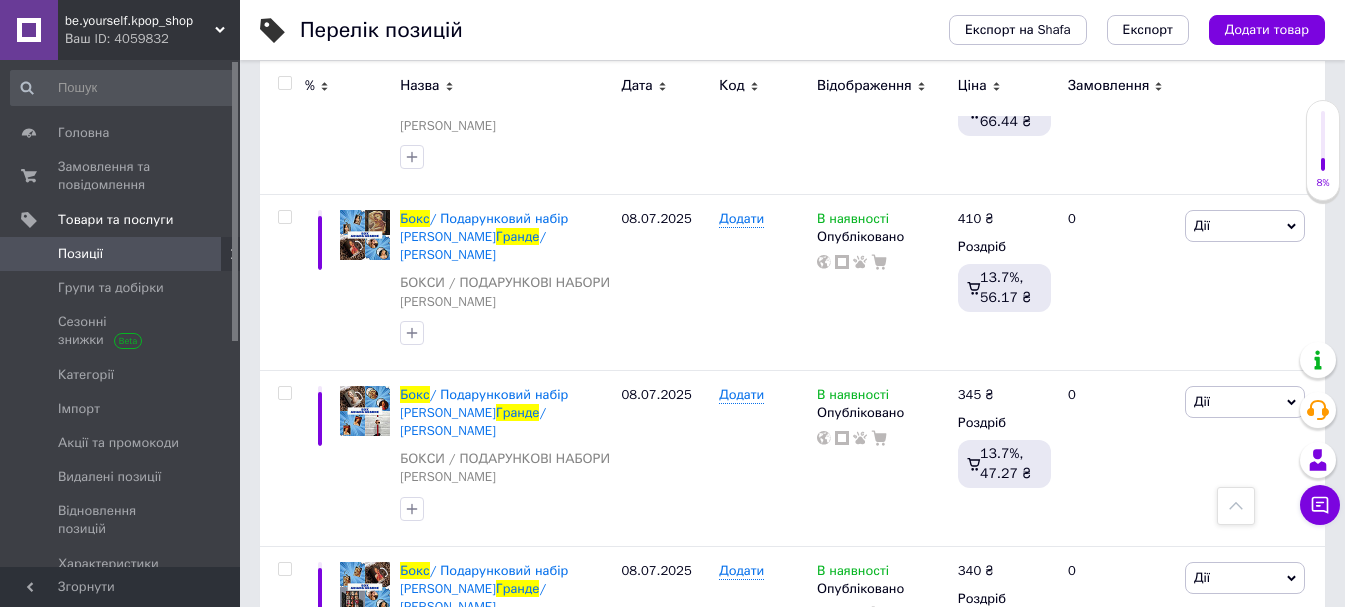click on "Позиції" at bounding box center (121, 254) 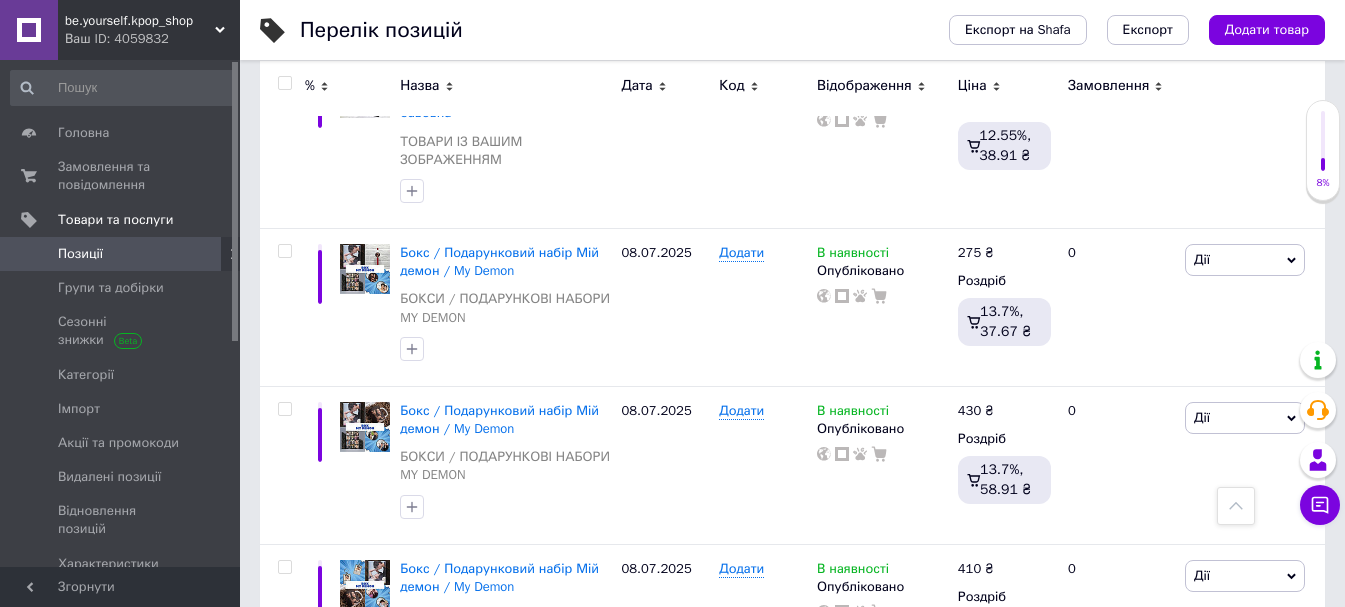 scroll, scrollTop: 4300, scrollLeft: 0, axis: vertical 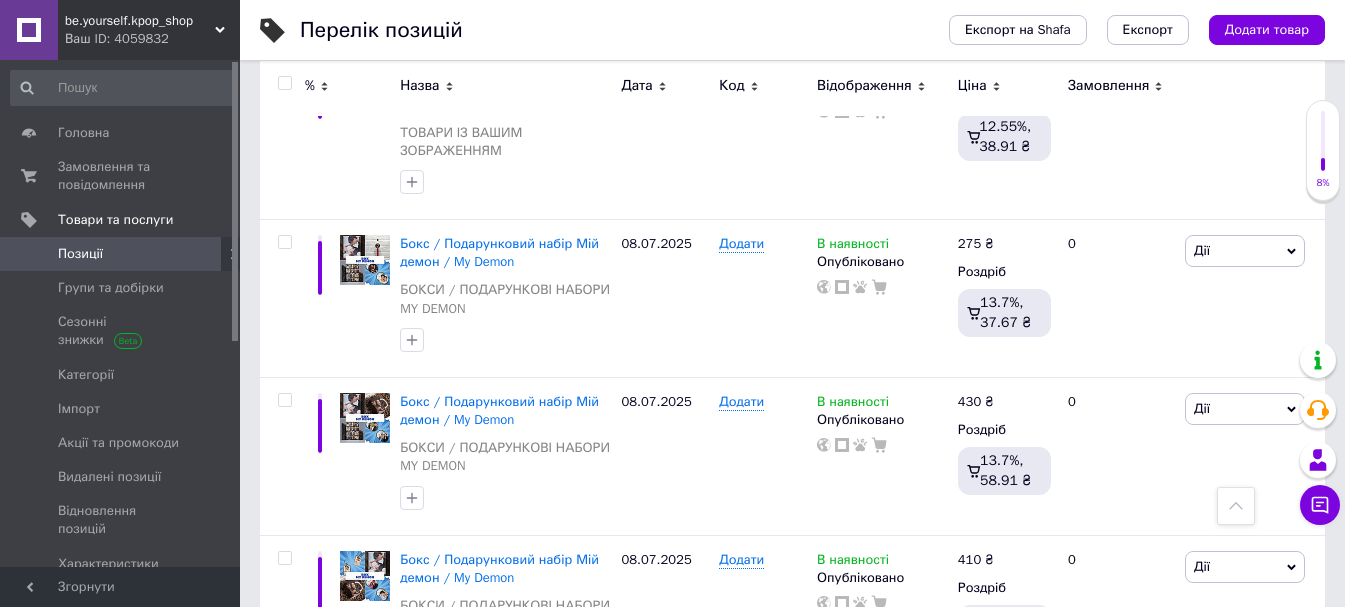 click on "be.yourself.kpop_shop Ваш ID: 4059832" at bounding box center (149, 30) 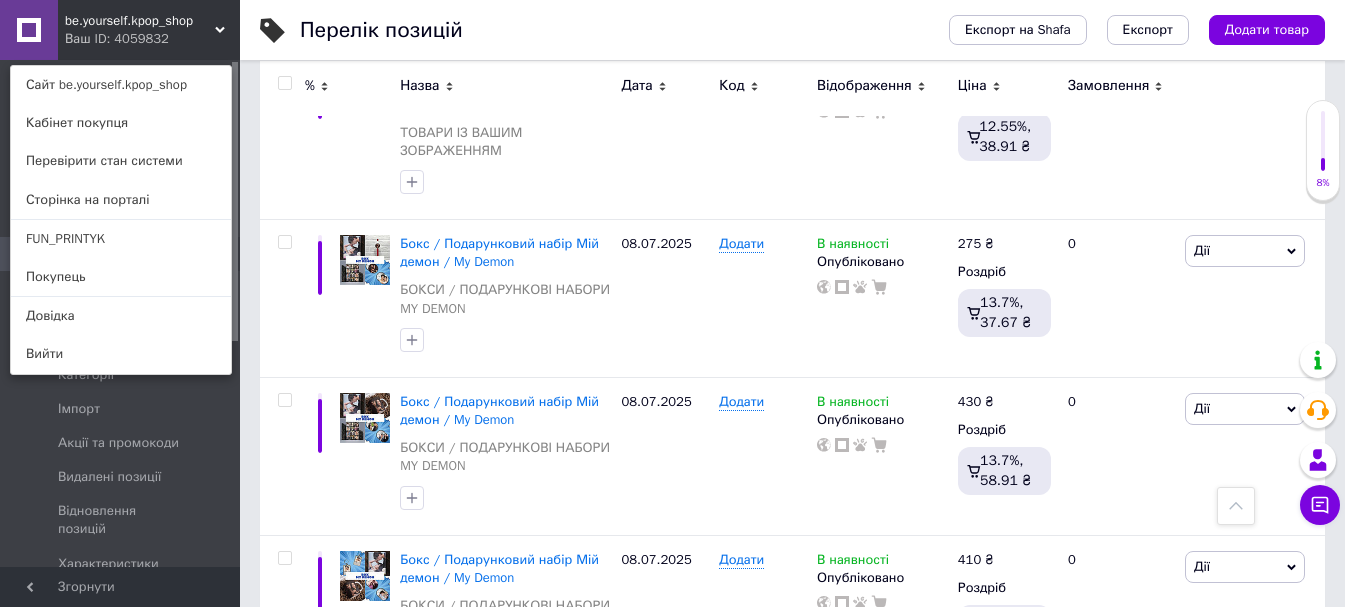 click on "FUN_PRINTYK" at bounding box center [121, 239] 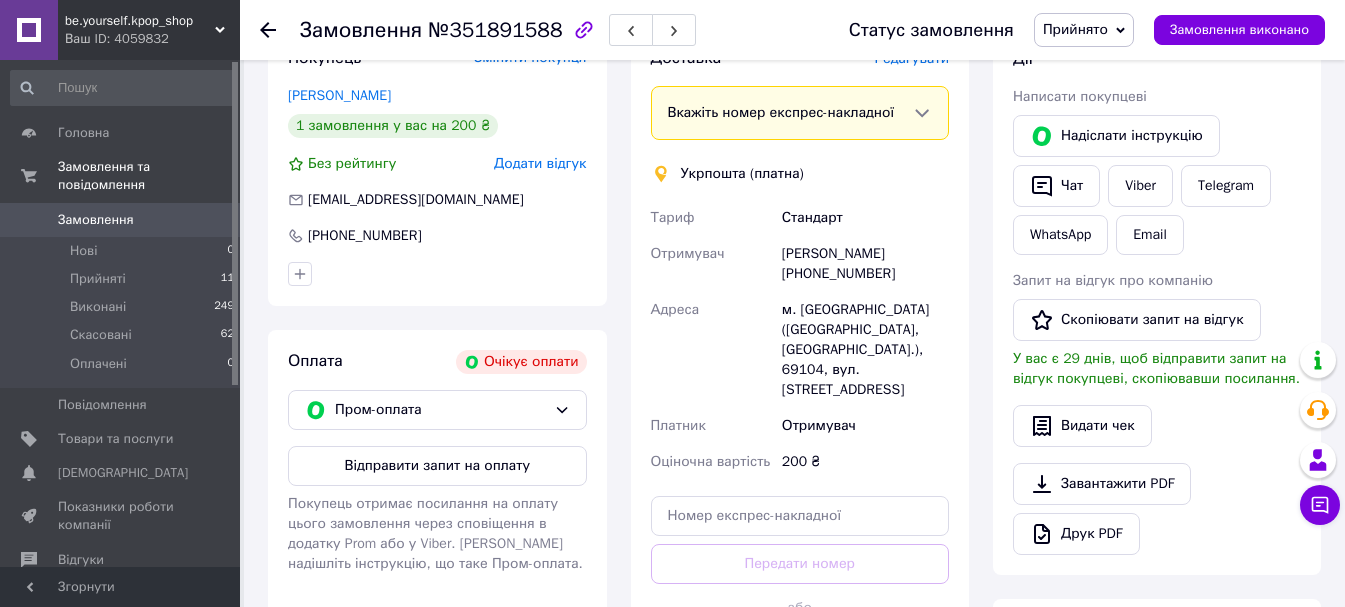scroll, scrollTop: 500, scrollLeft: 0, axis: vertical 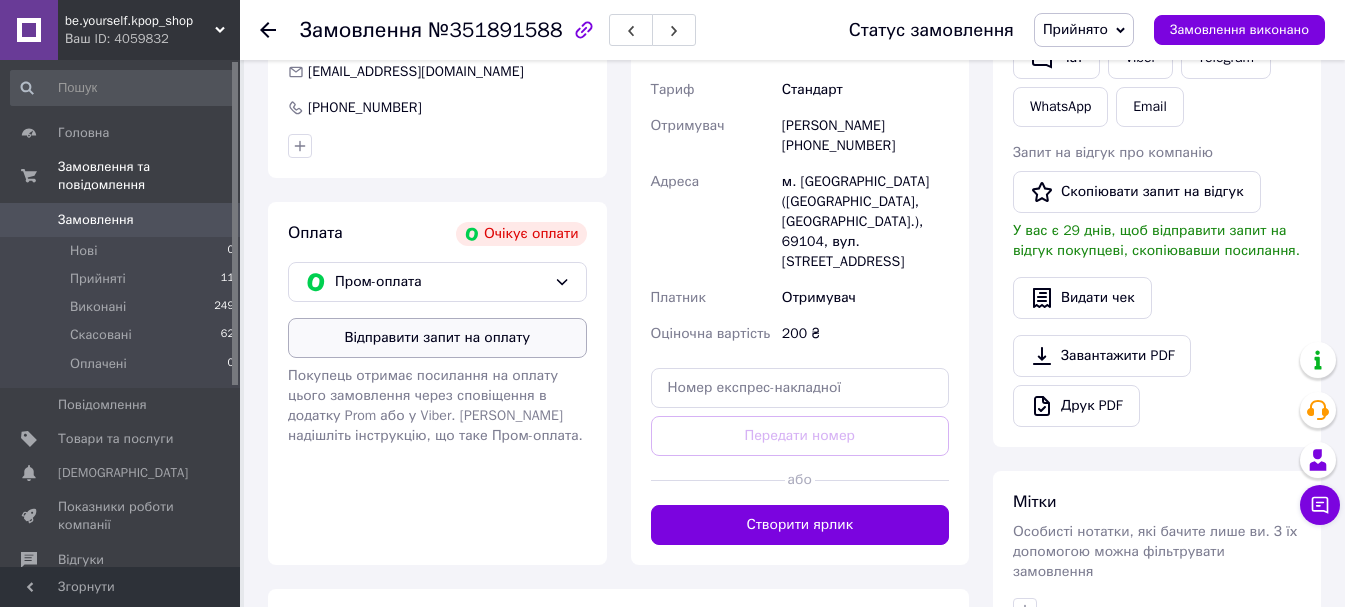click on "Відправити запит на оплату" at bounding box center (437, 338) 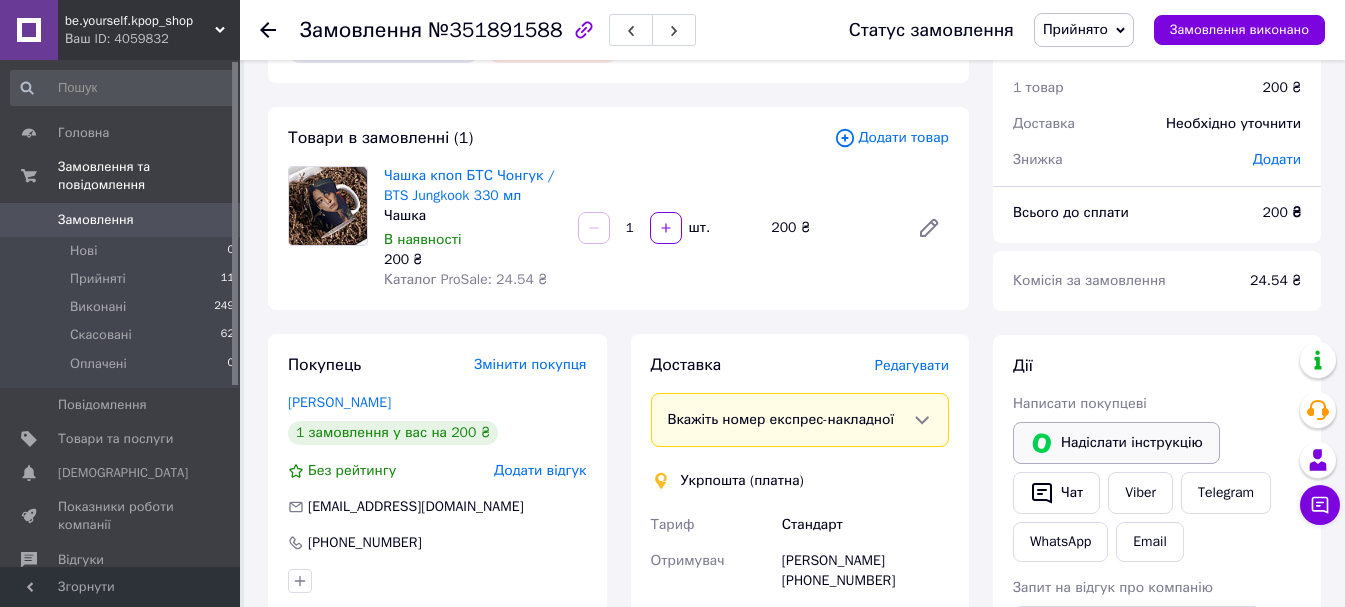 scroll, scrollTop: 100, scrollLeft: 0, axis: vertical 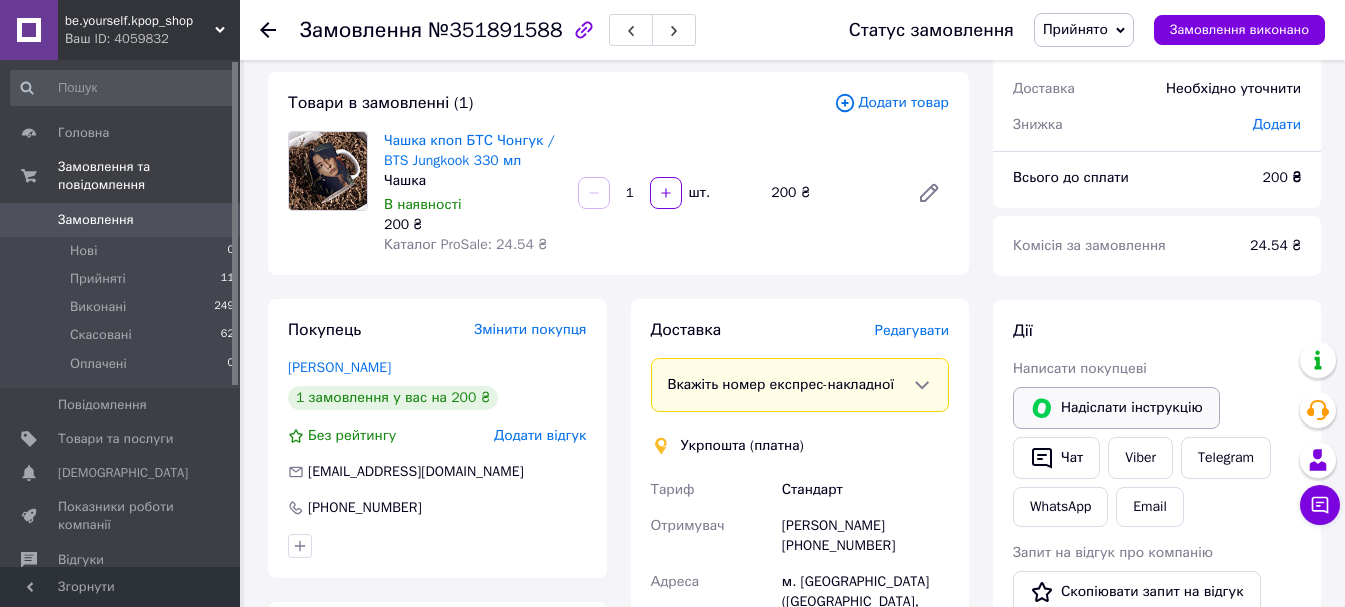 click on "Надіслати інструкцію" at bounding box center (1116, 408) 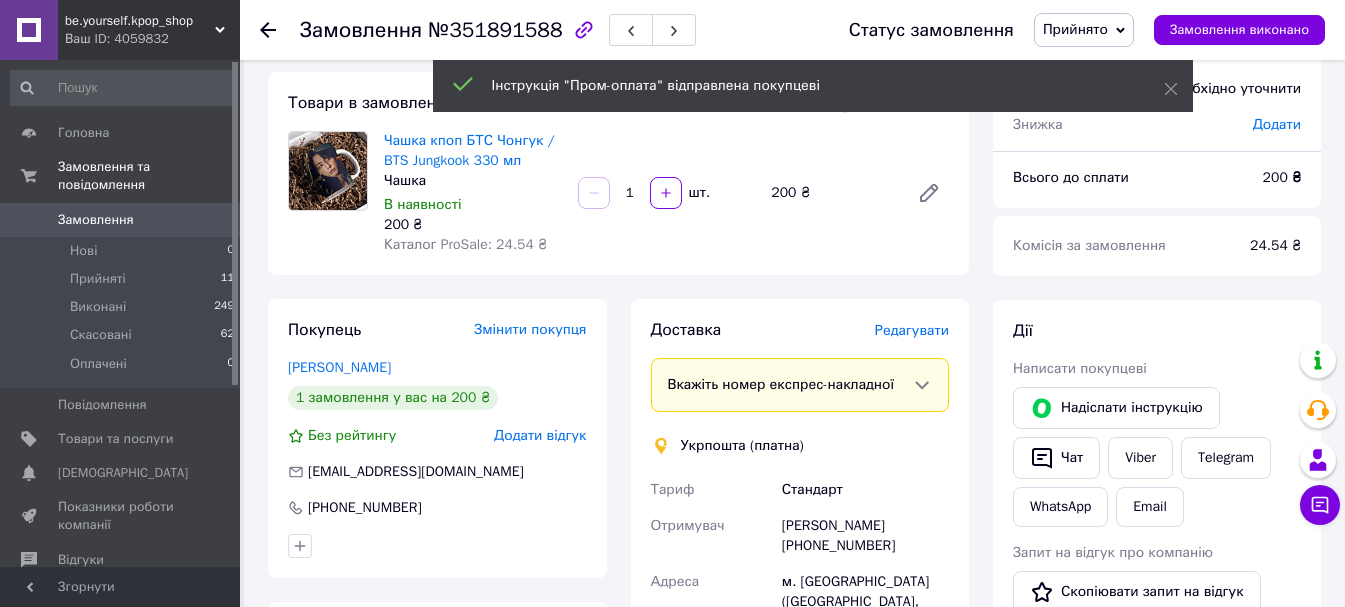 scroll, scrollTop: 0, scrollLeft: 0, axis: both 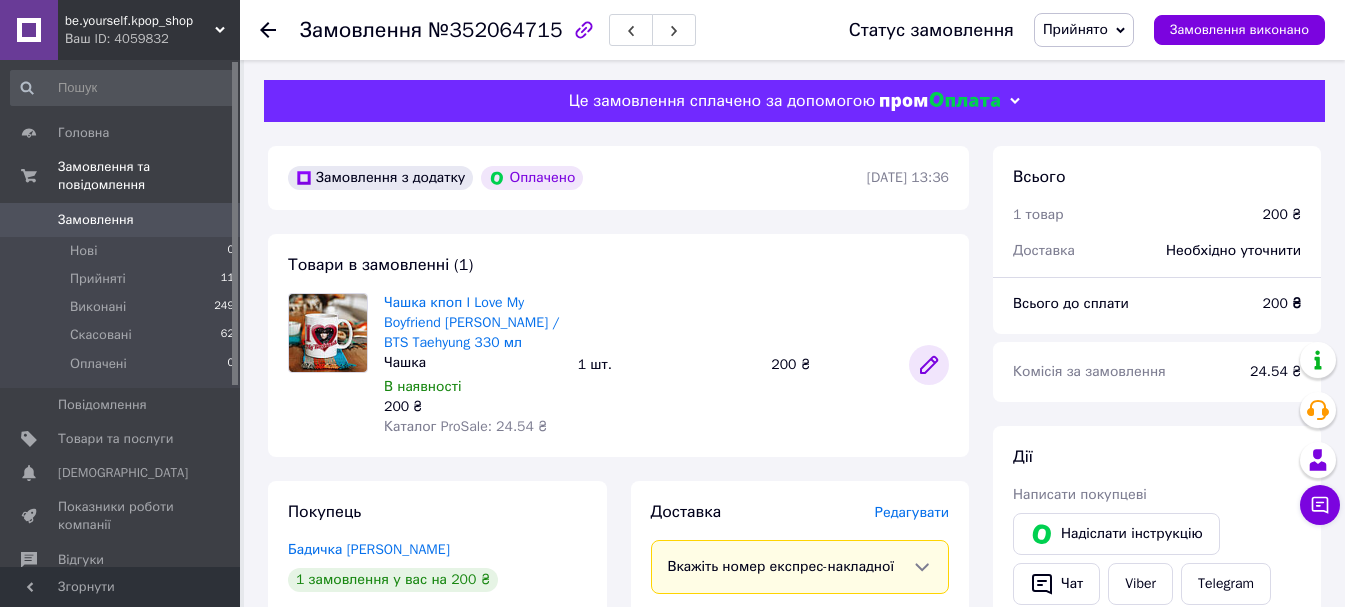 click 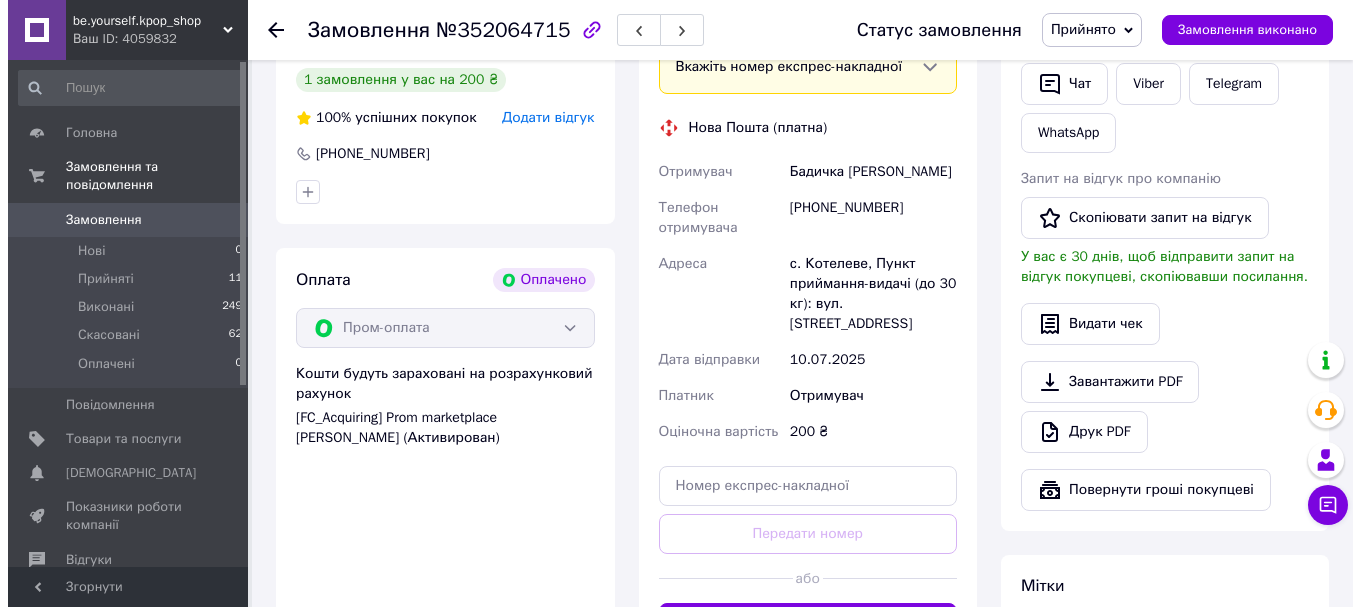 scroll, scrollTop: 400, scrollLeft: 0, axis: vertical 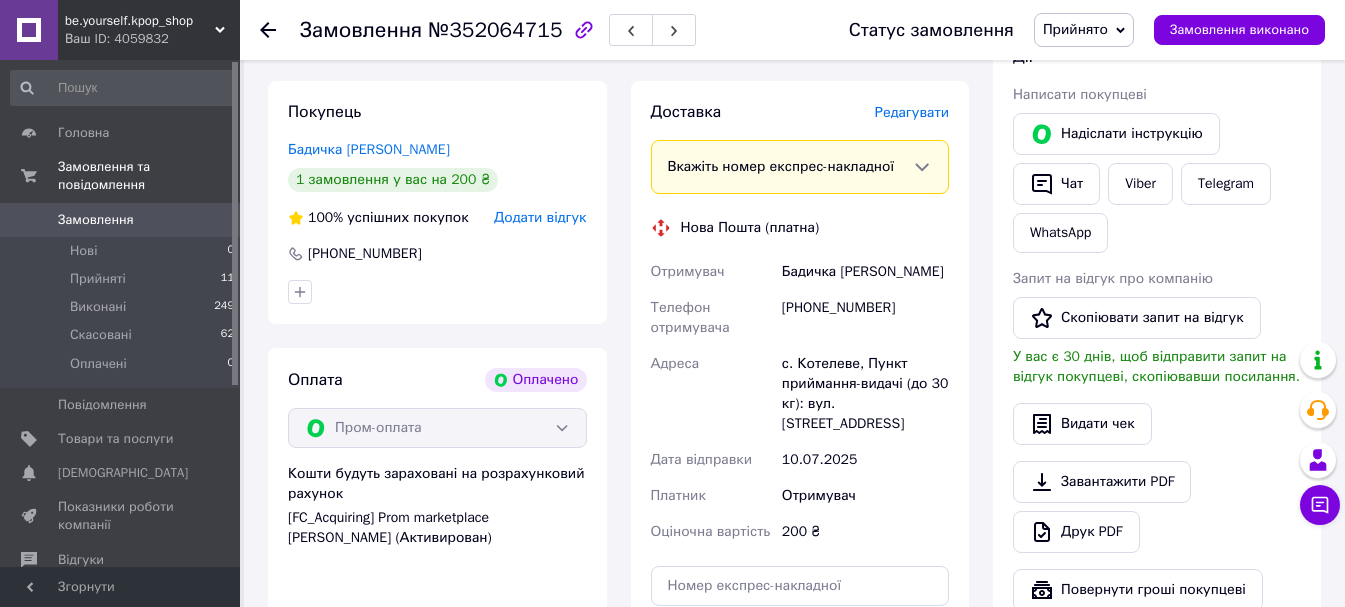 click on "Редагувати" at bounding box center (912, 112) 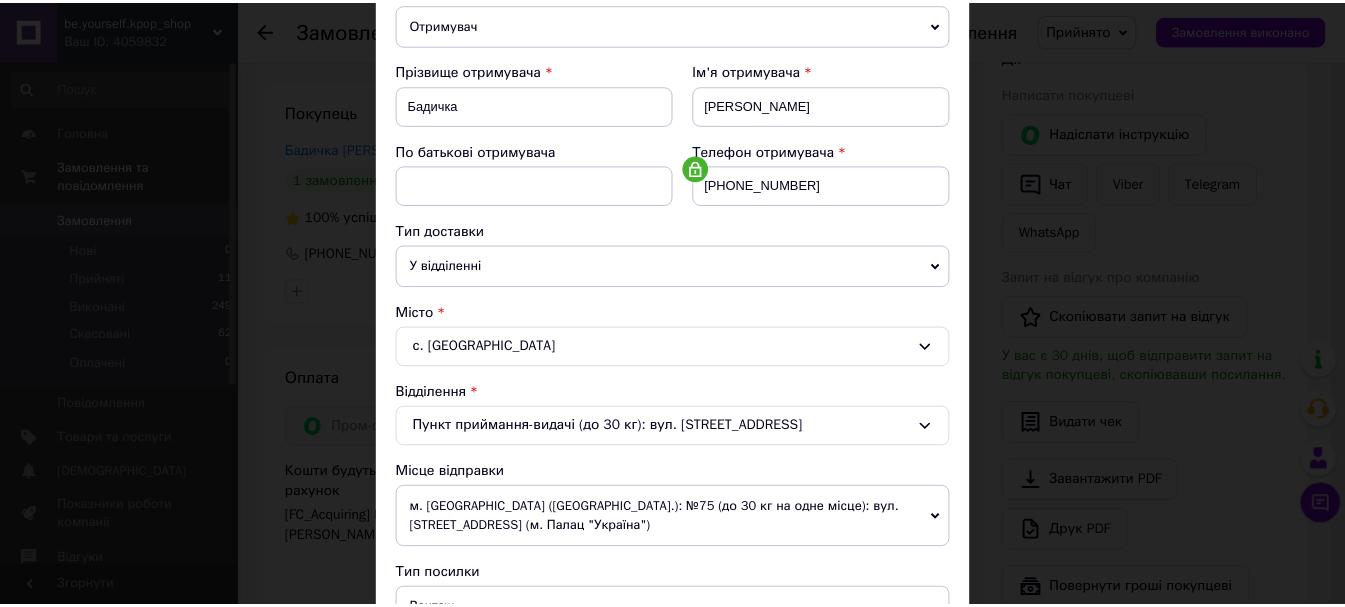 scroll, scrollTop: 700, scrollLeft: 0, axis: vertical 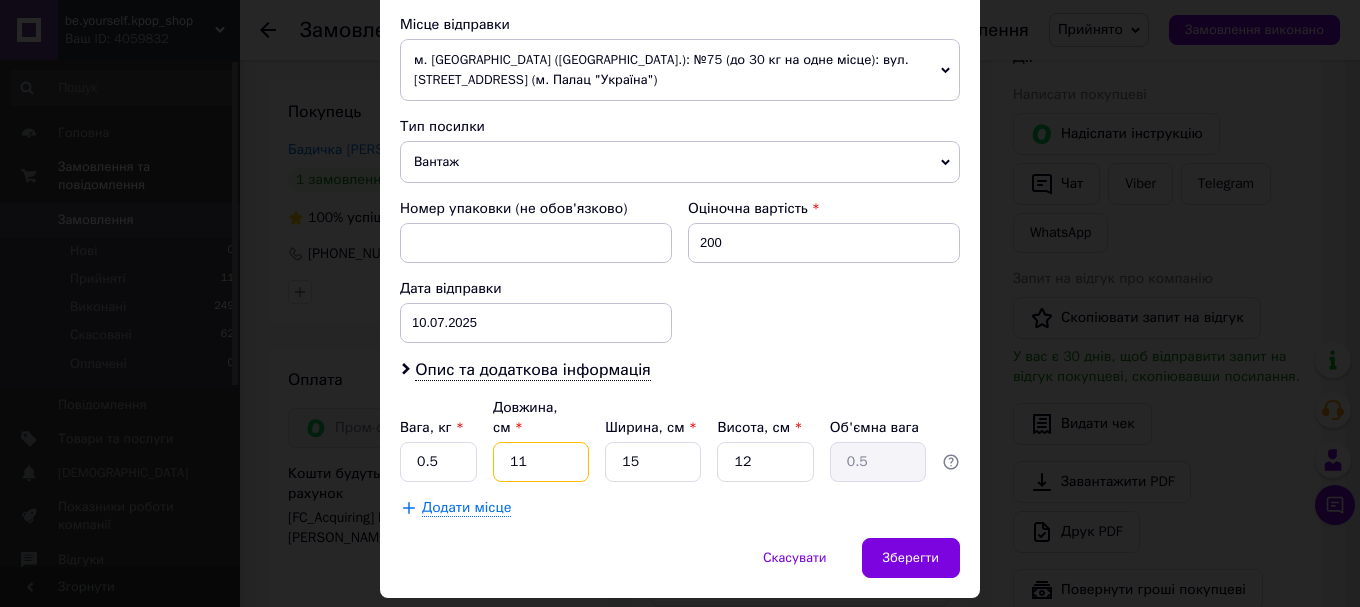 drag, startPoint x: 501, startPoint y: 433, endPoint x: 603, endPoint y: 439, distance: 102.176315 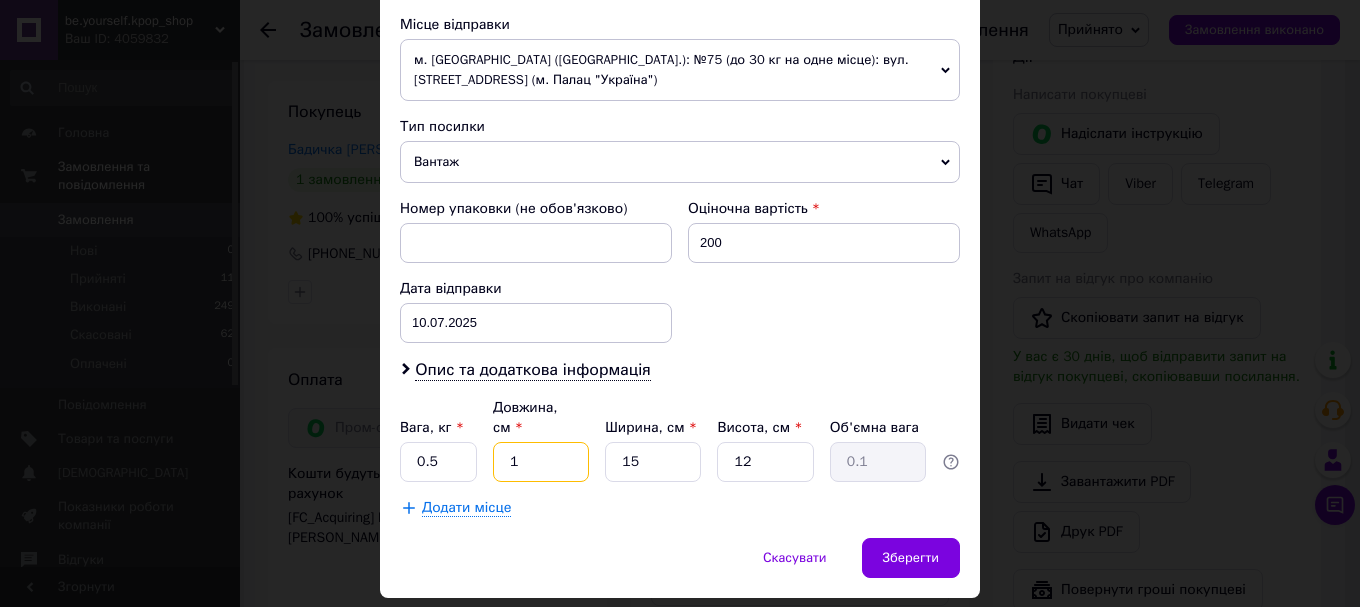 type on "15" 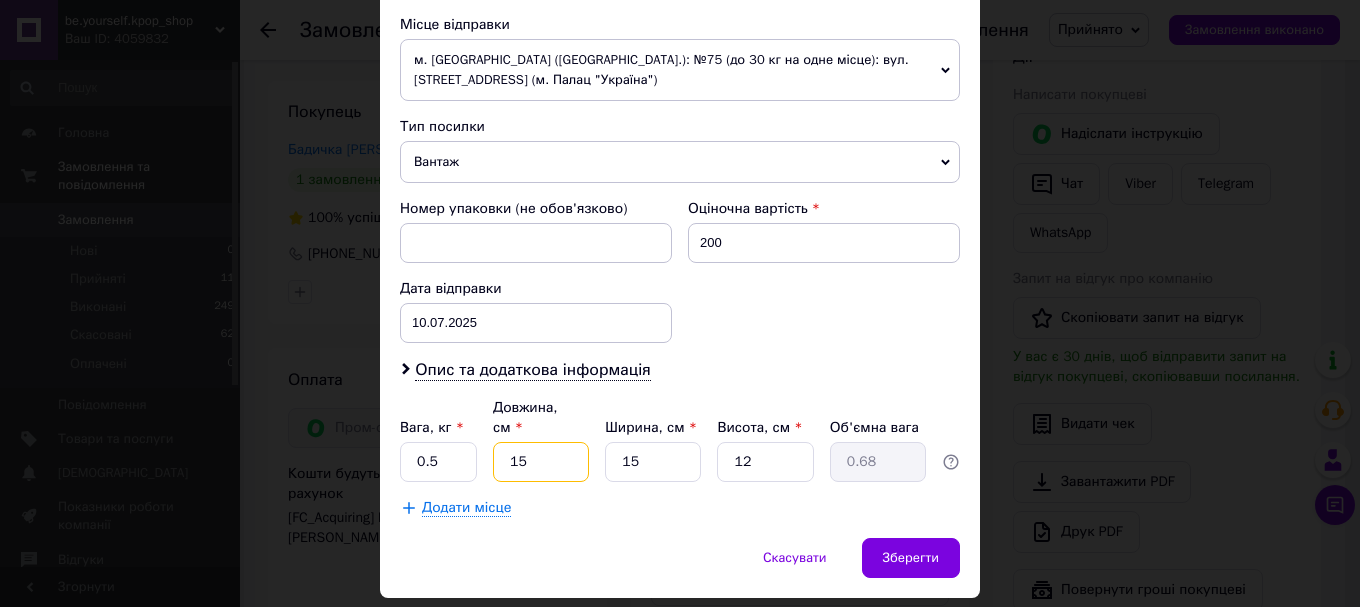 type on "15.5" 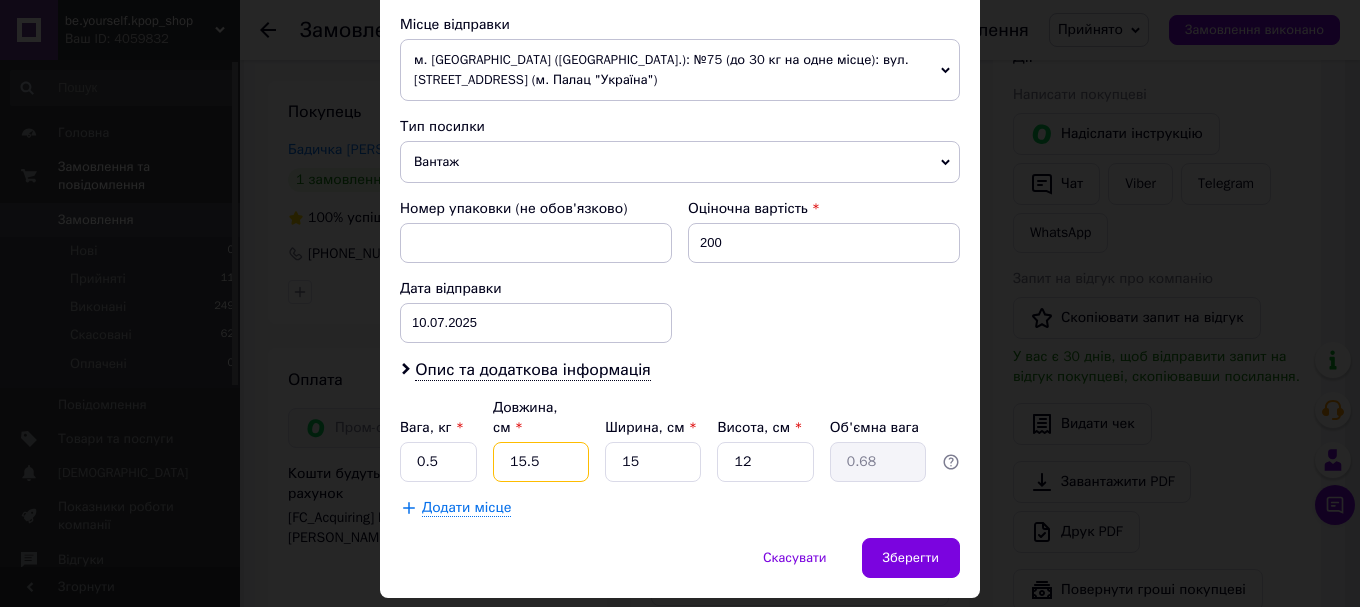 type on "0.7" 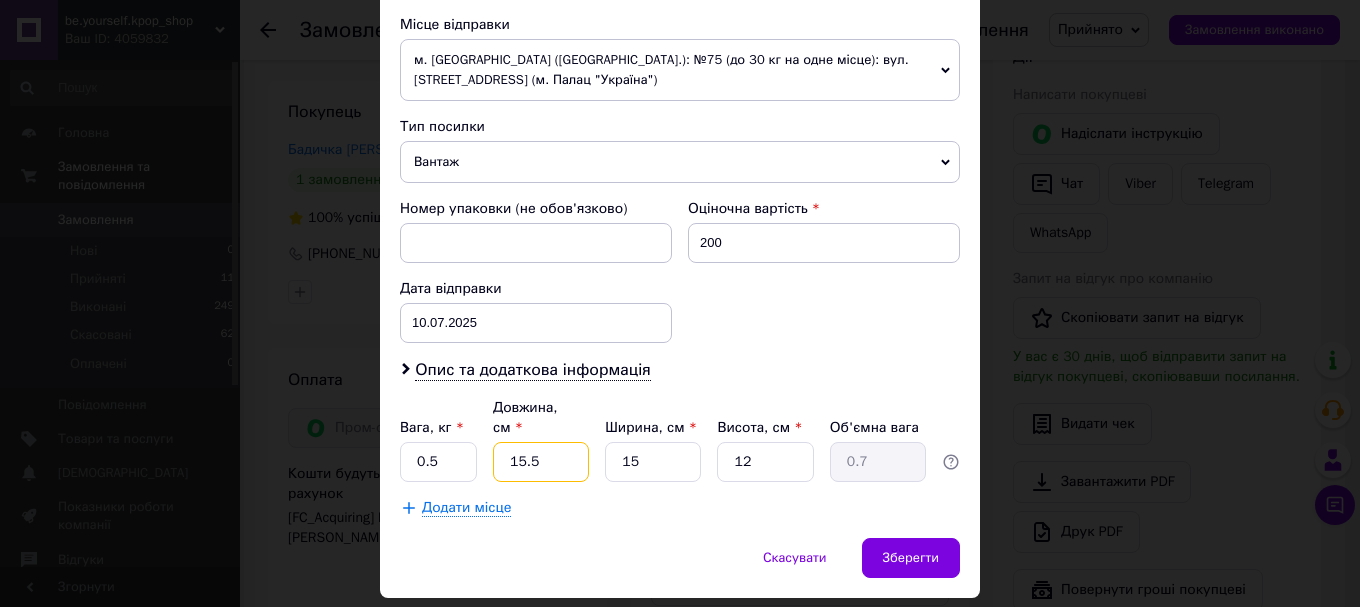 drag, startPoint x: 508, startPoint y: 447, endPoint x: 571, endPoint y: 431, distance: 65 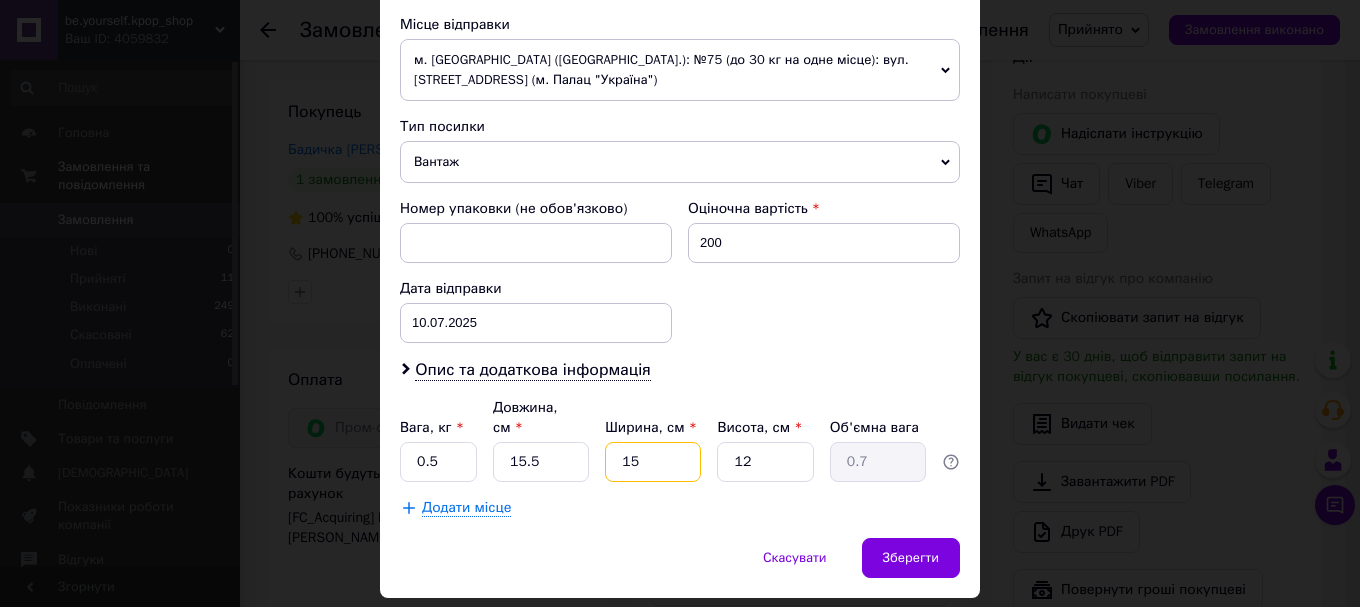 paste on ".5" 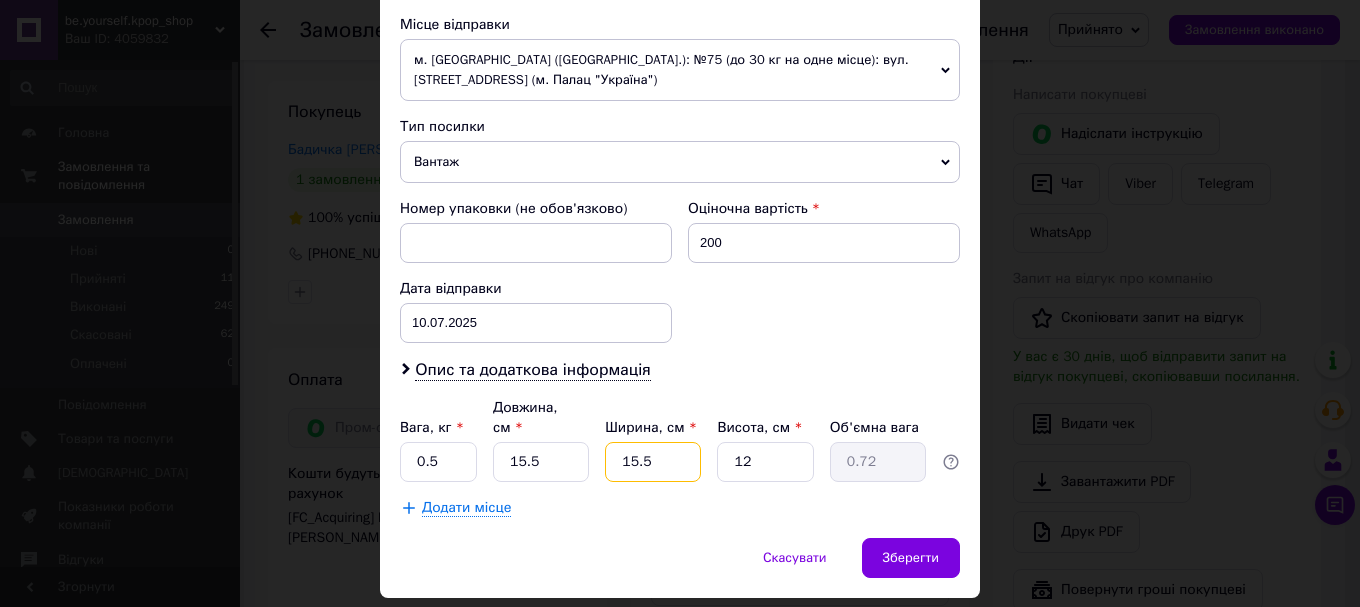 drag, startPoint x: 620, startPoint y: 443, endPoint x: 682, endPoint y: 438, distance: 62.201286 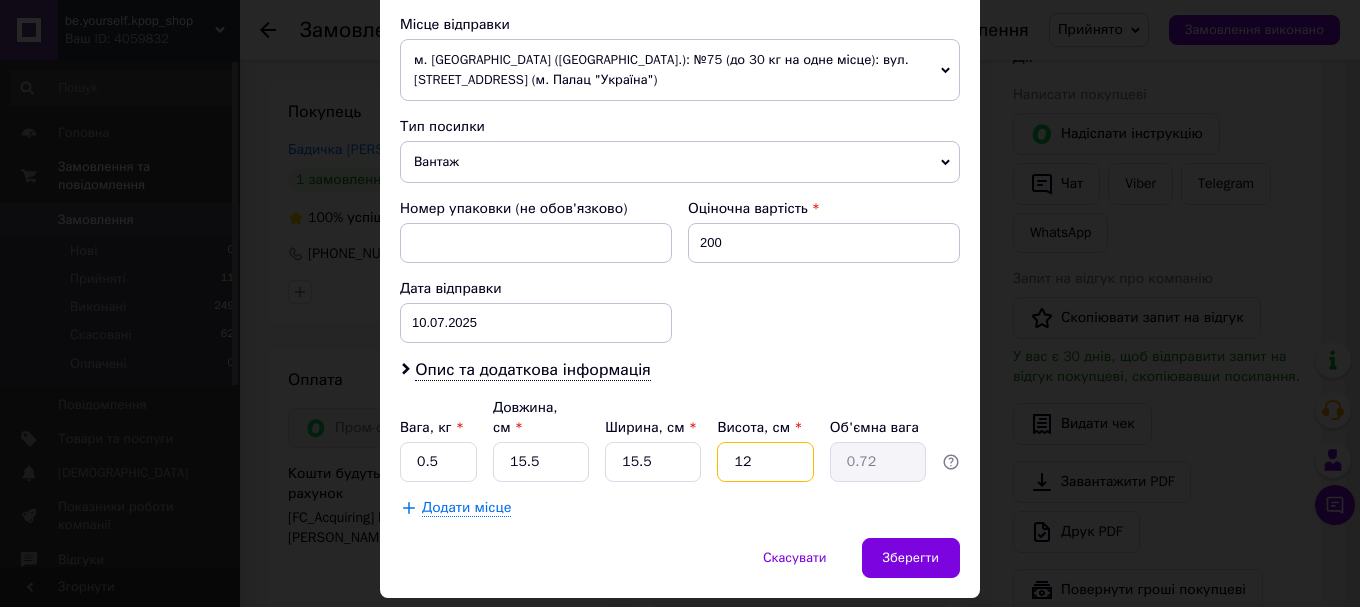 drag, startPoint x: 725, startPoint y: 435, endPoint x: 812, endPoint y: 441, distance: 87.20665 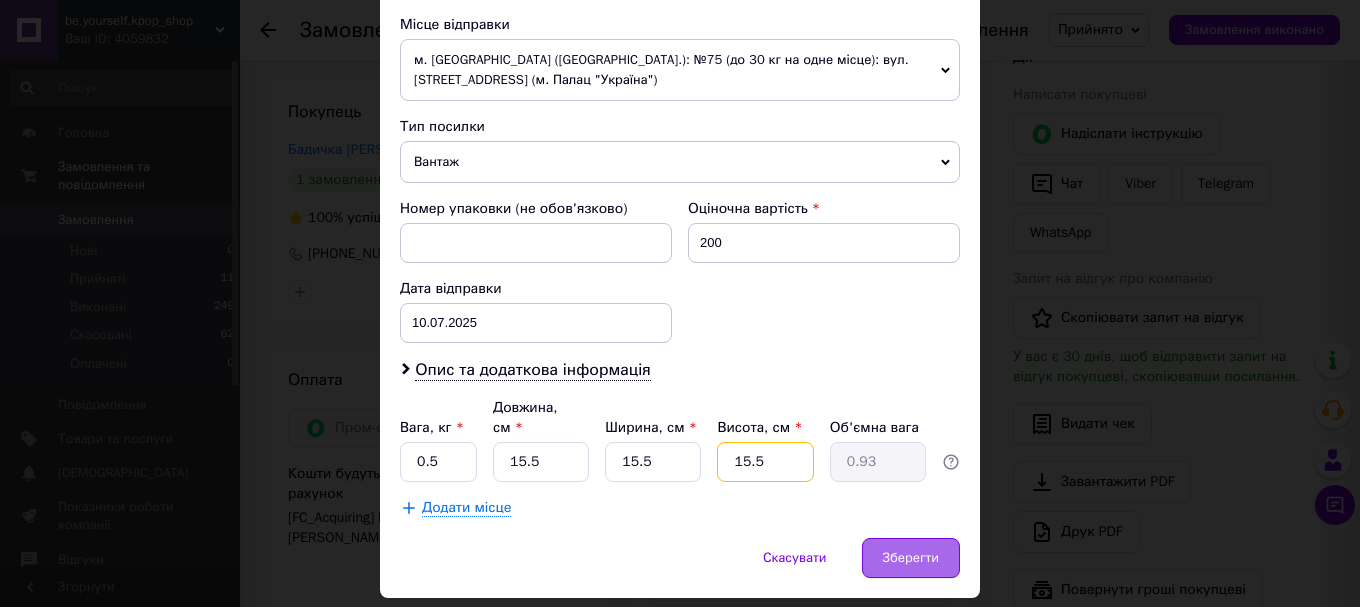 type on "15.5" 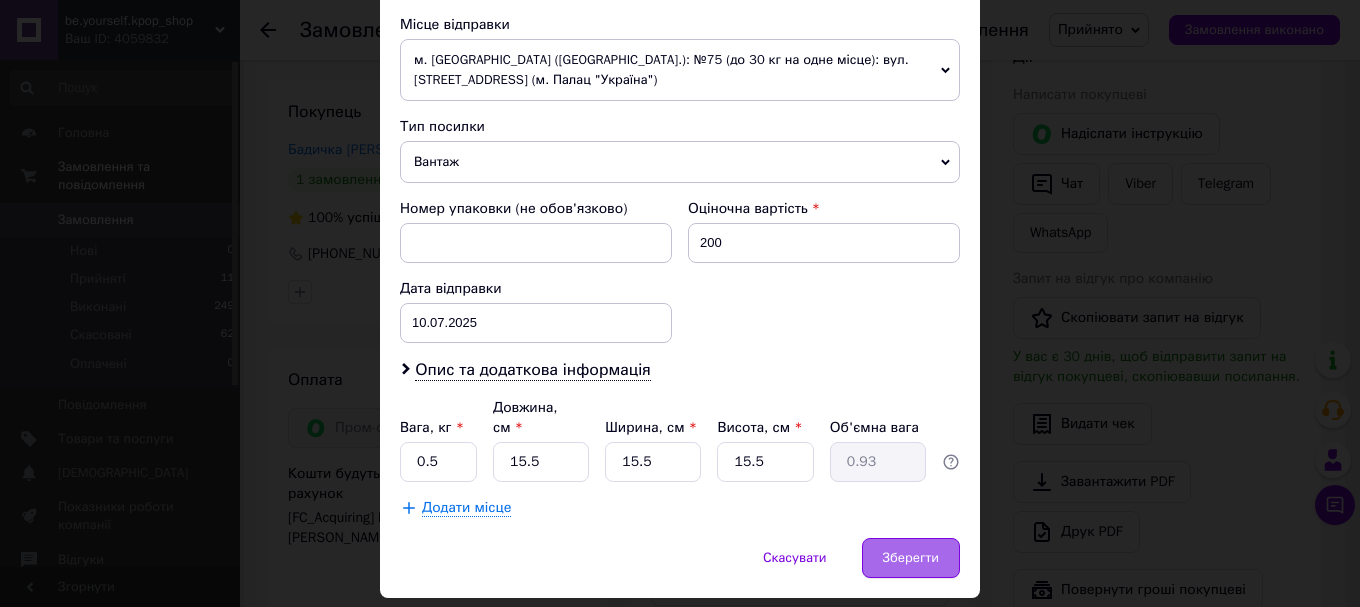 click on "Зберегти" at bounding box center (911, 558) 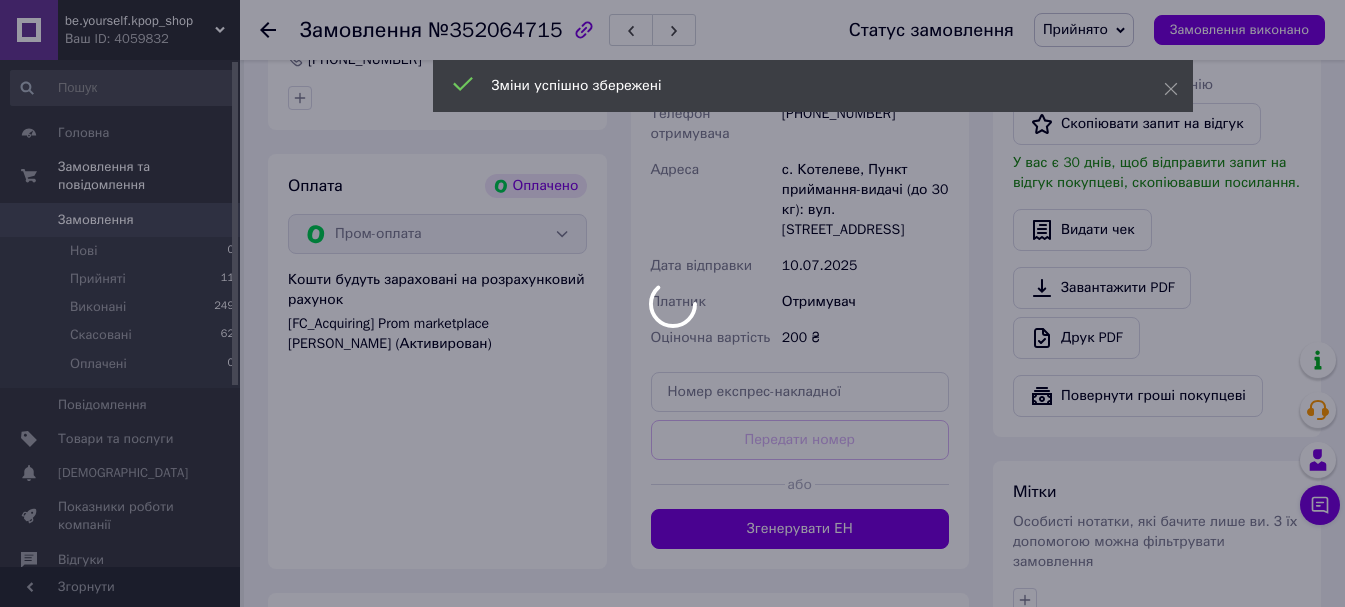 scroll, scrollTop: 600, scrollLeft: 0, axis: vertical 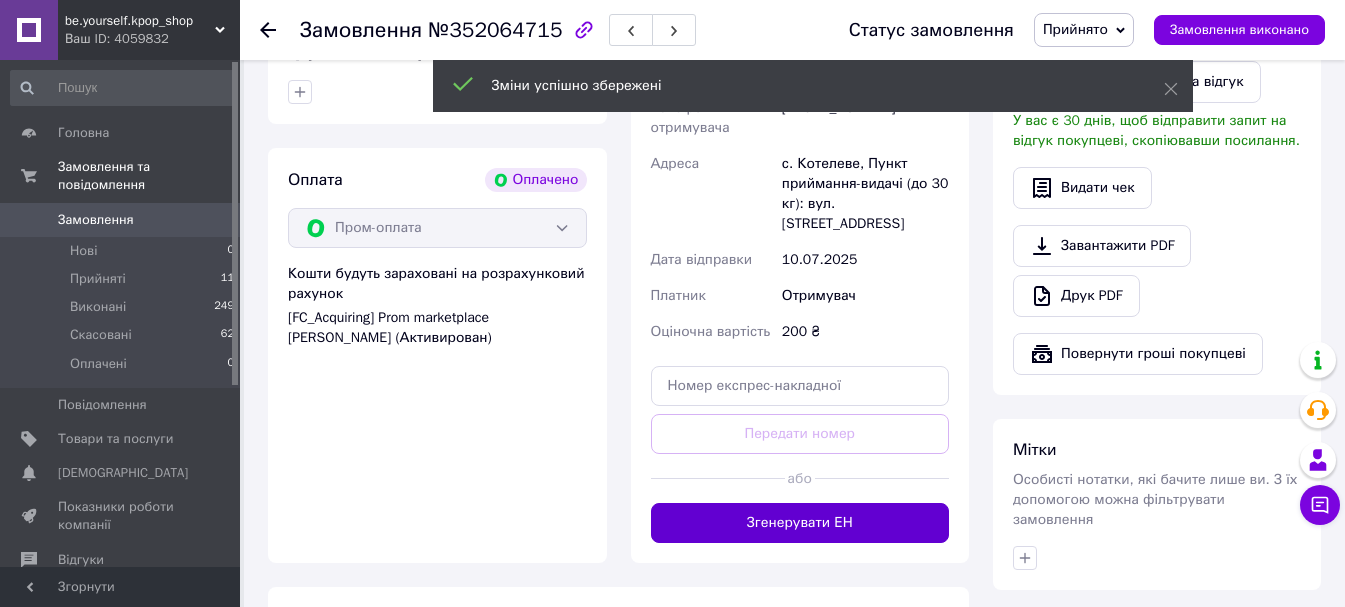 click on "Згенерувати ЕН" at bounding box center [800, 523] 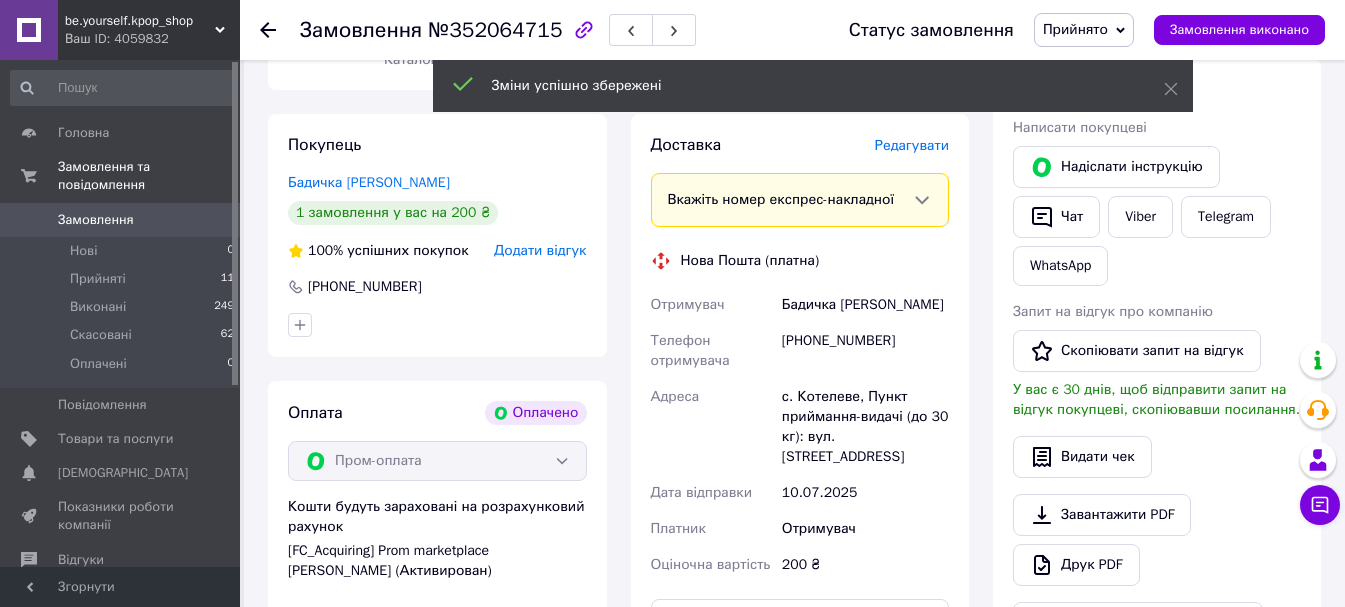 scroll, scrollTop: 300, scrollLeft: 0, axis: vertical 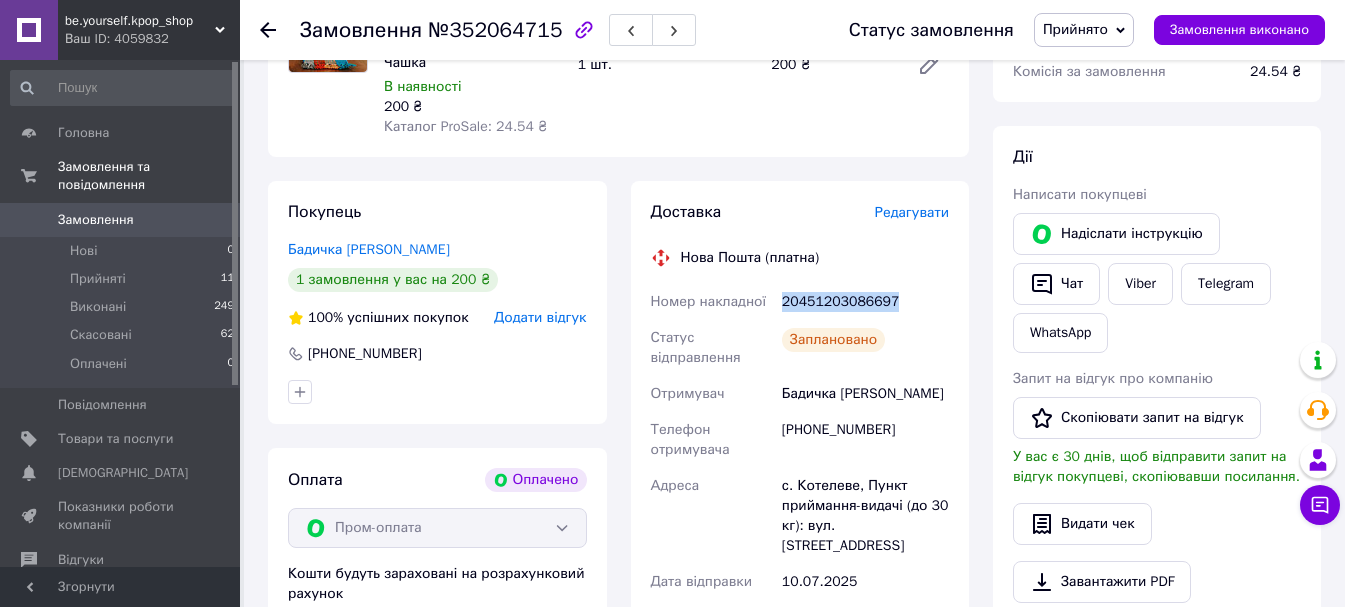 drag, startPoint x: 782, startPoint y: 305, endPoint x: 893, endPoint y: 302, distance: 111.040535 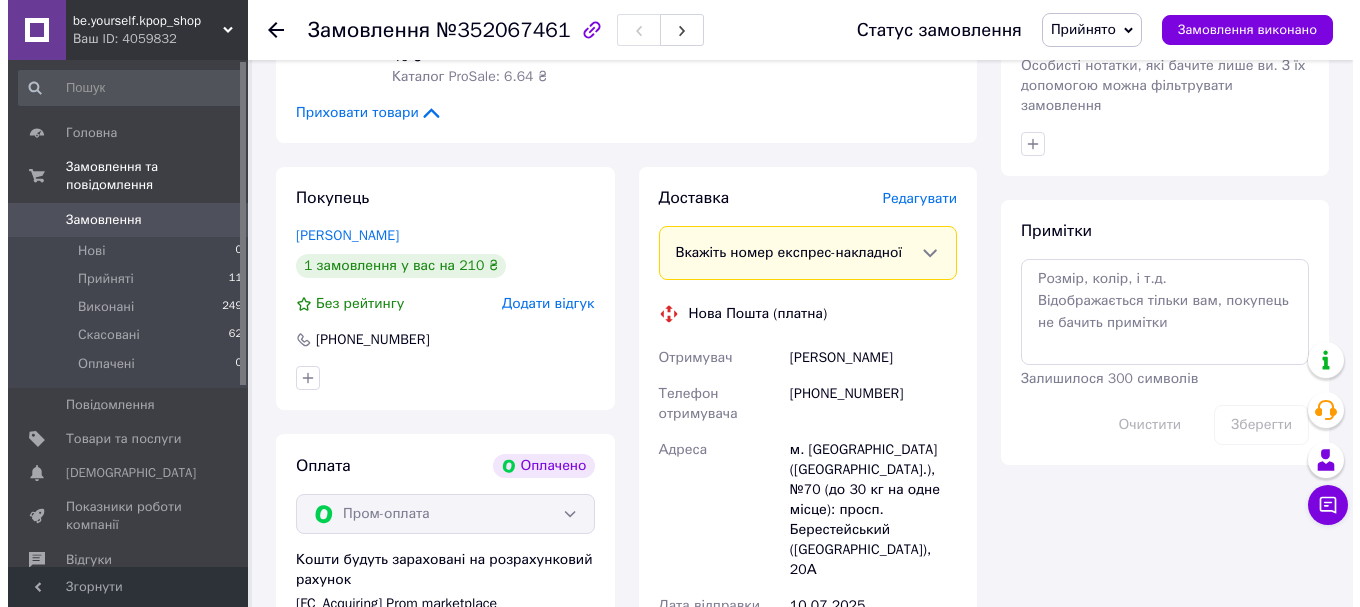 scroll, scrollTop: 1100, scrollLeft: 0, axis: vertical 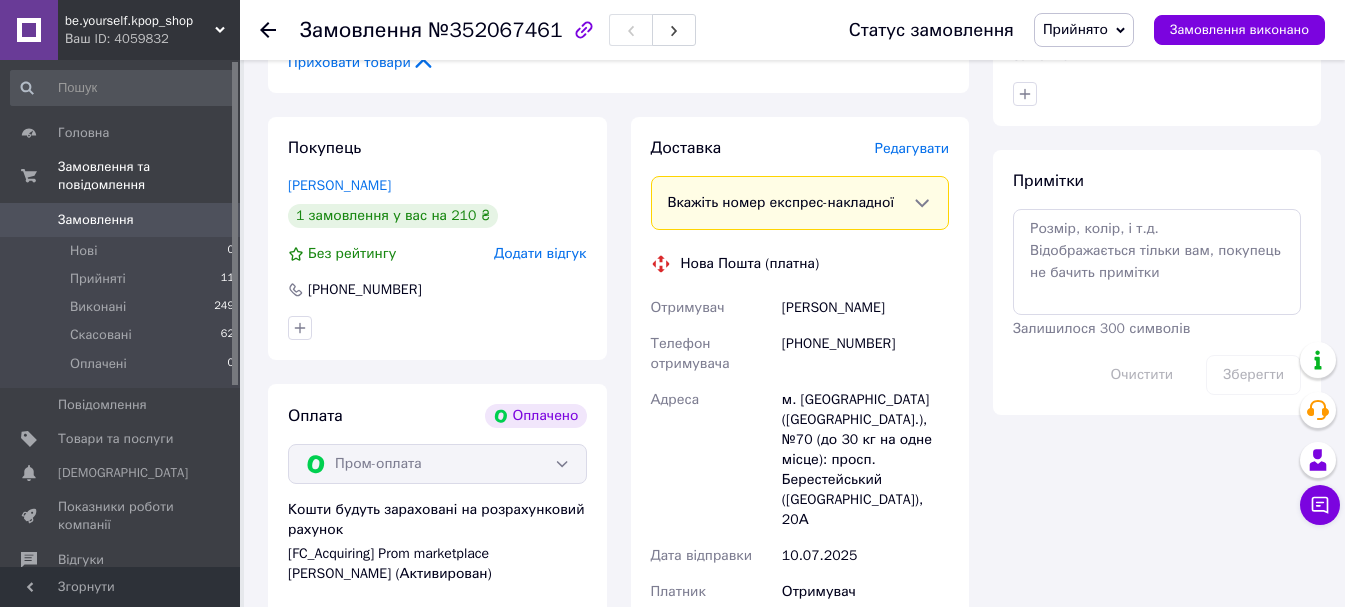 click on "Редагувати" at bounding box center [912, 148] 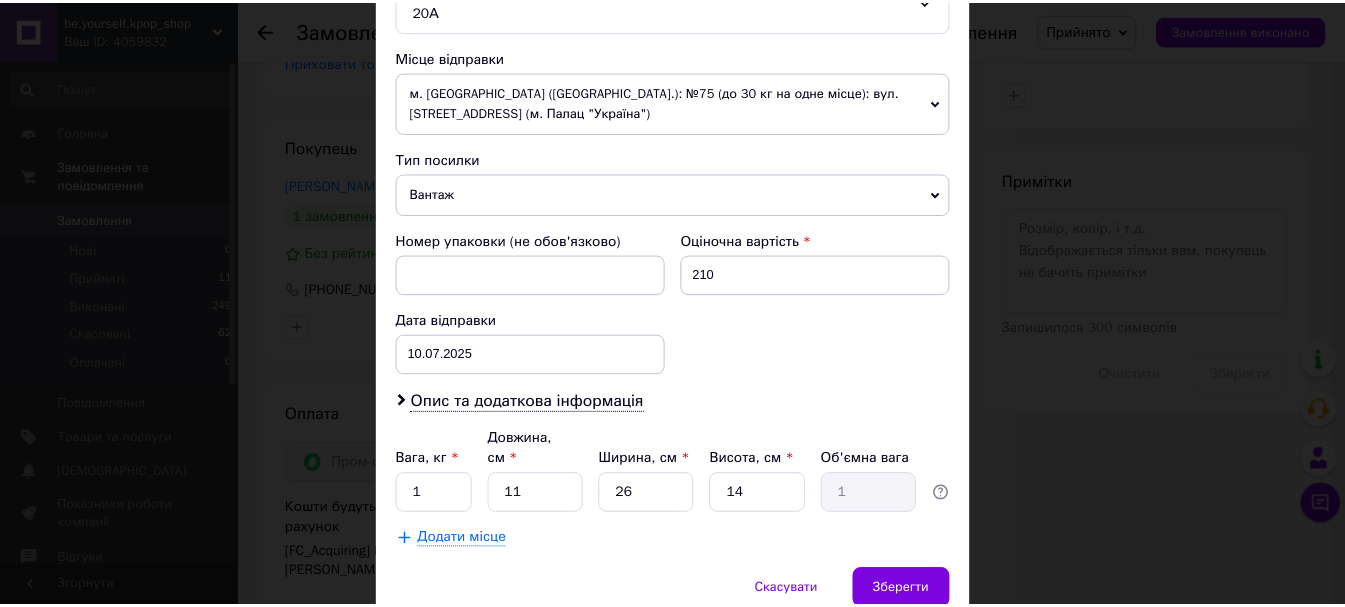 scroll, scrollTop: 700, scrollLeft: 0, axis: vertical 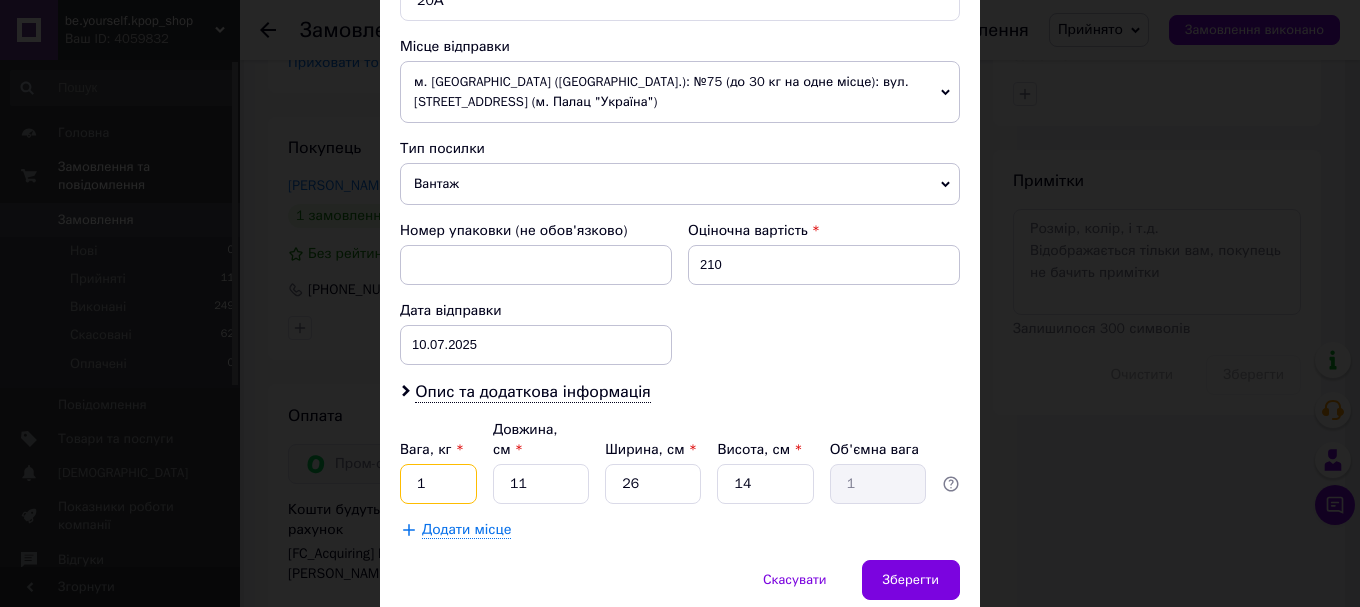 drag, startPoint x: 414, startPoint y: 445, endPoint x: 457, endPoint y: 428, distance: 46.238514 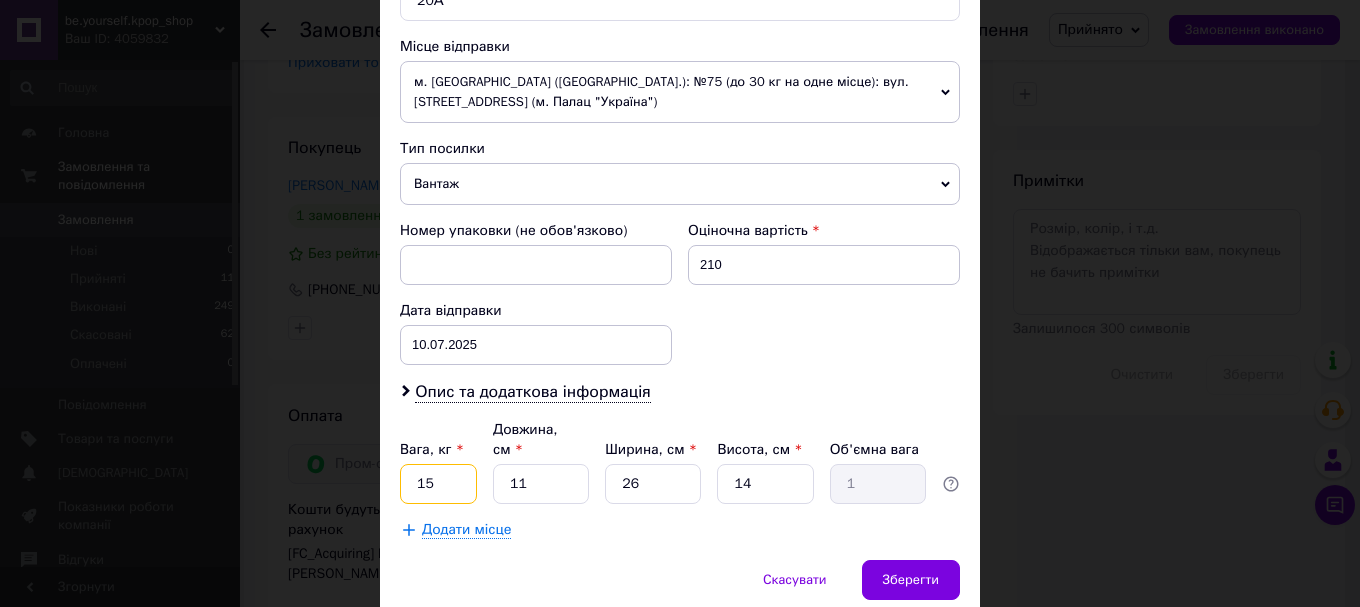 type on "1" 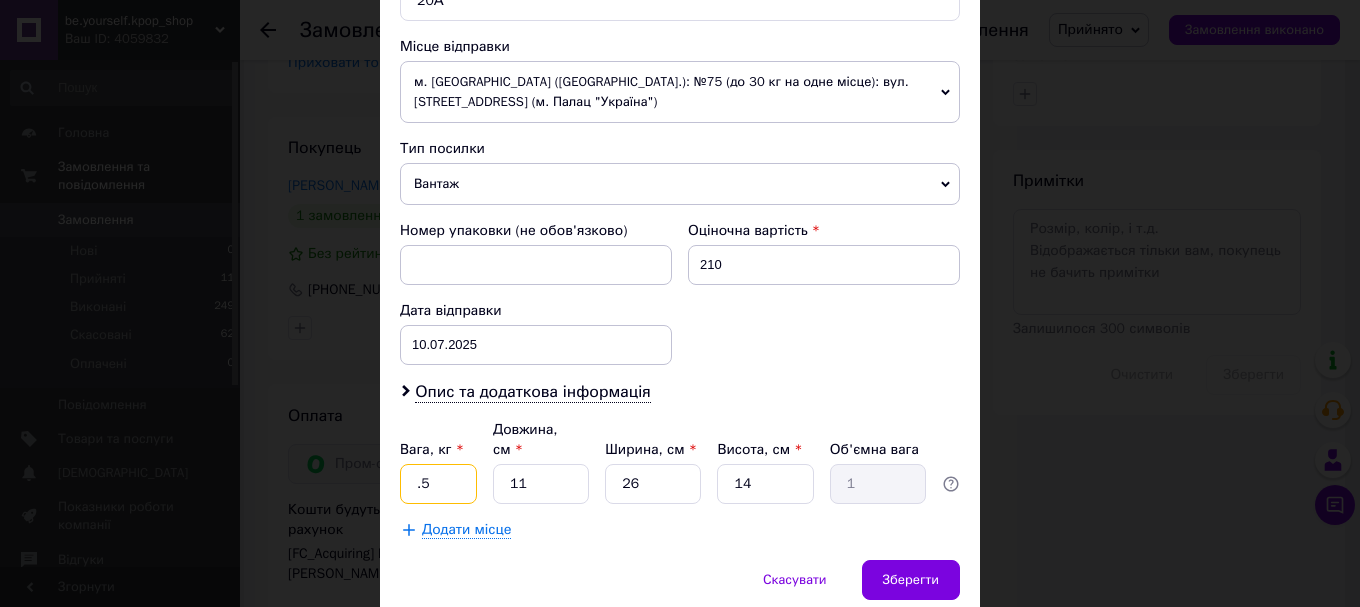 type on ".5" 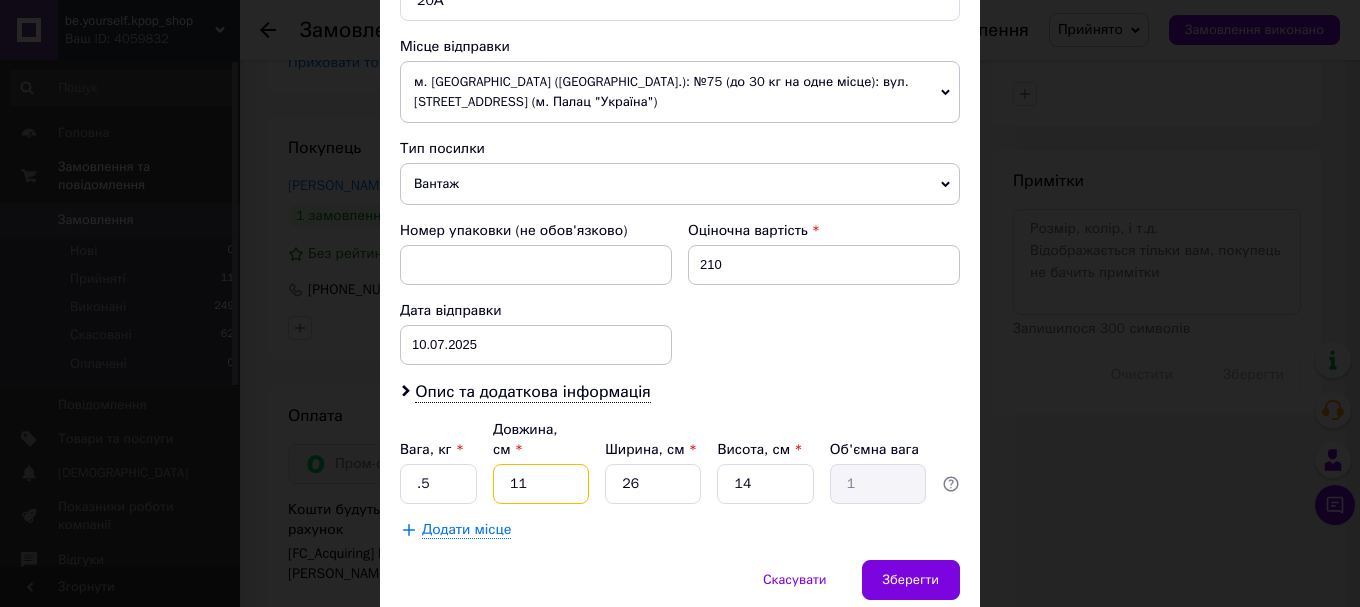 drag, startPoint x: 507, startPoint y: 445, endPoint x: 620, endPoint y: 443, distance: 113.0177 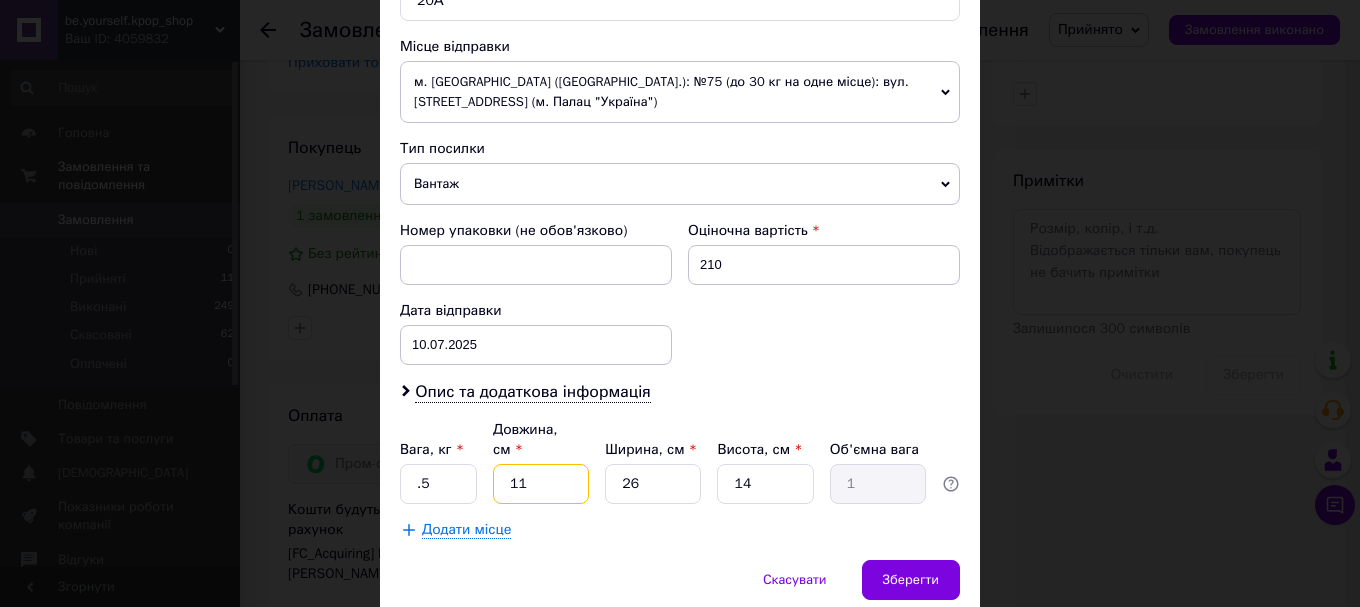 type on "2" 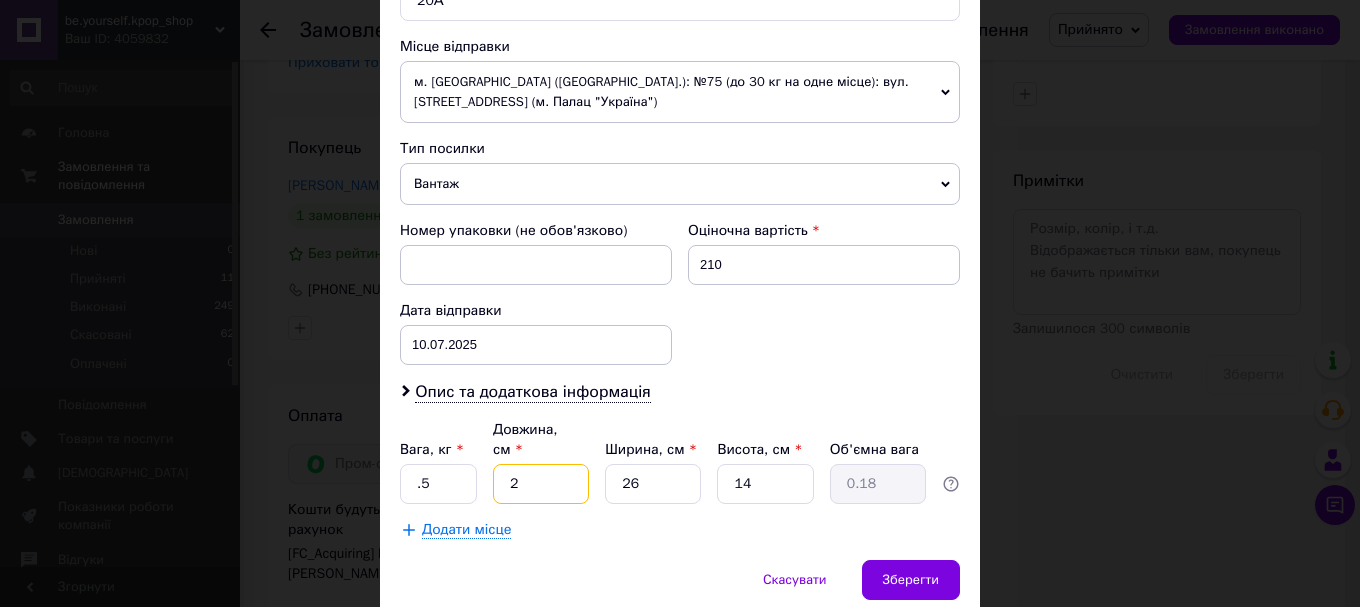 type on "24" 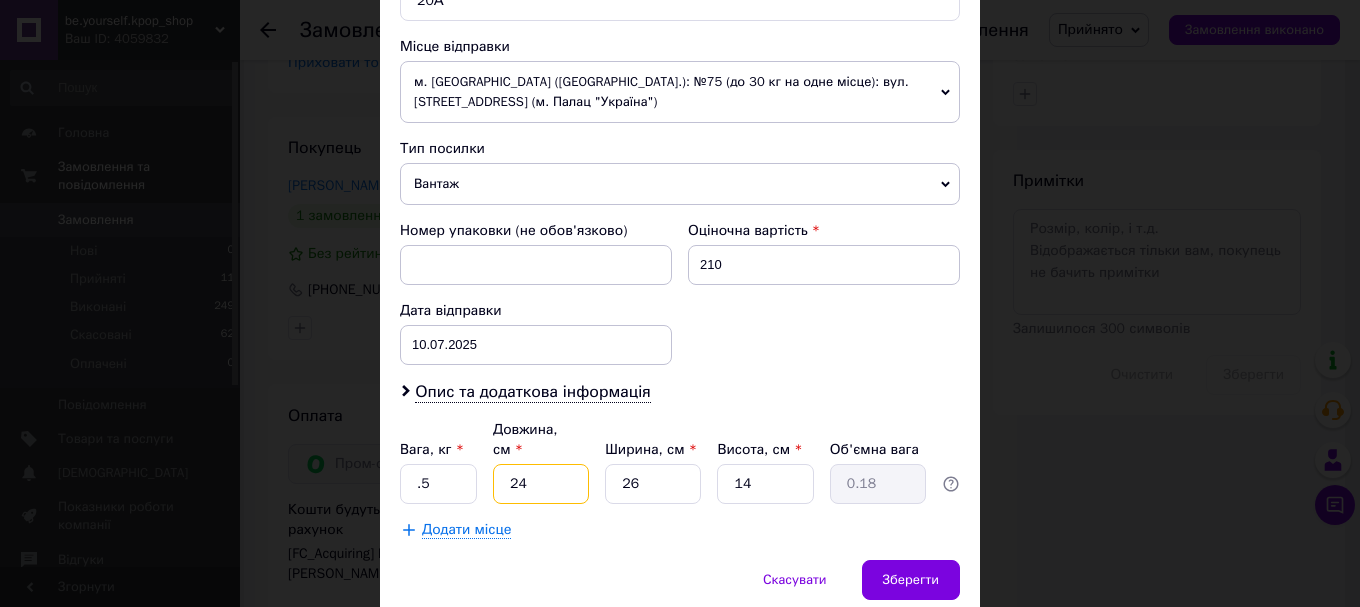 type on "2.18" 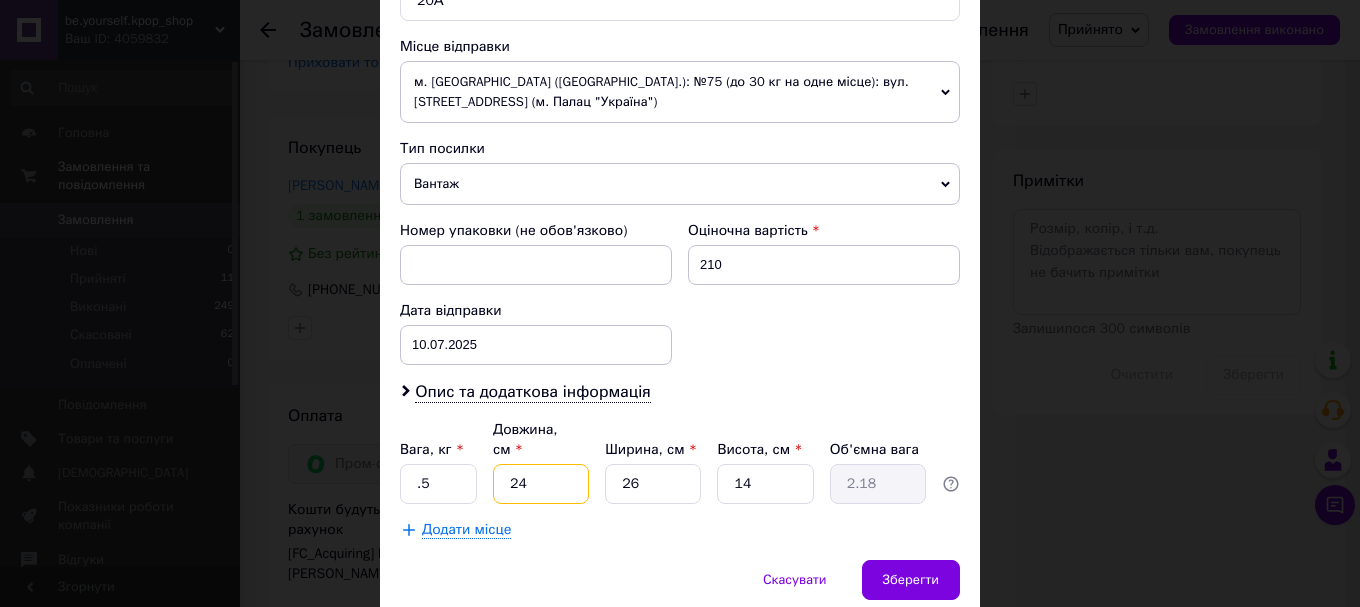 type on "24" 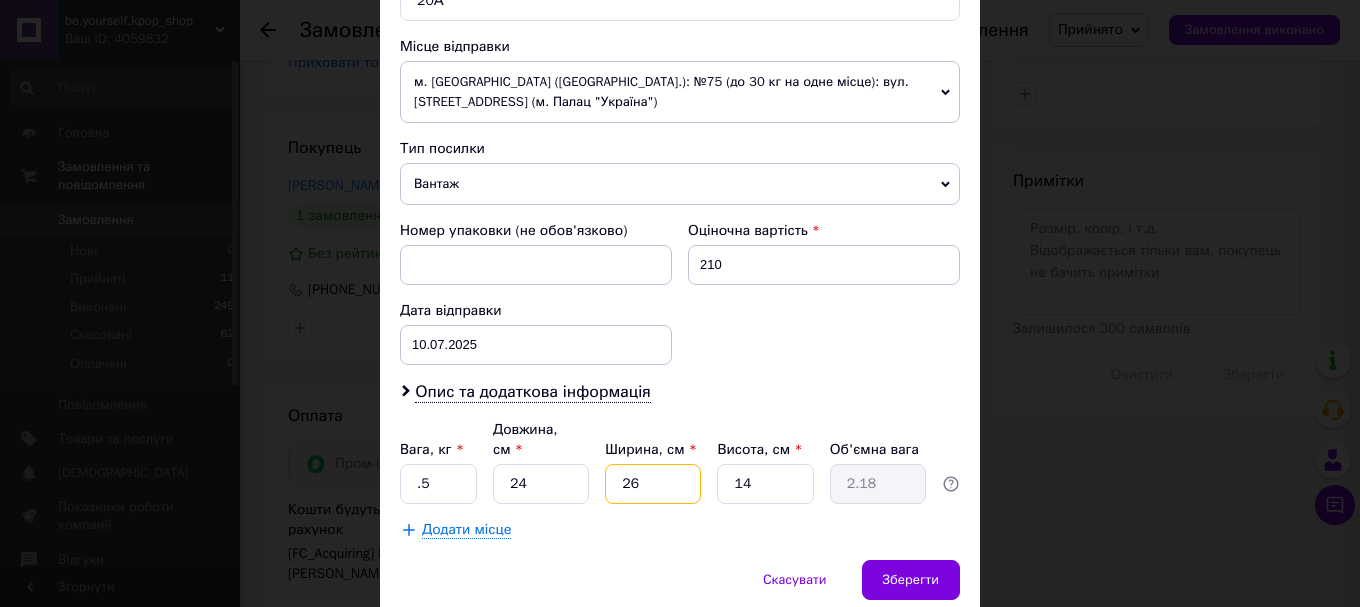 drag, startPoint x: 615, startPoint y: 447, endPoint x: 675, endPoint y: 425, distance: 63.90618 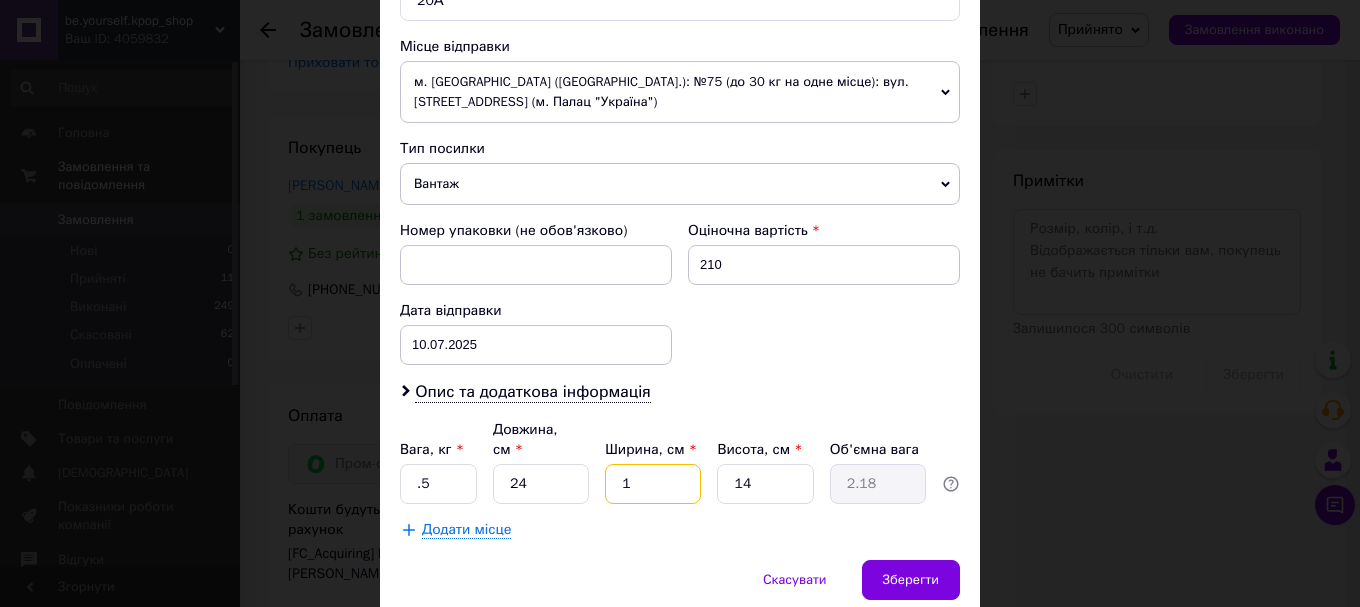 type on "0.1" 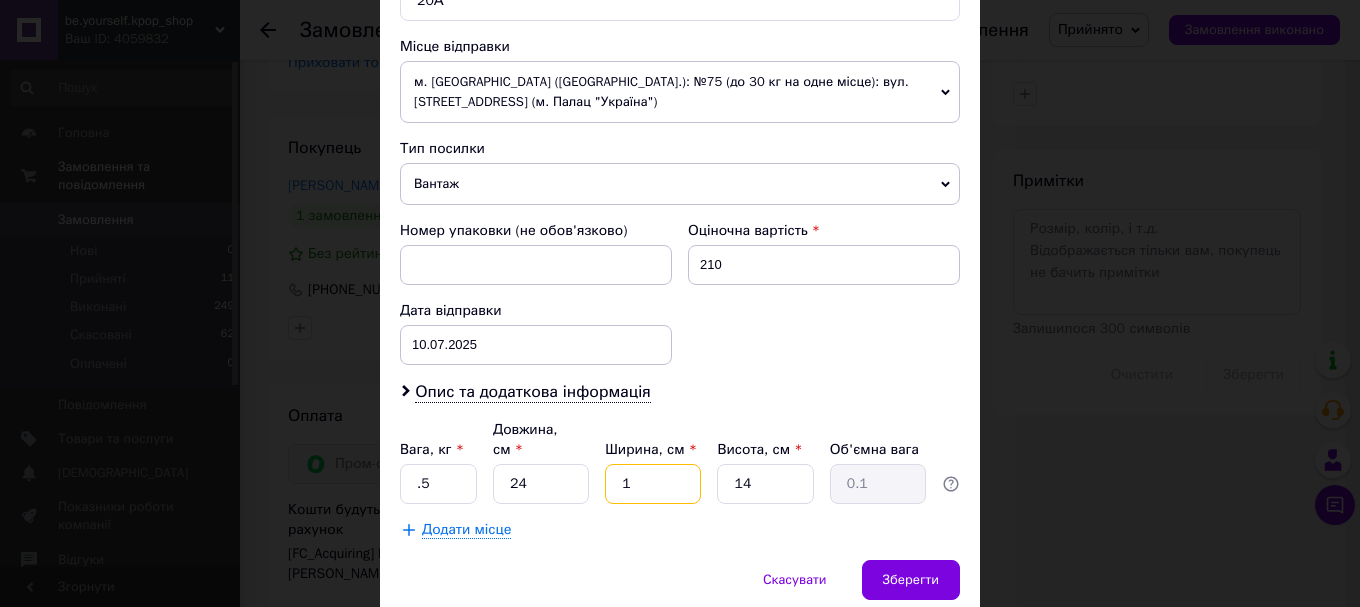 type on "16" 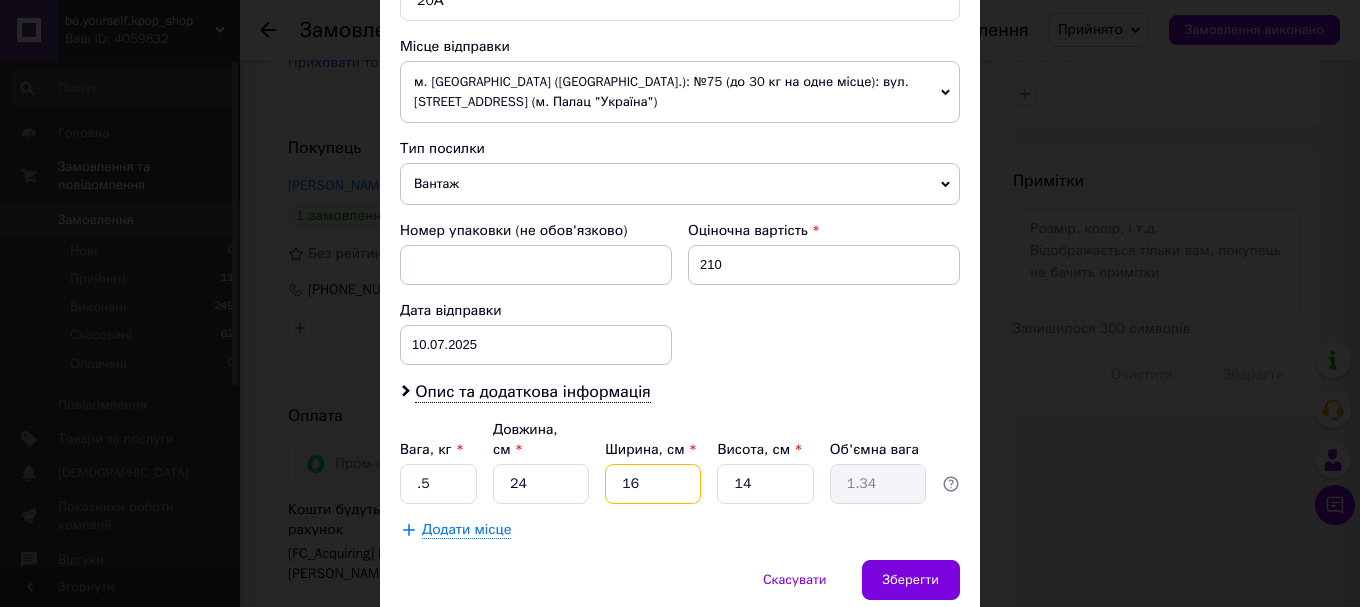 type on "16" 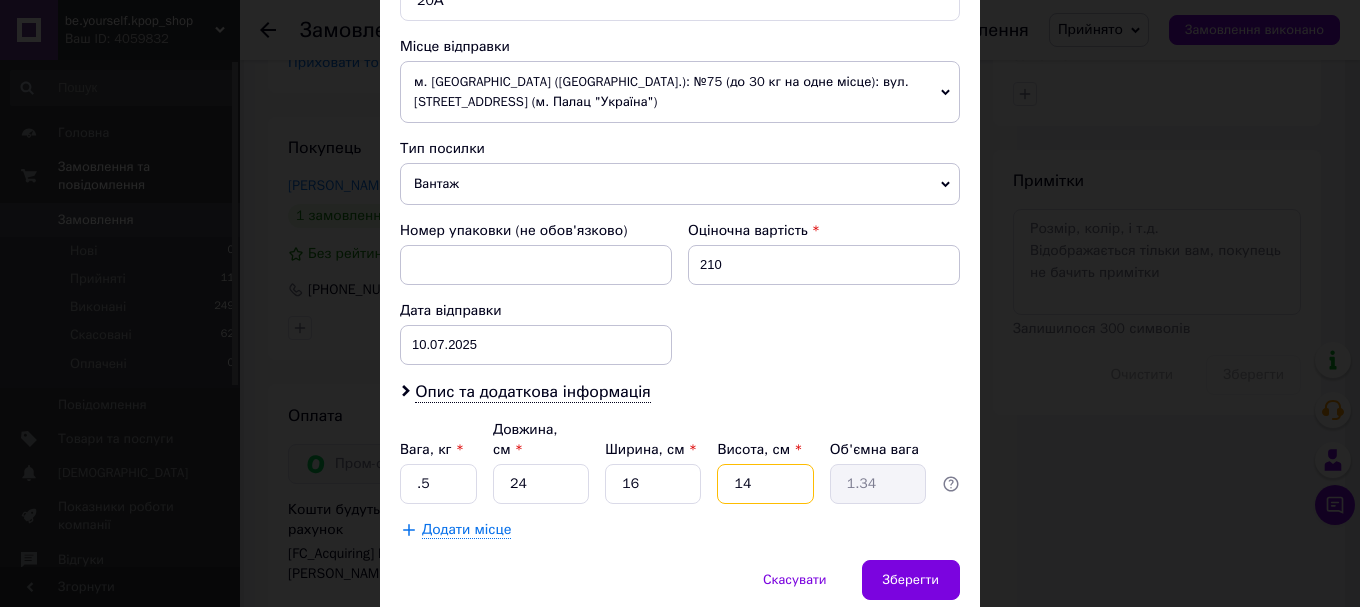click on "Вага, кг   * .5 Довжина, см   * 24 Ширина, см   * 16 Висота, см   * 14 Об'ємна вага 1.34" at bounding box center [680, 462] 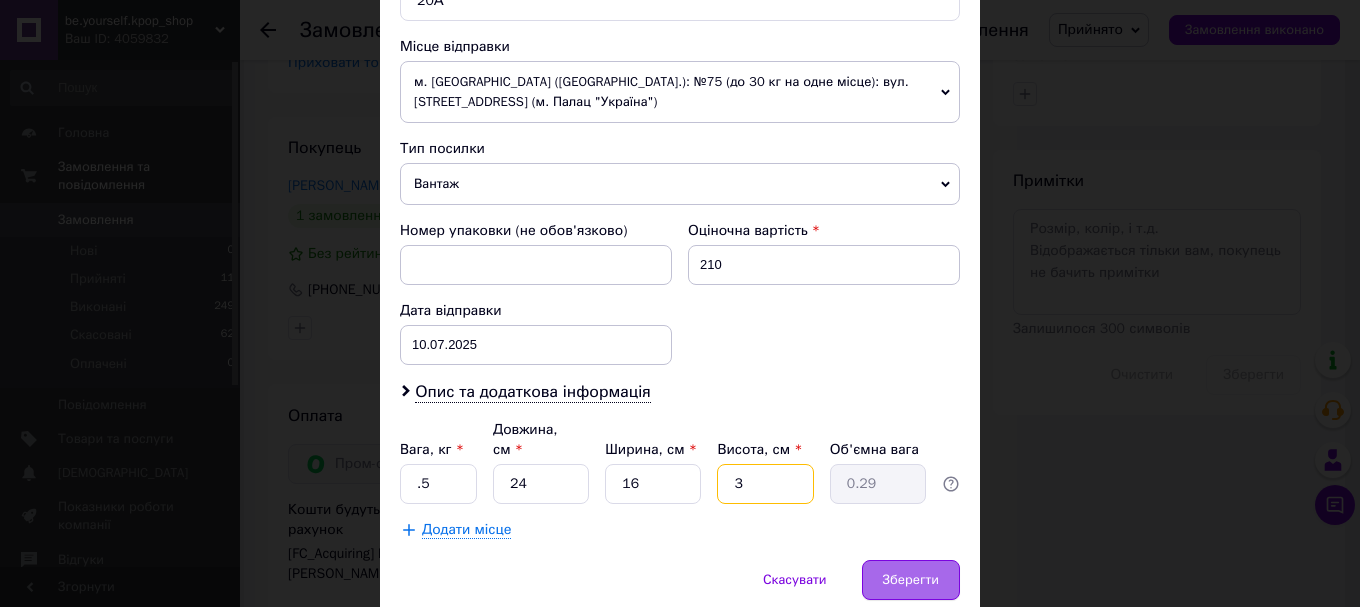 type on "3" 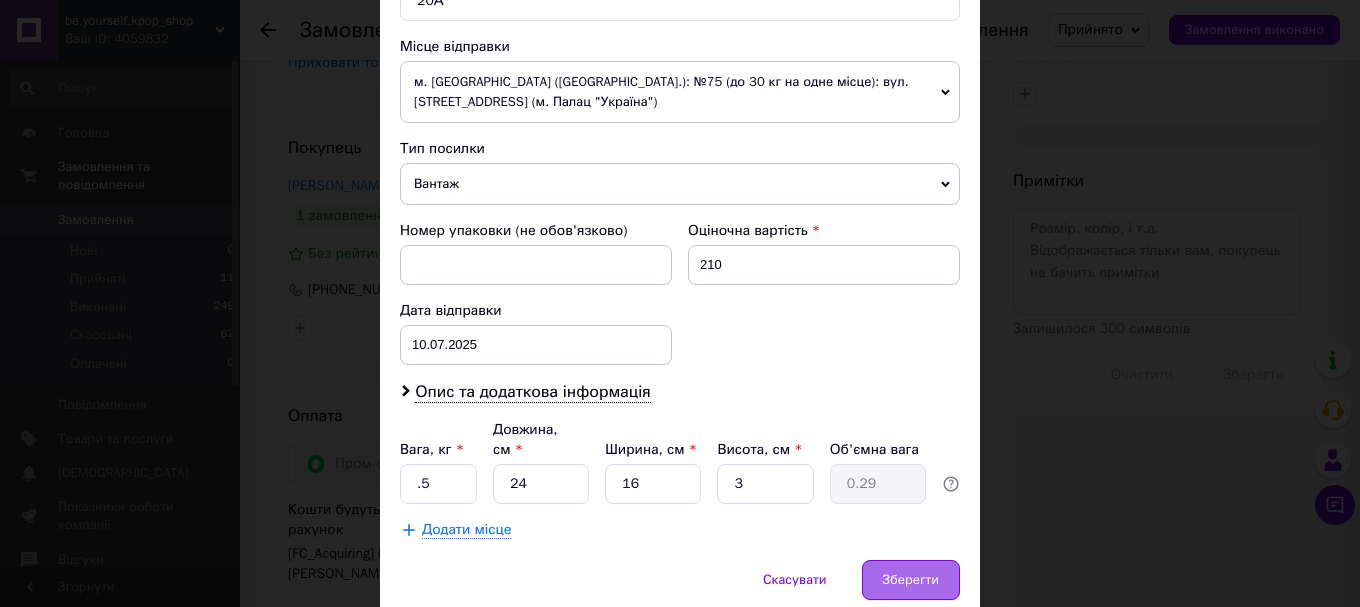 click on "Зберегти" at bounding box center [911, 580] 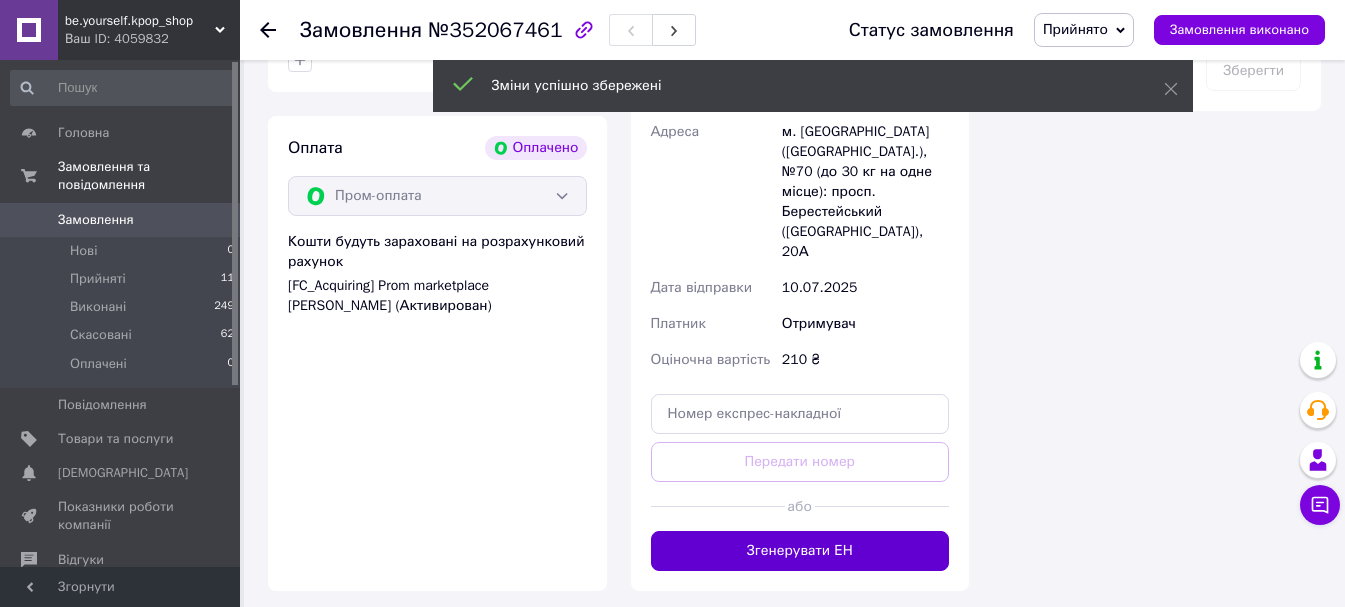 scroll, scrollTop: 1400, scrollLeft: 0, axis: vertical 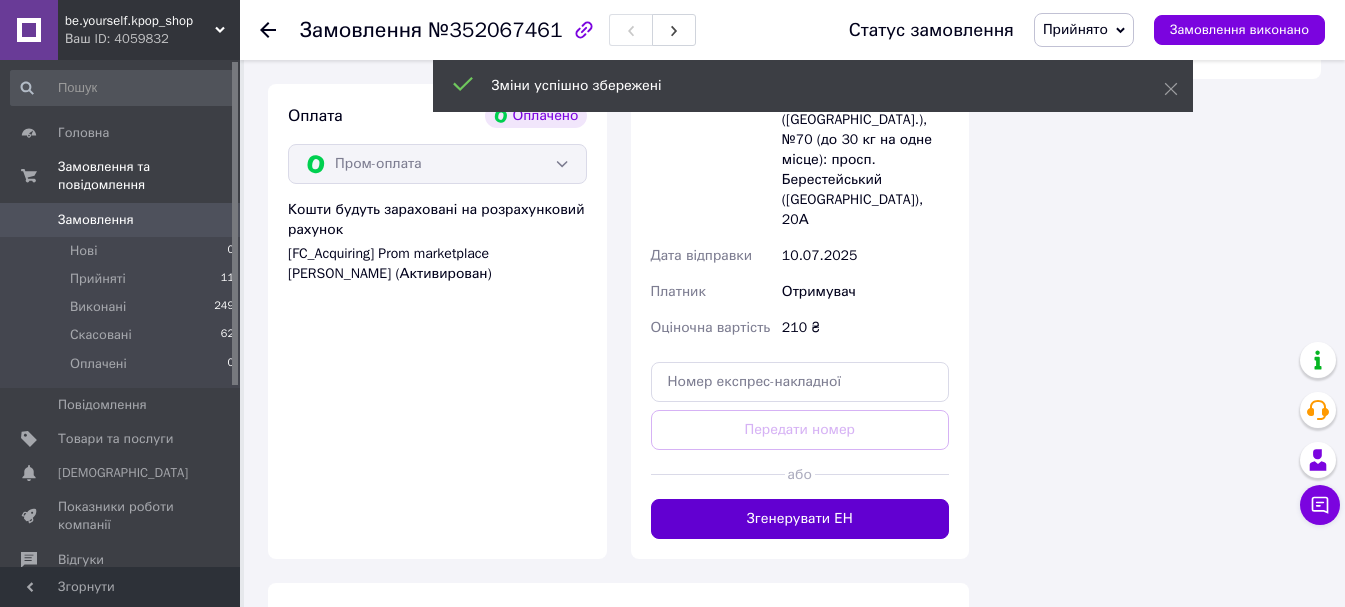 click on "Згенерувати ЕН" at bounding box center [800, 519] 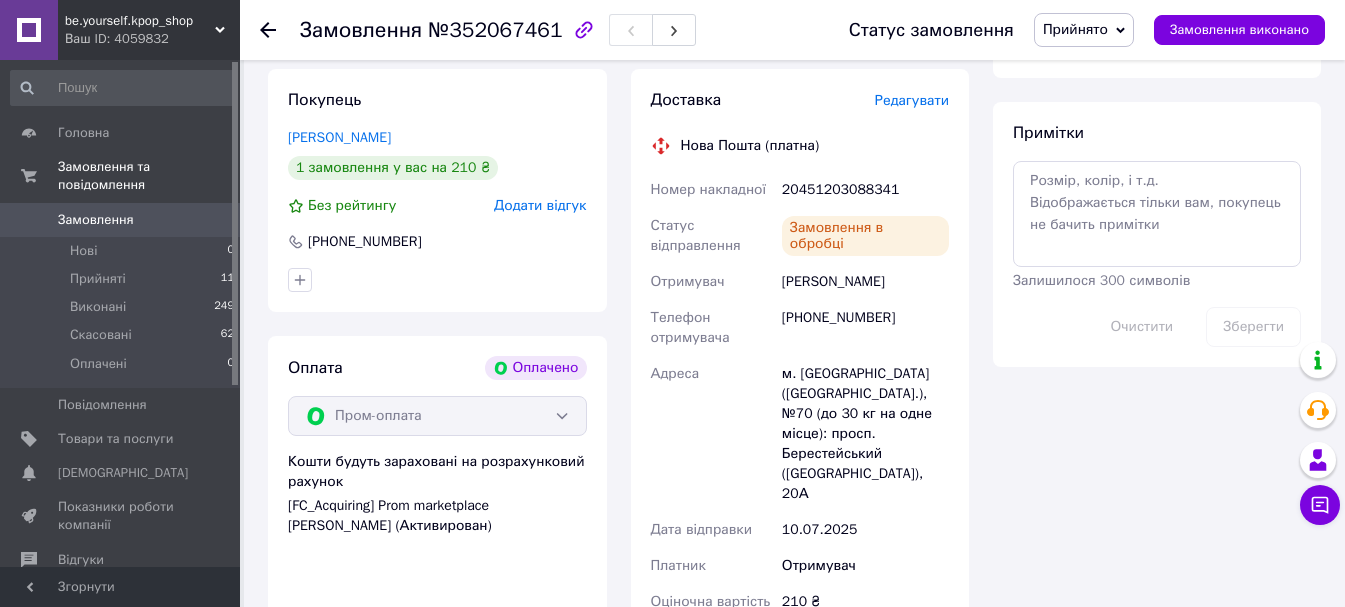 scroll, scrollTop: 1100, scrollLeft: 0, axis: vertical 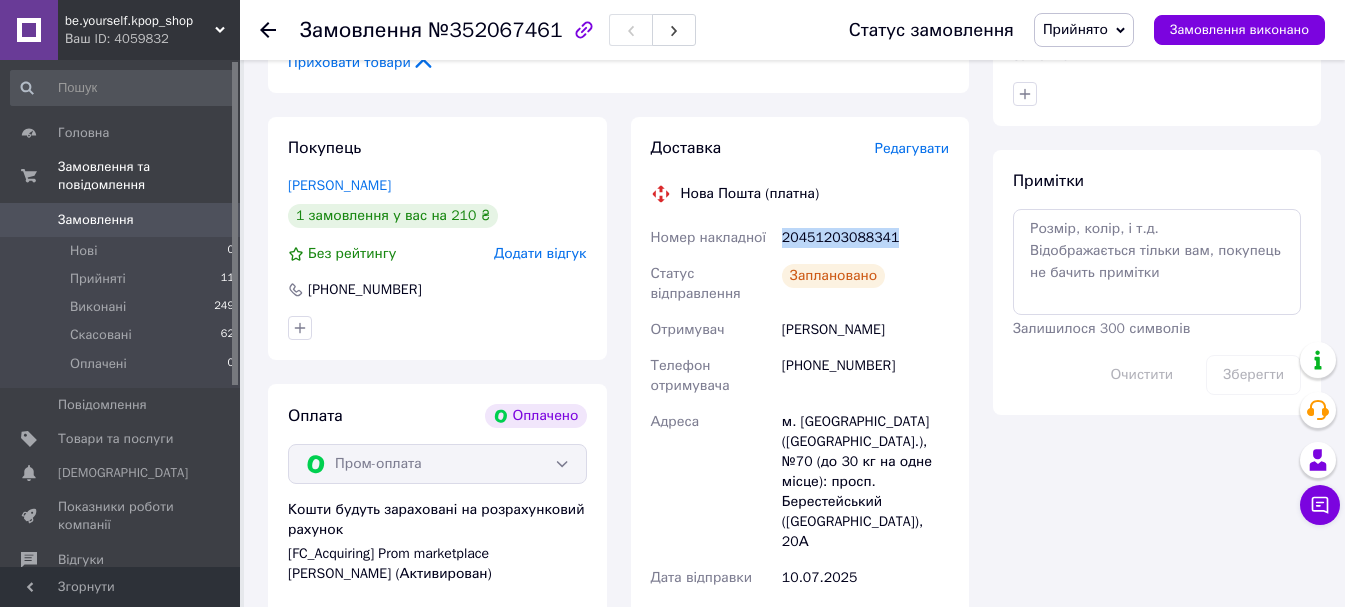drag, startPoint x: 784, startPoint y: 237, endPoint x: 919, endPoint y: 223, distance: 135.72398 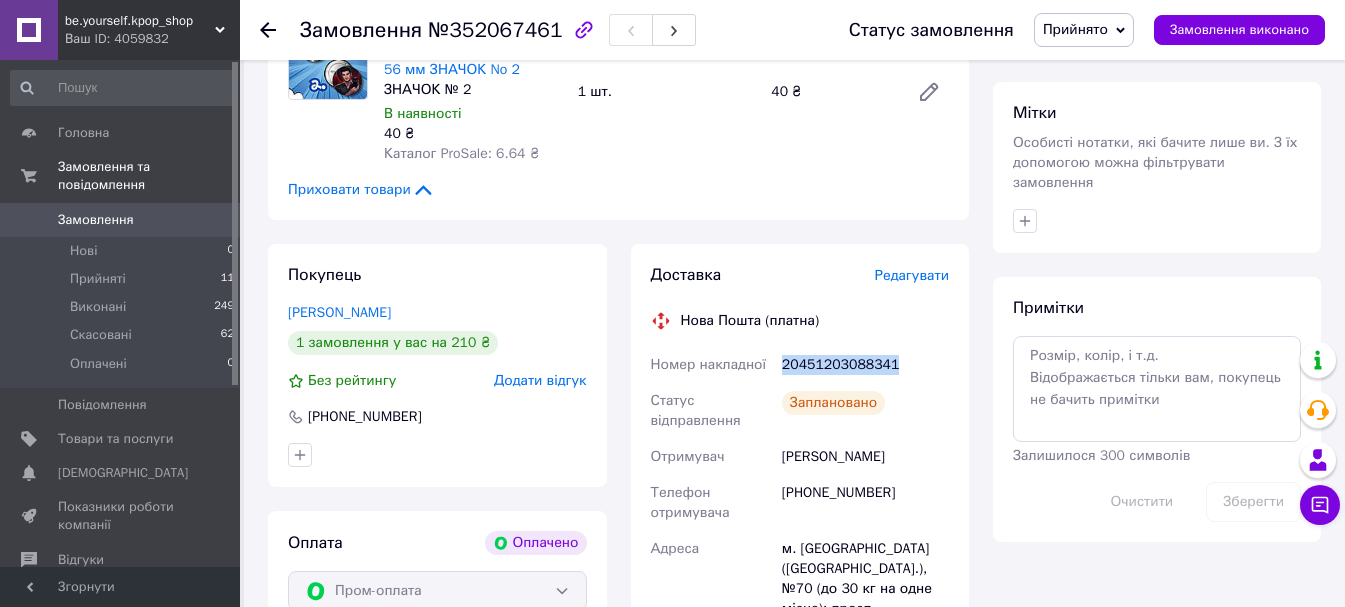 scroll, scrollTop: 1000, scrollLeft: 0, axis: vertical 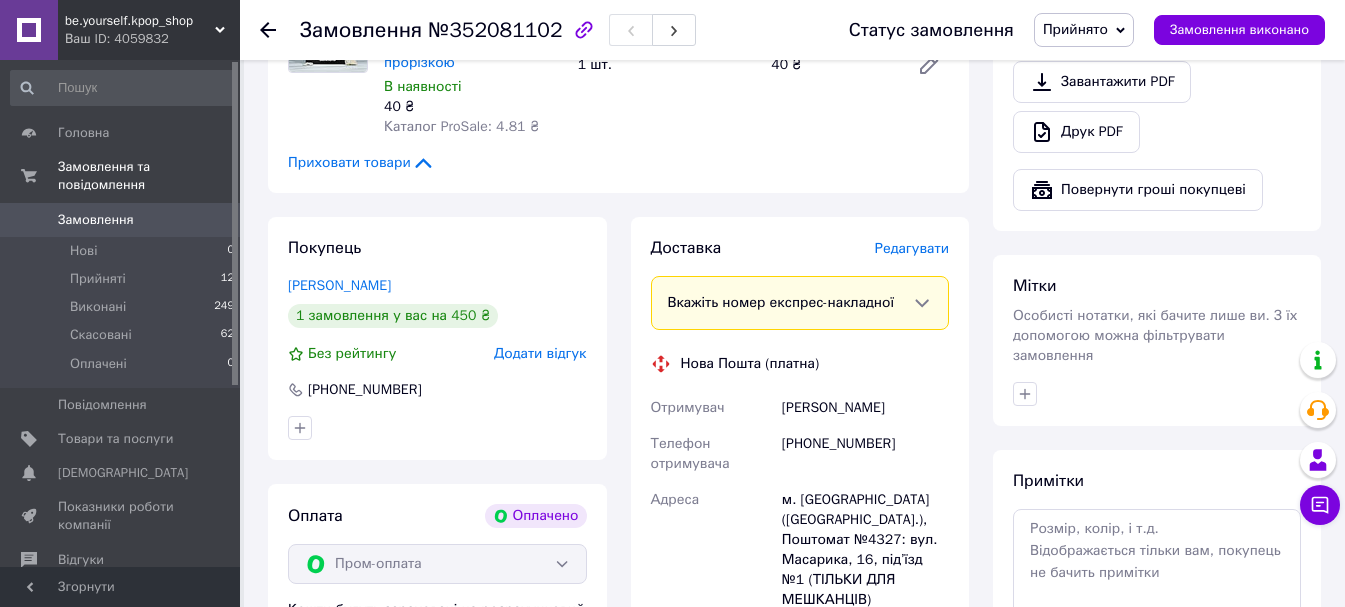 click on "Редагувати" at bounding box center (912, 248) 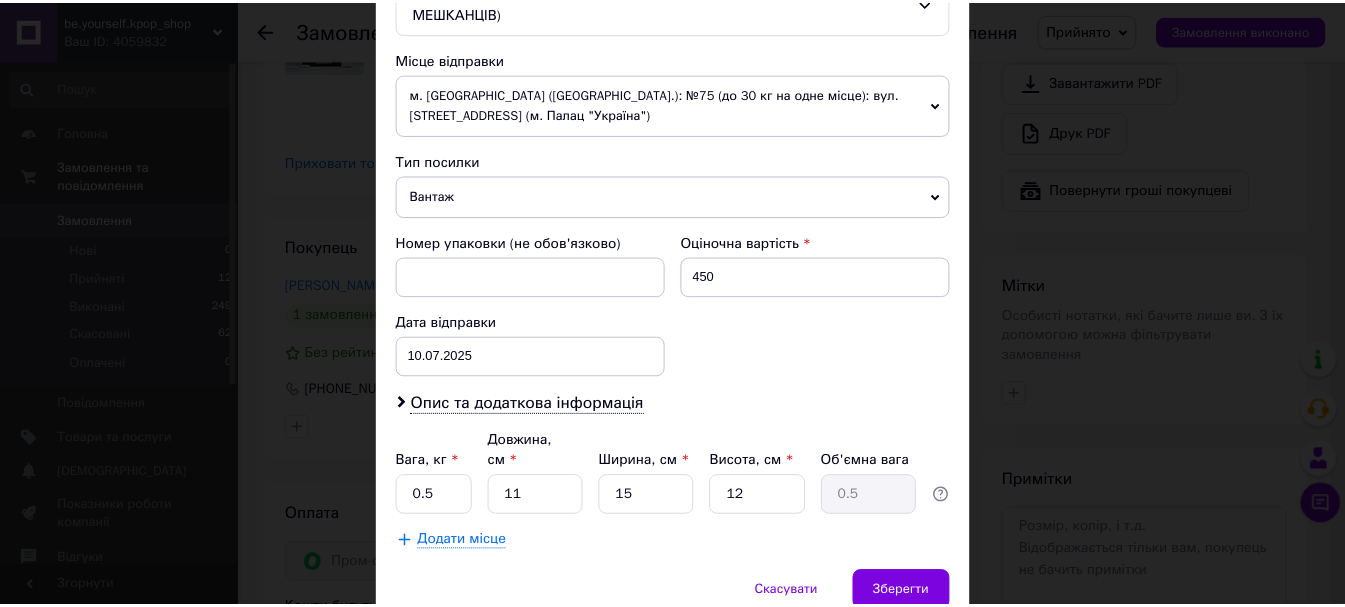 scroll, scrollTop: 700, scrollLeft: 0, axis: vertical 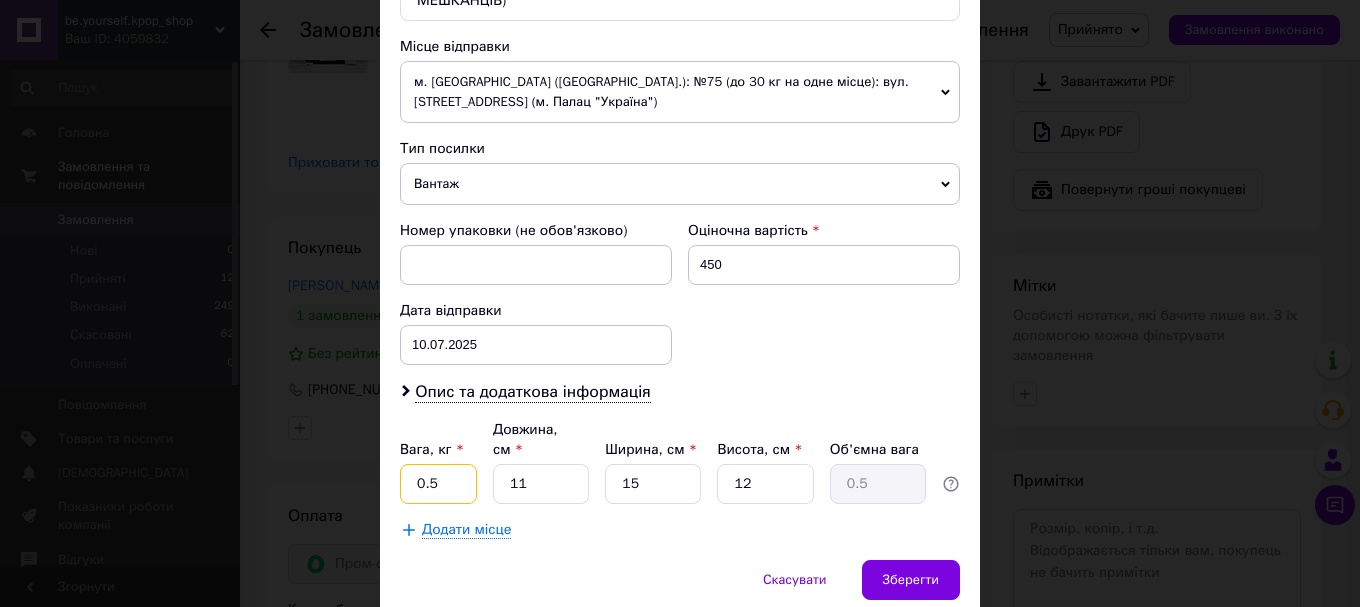 drag, startPoint x: 411, startPoint y: 446, endPoint x: 511, endPoint y: 413, distance: 105.30432 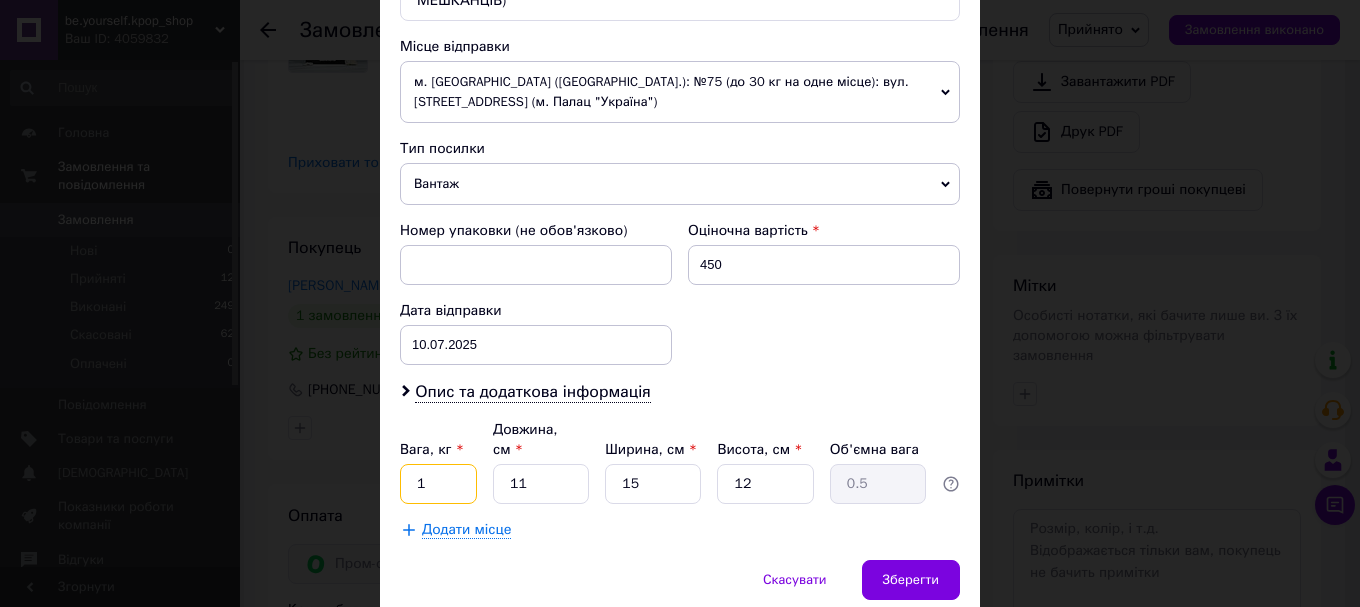 type on "1" 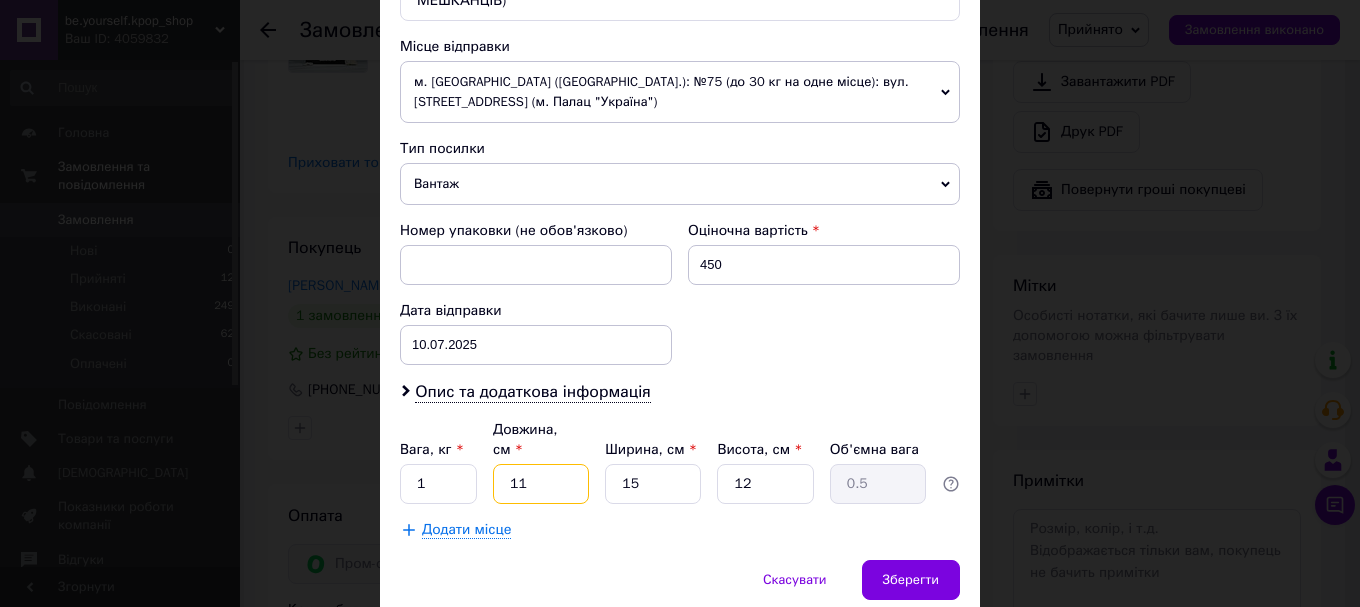 drag, startPoint x: 501, startPoint y: 440, endPoint x: 611, endPoint y: 447, distance: 110.2225 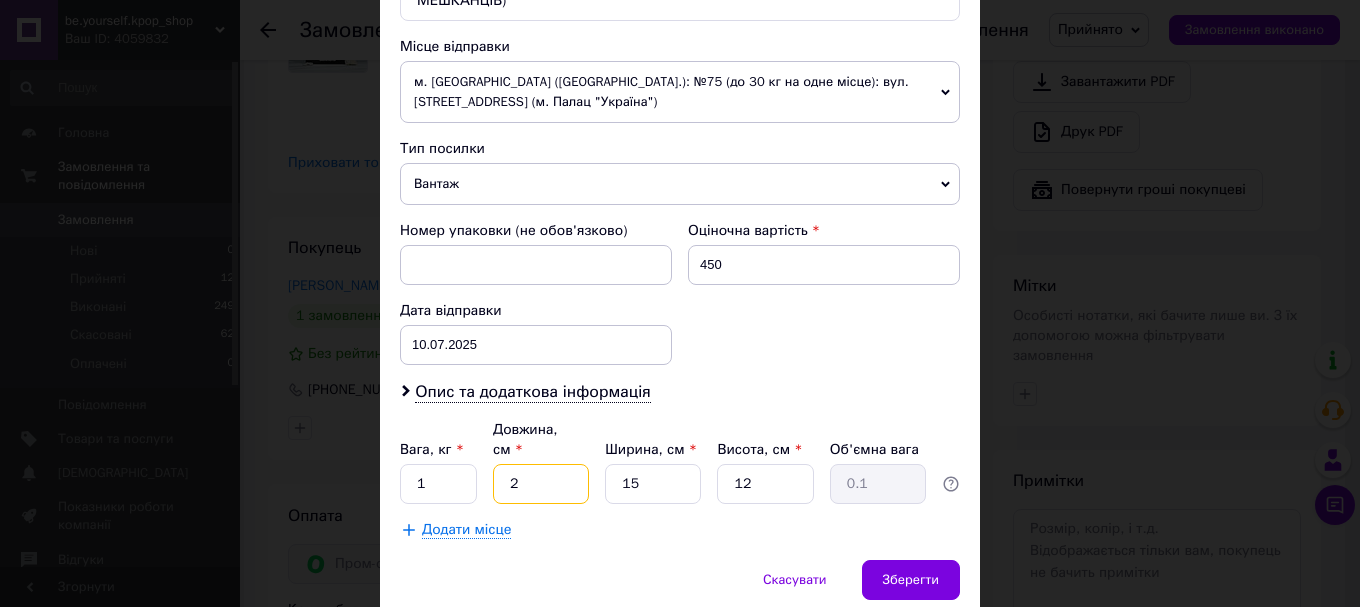 type on "25" 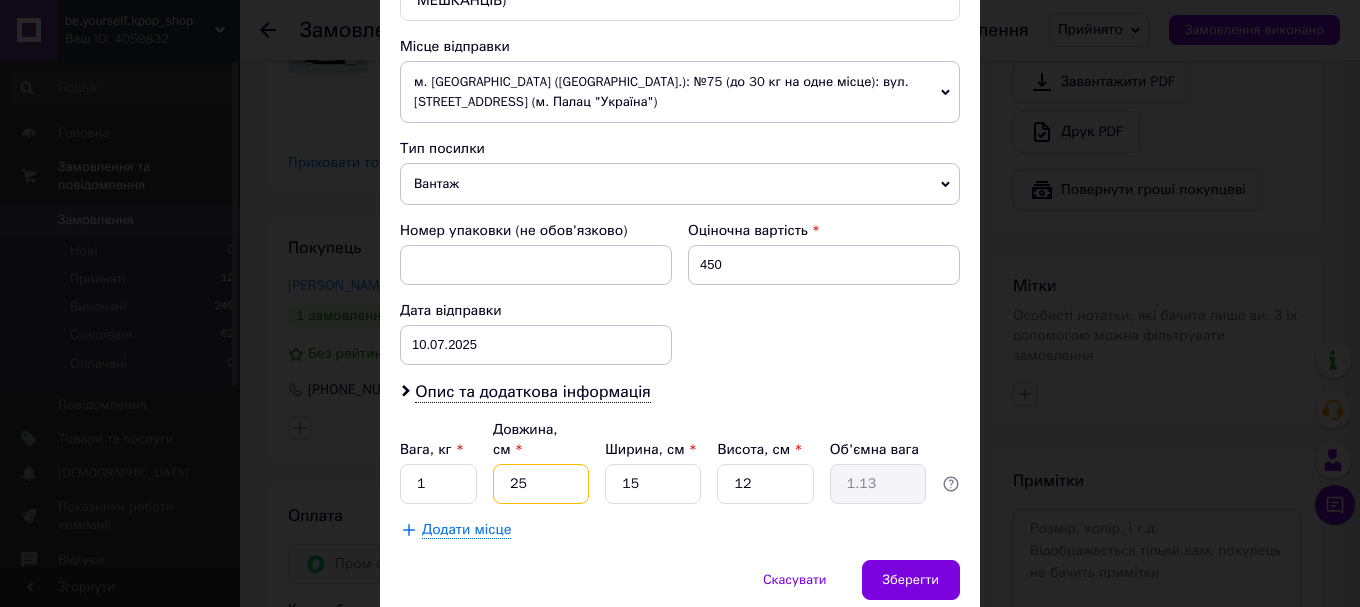 type on "25" 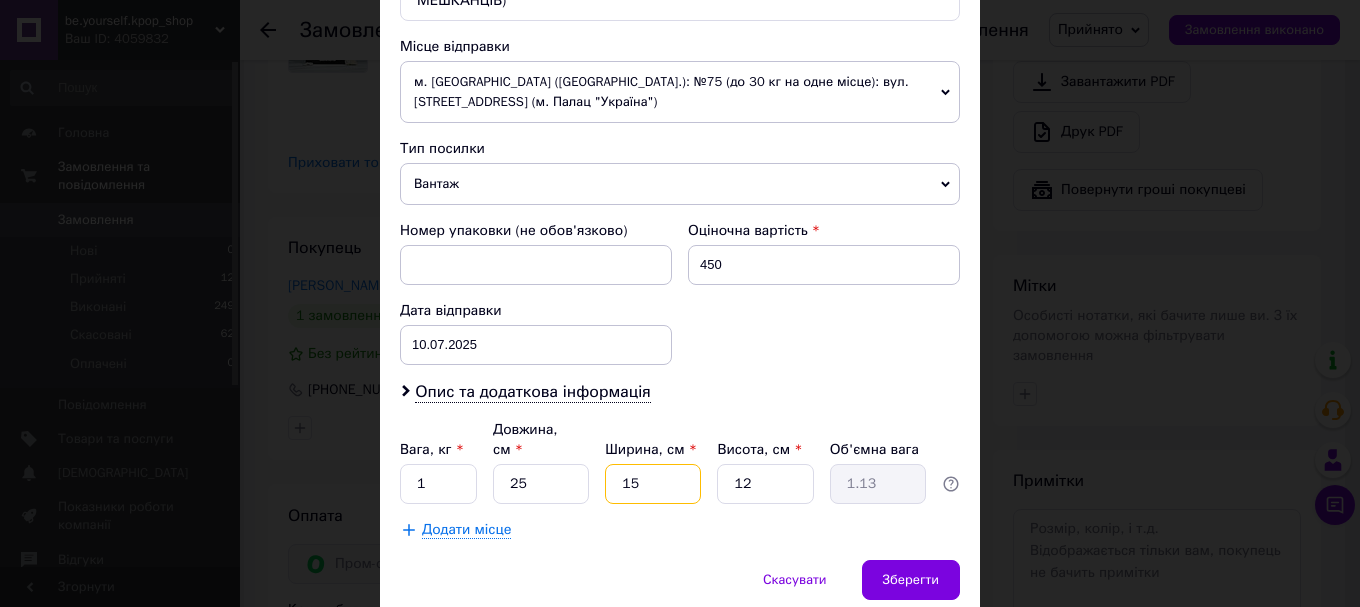 drag, startPoint x: 613, startPoint y: 446, endPoint x: 720, endPoint y: 451, distance: 107.11676 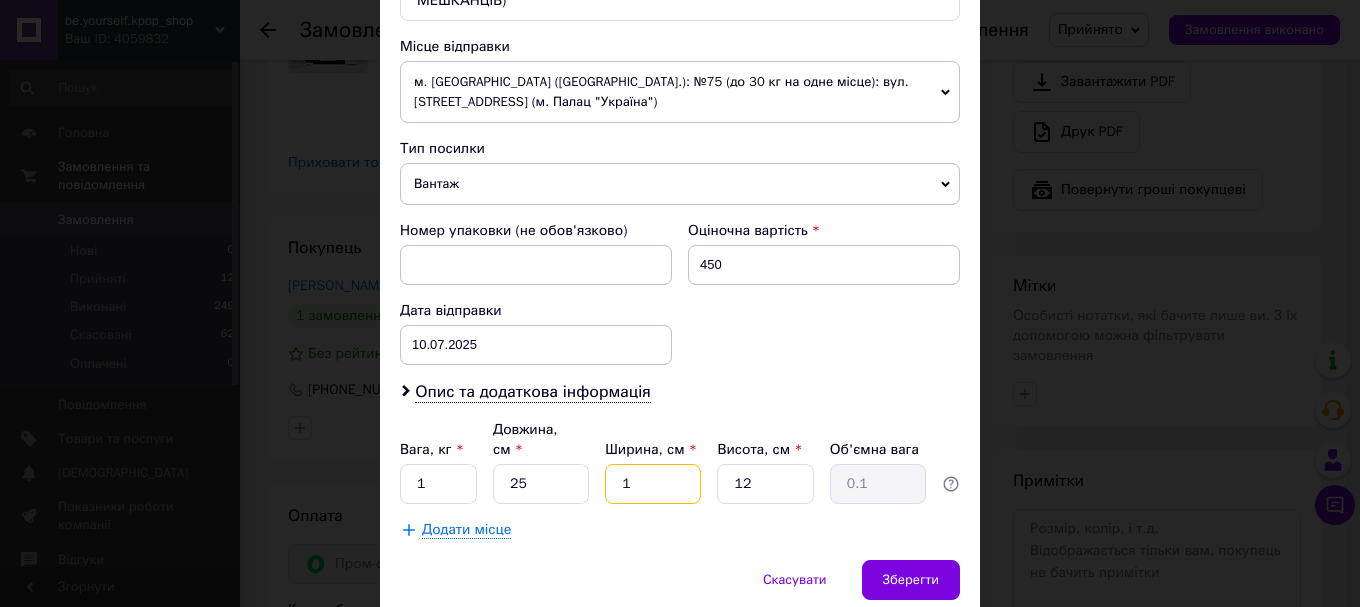 type on "16" 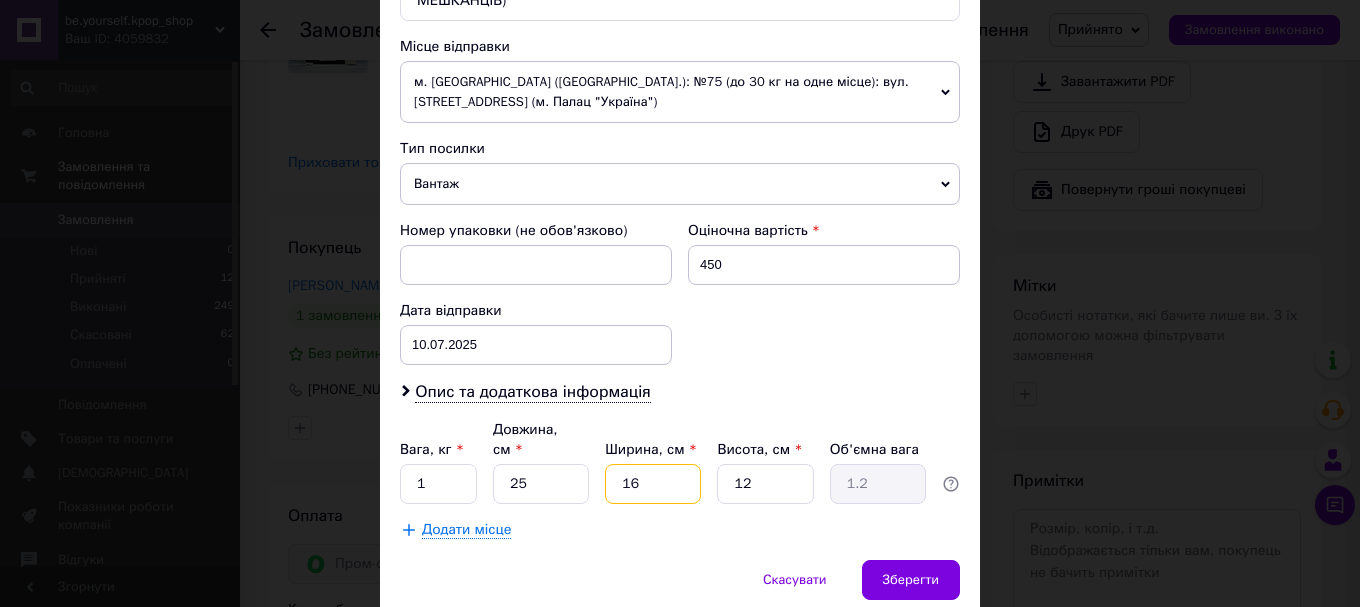 type on "16" 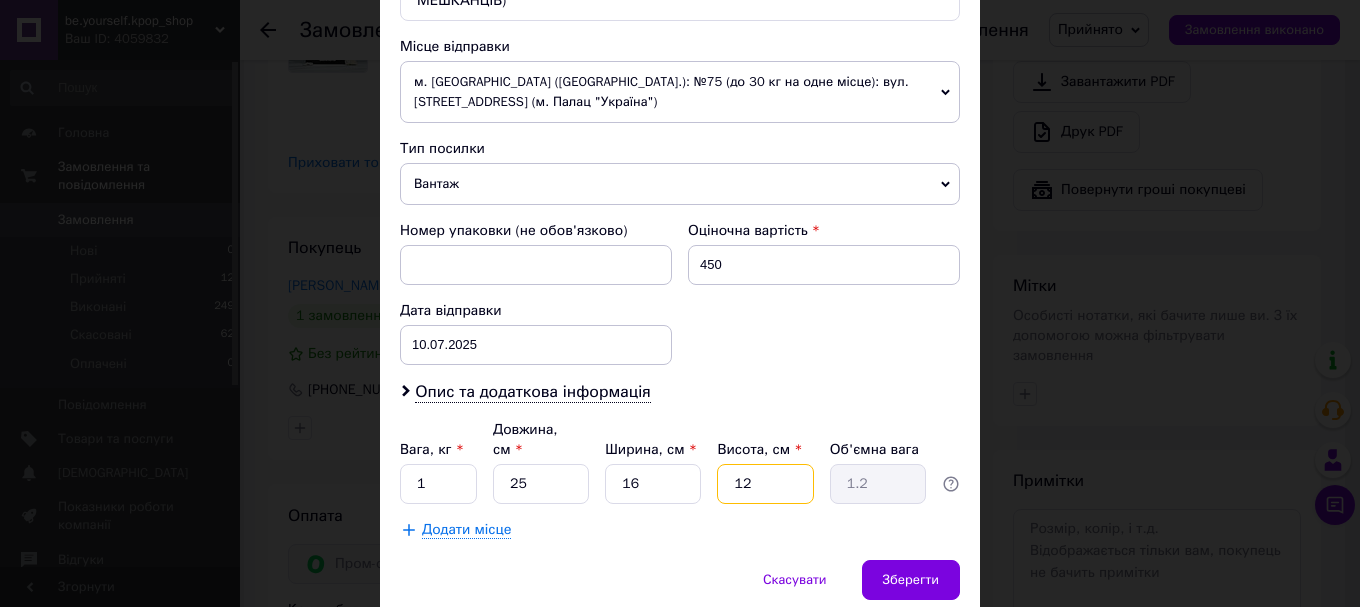 drag, startPoint x: 740, startPoint y: 443, endPoint x: 813, endPoint y: 434, distance: 73.552704 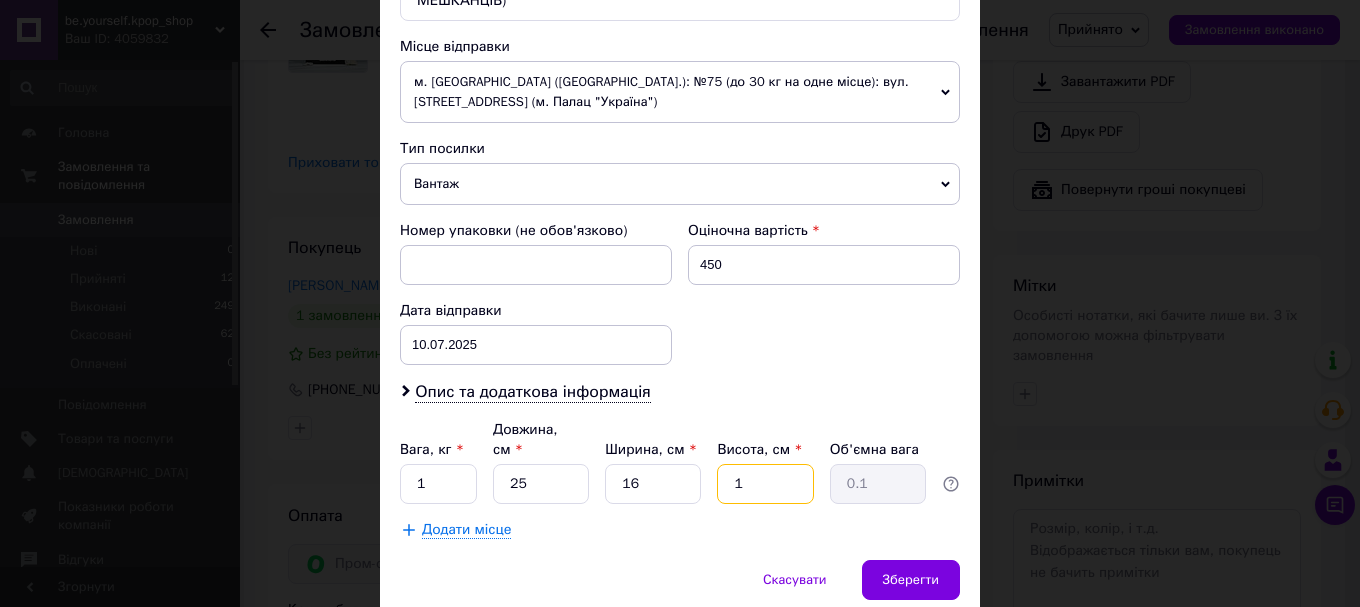 type on "10" 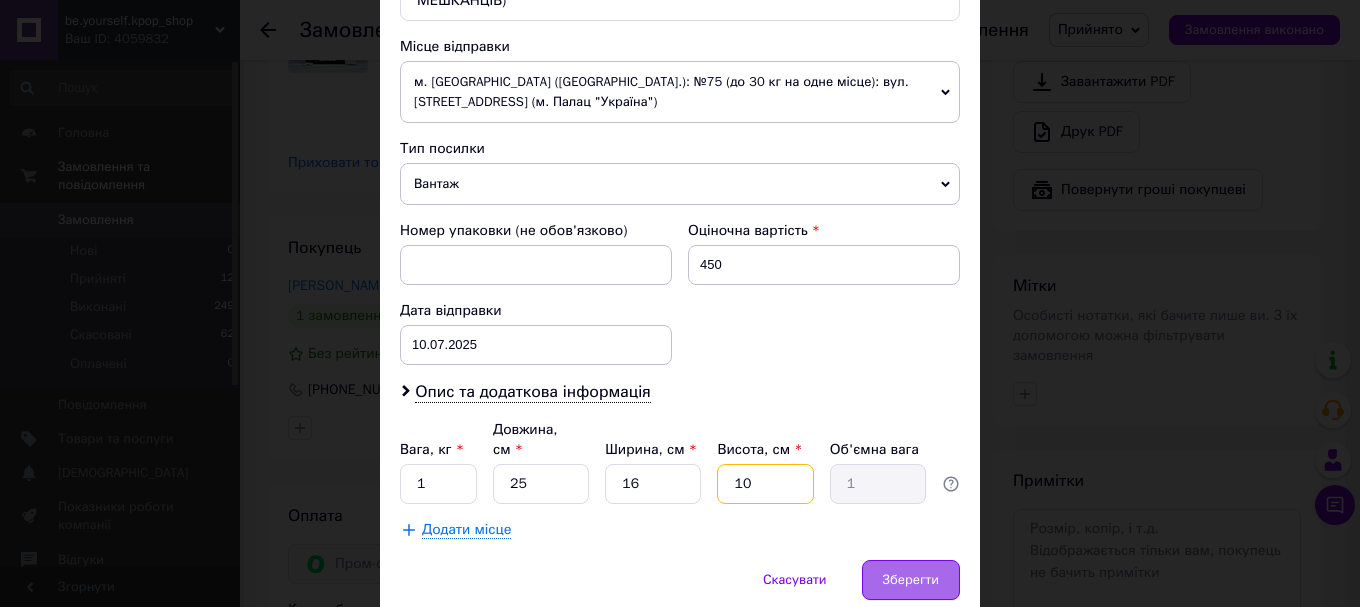 type on "10" 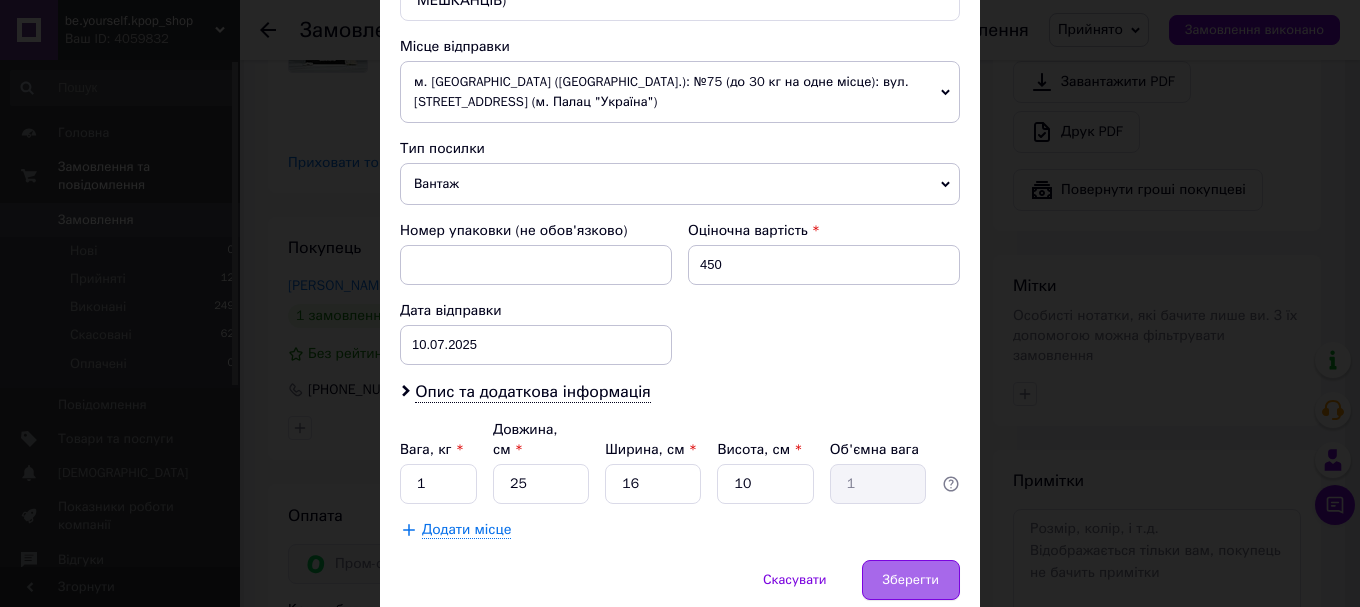 click on "Зберегти" at bounding box center (911, 580) 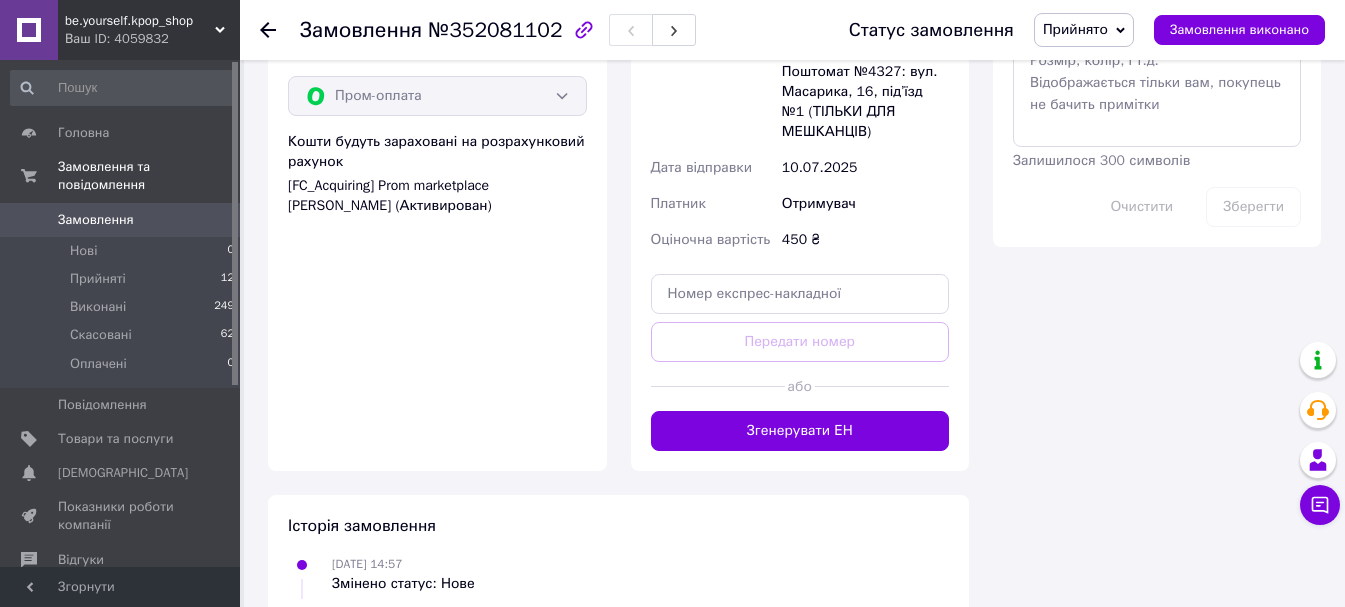 scroll, scrollTop: 1300, scrollLeft: 0, axis: vertical 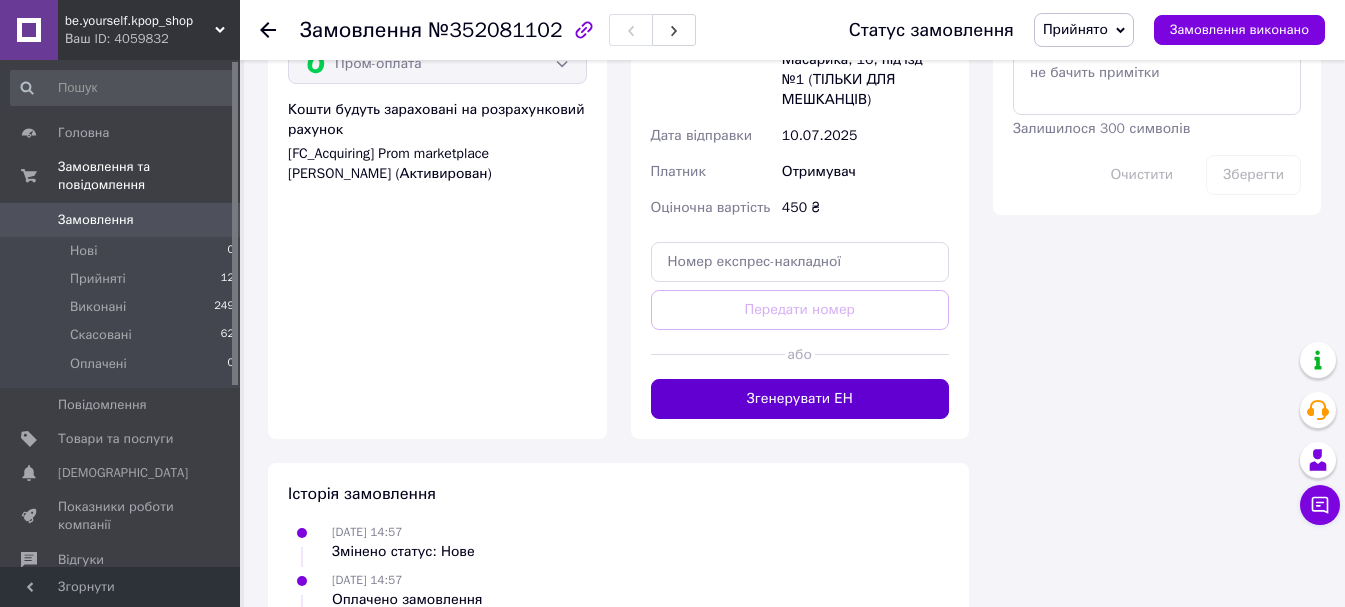 click on "Згенерувати ЕН" at bounding box center (800, 399) 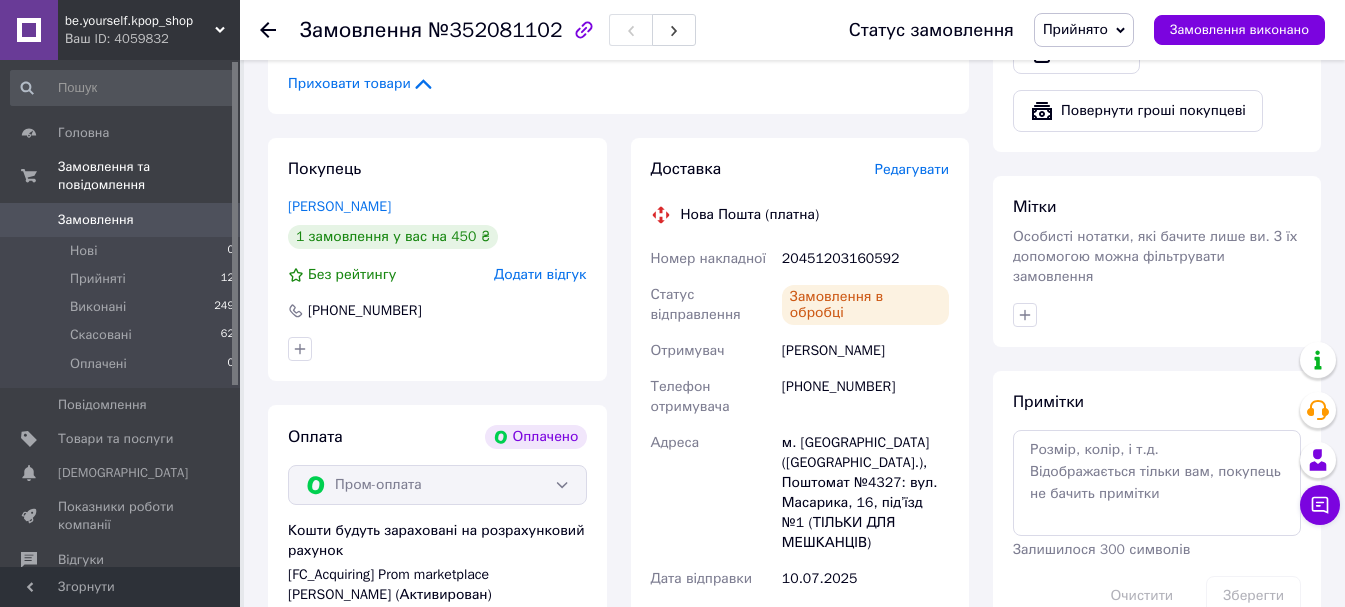 scroll, scrollTop: 900, scrollLeft: 0, axis: vertical 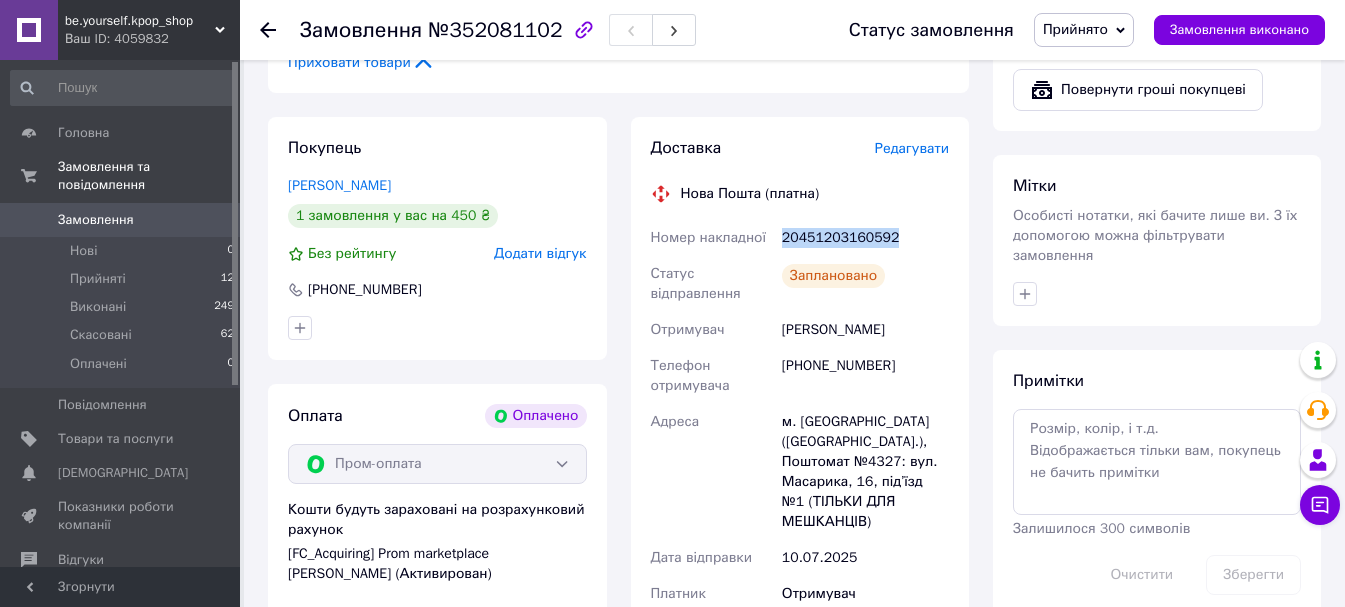 drag, startPoint x: 782, startPoint y: 234, endPoint x: 907, endPoint y: 217, distance: 126.1507 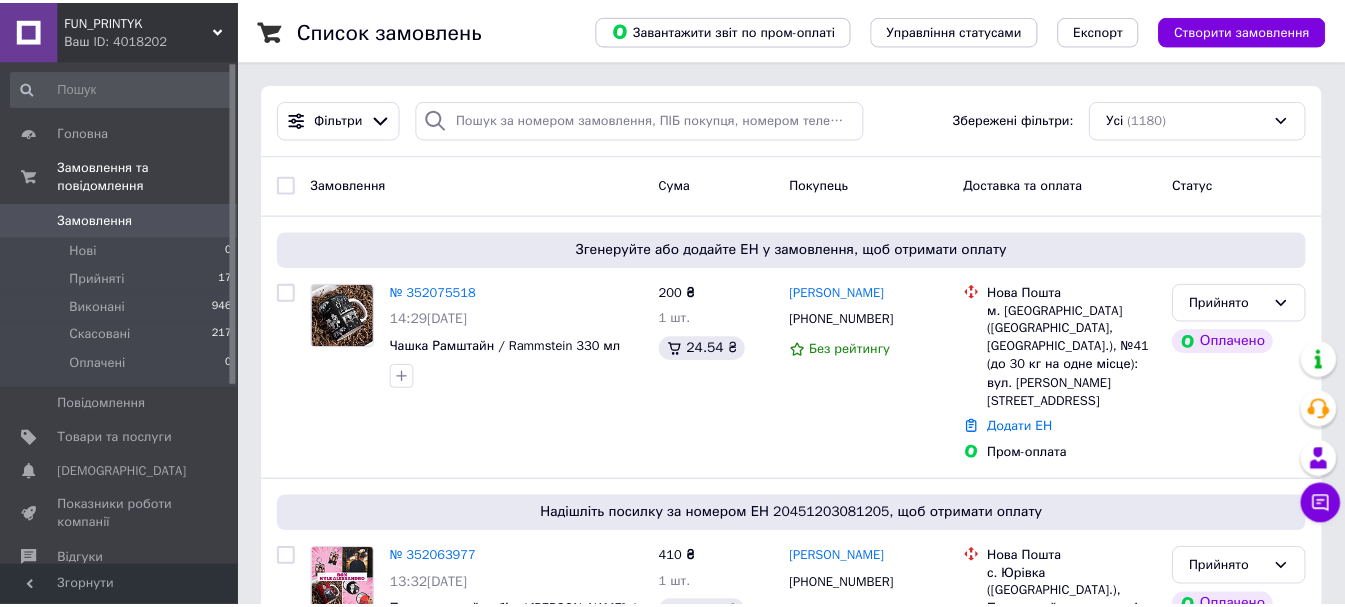 scroll, scrollTop: 0, scrollLeft: 0, axis: both 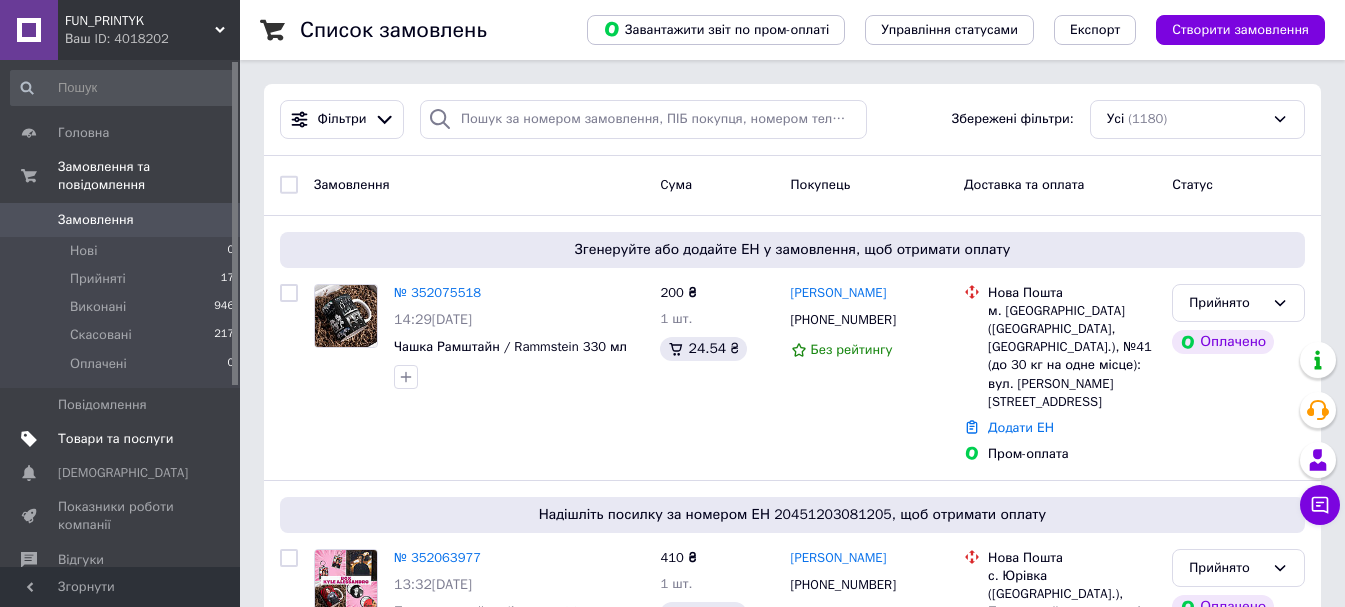 click on "Товари та послуги" at bounding box center (115, 439) 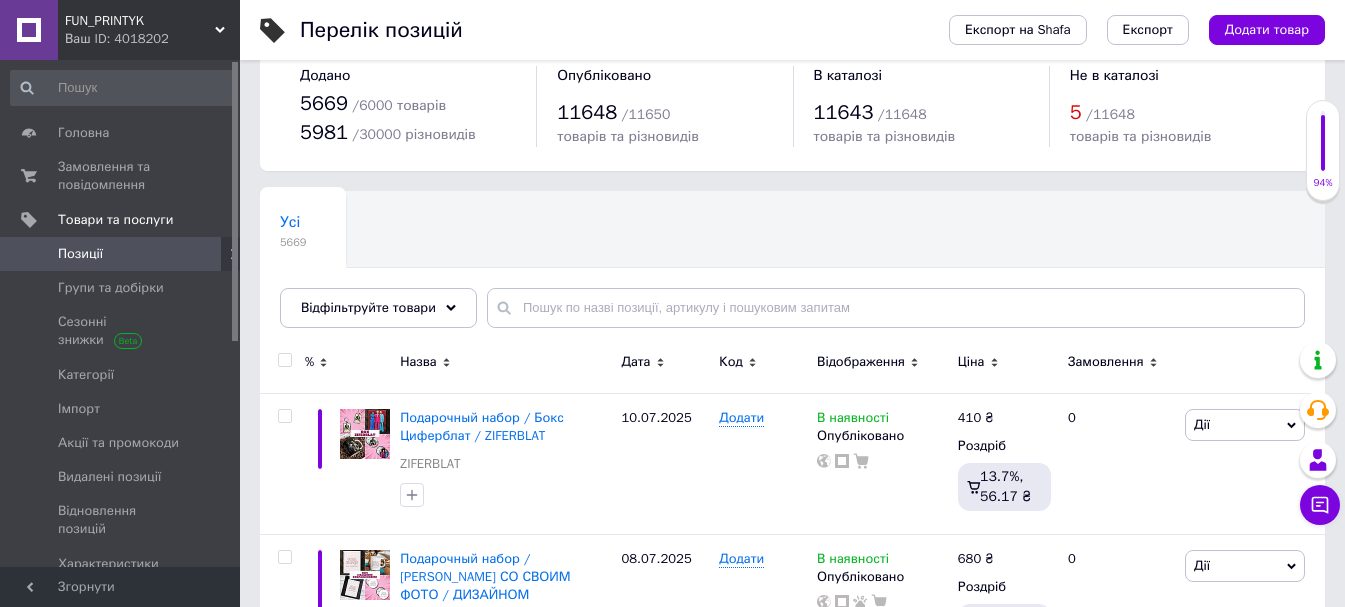 scroll, scrollTop: 100, scrollLeft: 0, axis: vertical 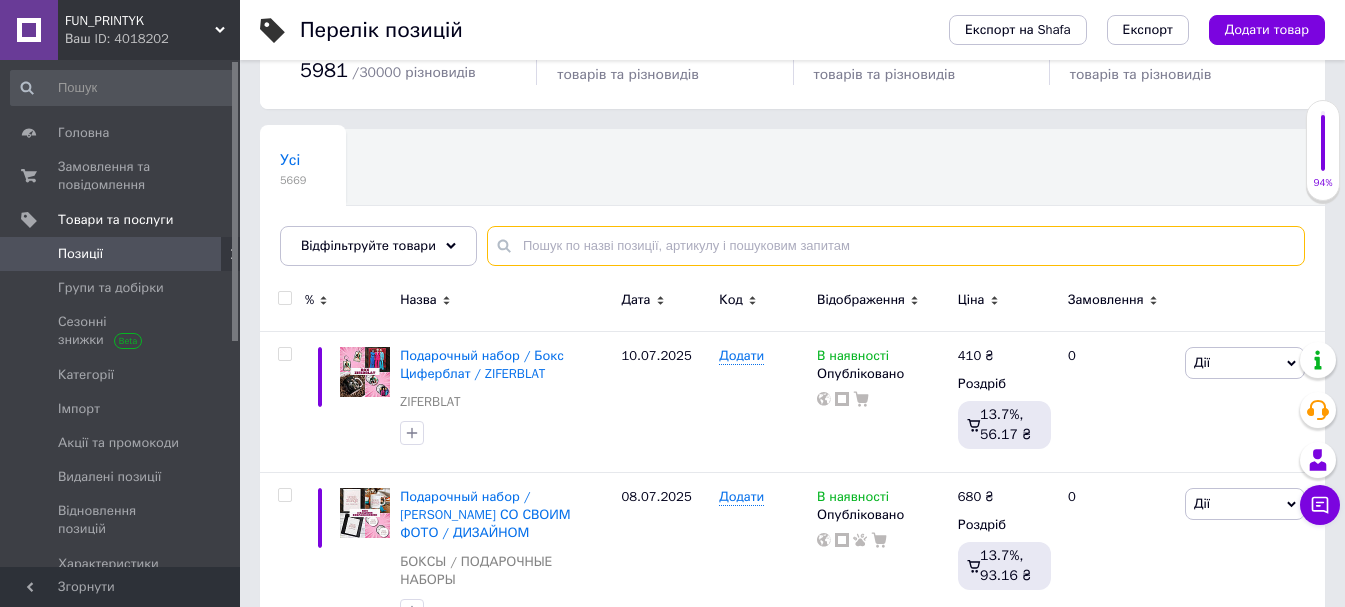 click at bounding box center [896, 246] 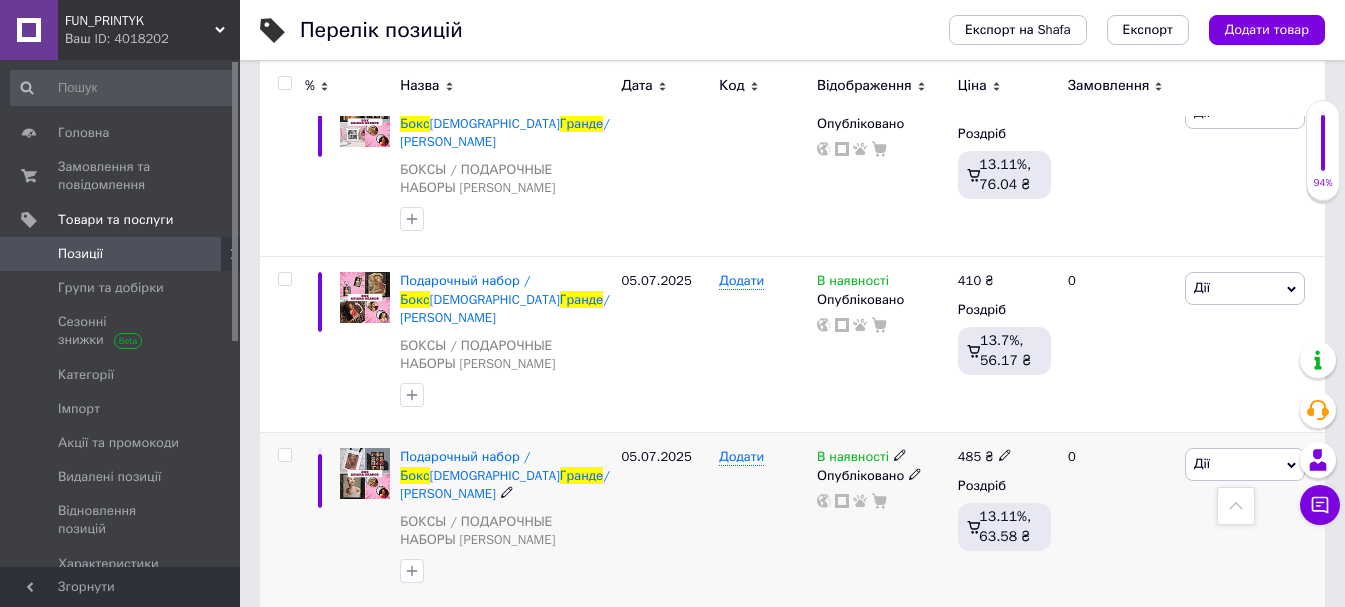 scroll, scrollTop: 700, scrollLeft: 0, axis: vertical 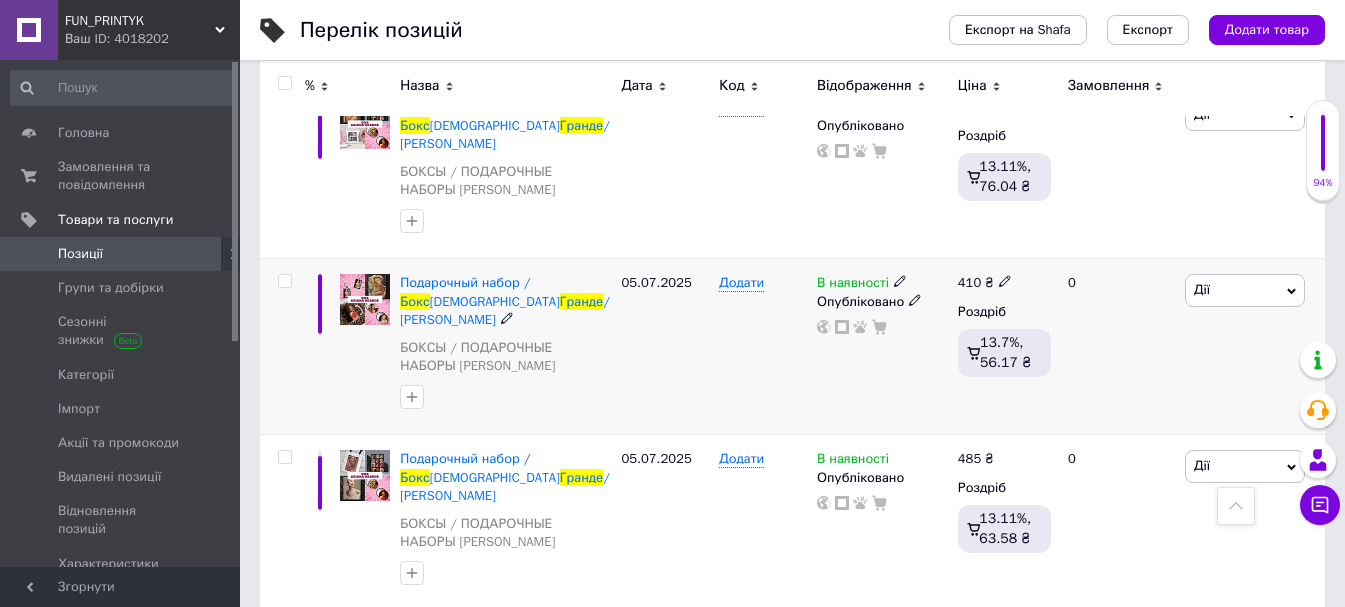 drag, startPoint x: 495, startPoint y: 237, endPoint x: 448, endPoint y: 237, distance: 47 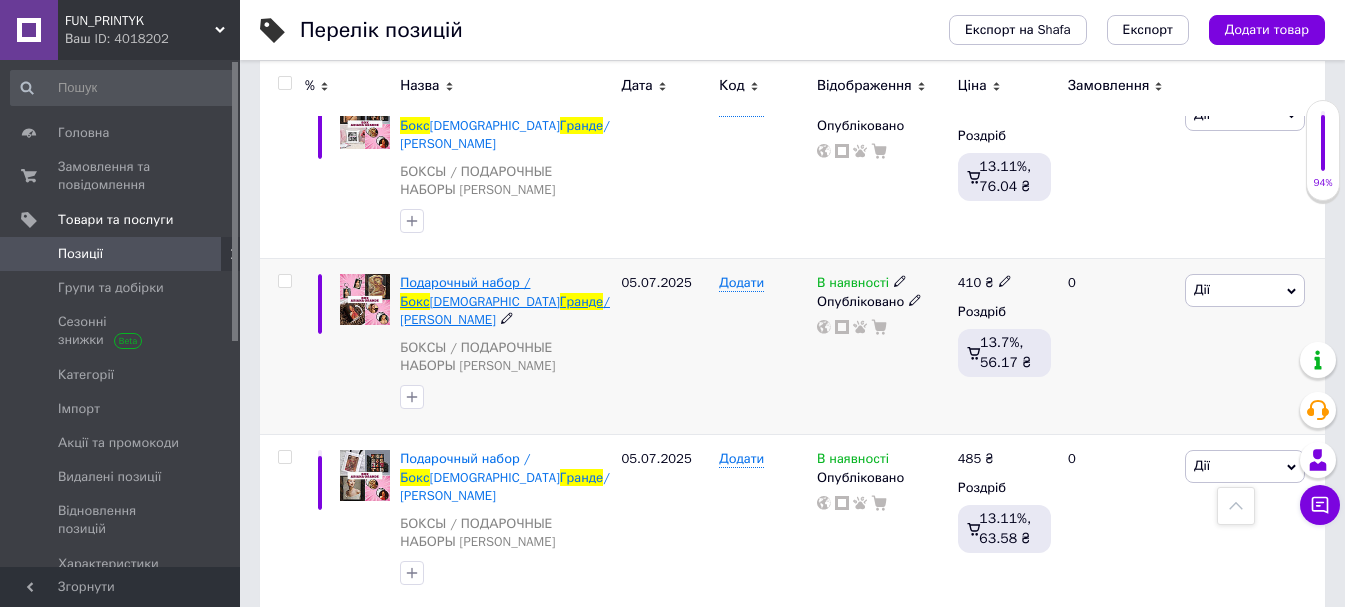 drag, startPoint x: 448, startPoint y: 237, endPoint x: 416, endPoint y: 225, distance: 34.176014 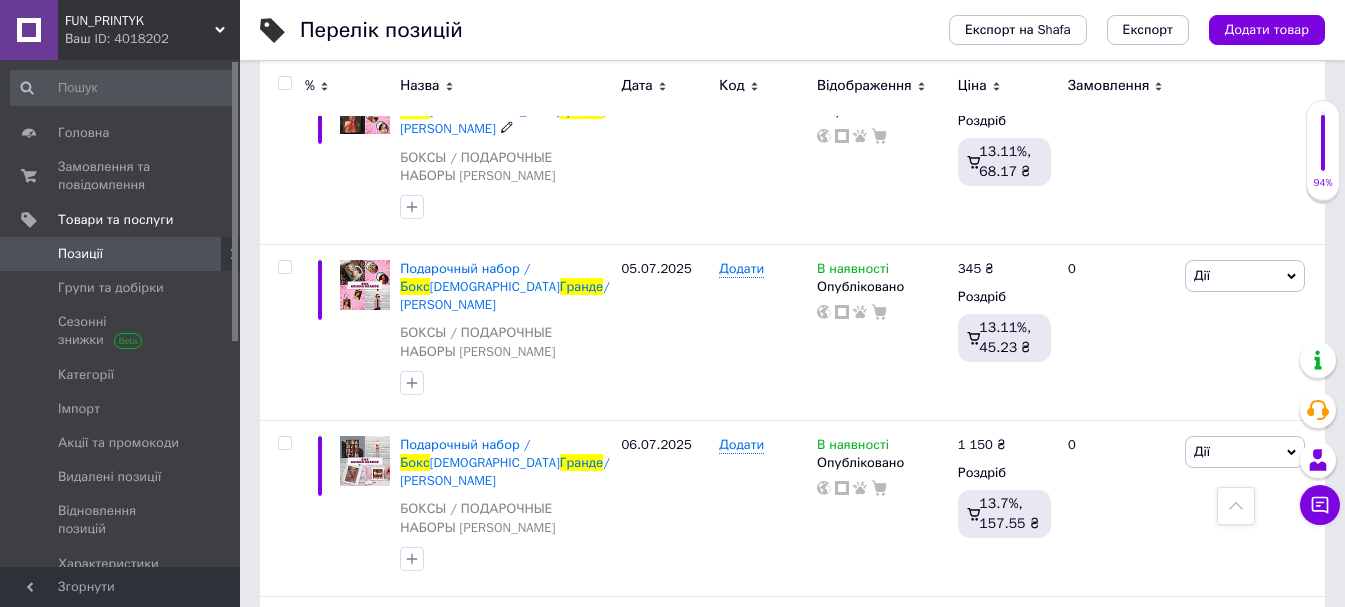 scroll, scrollTop: 2300, scrollLeft: 0, axis: vertical 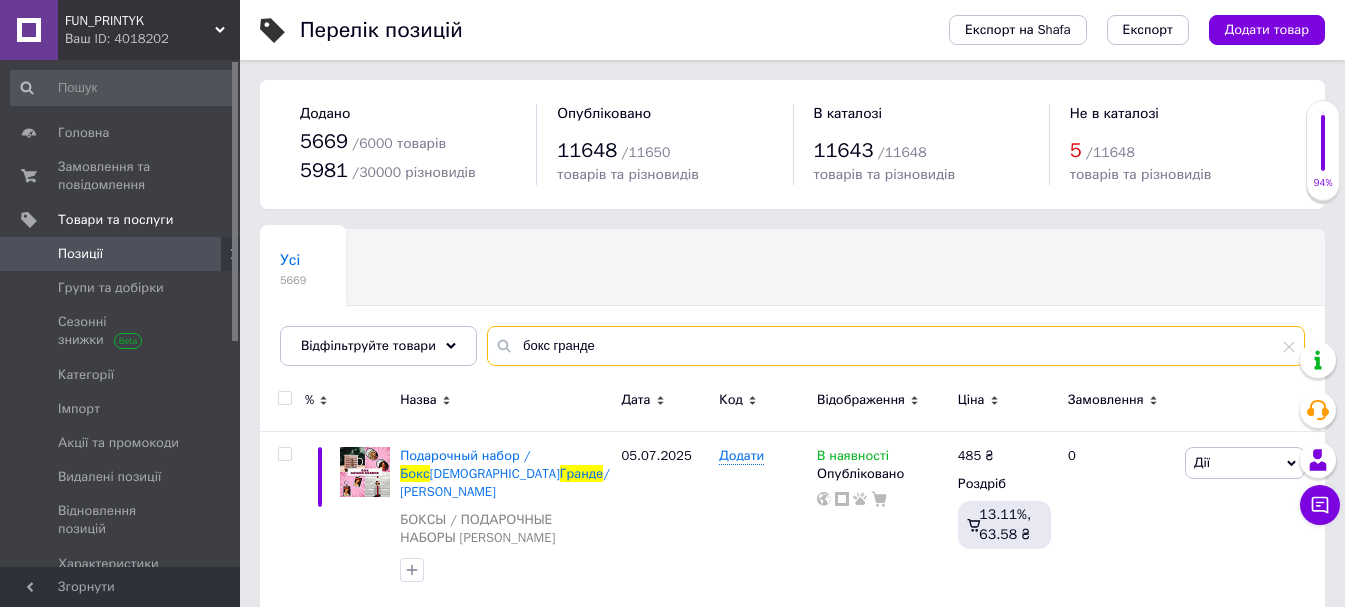 drag, startPoint x: 562, startPoint y: 351, endPoint x: 672, endPoint y: 348, distance: 110.0409 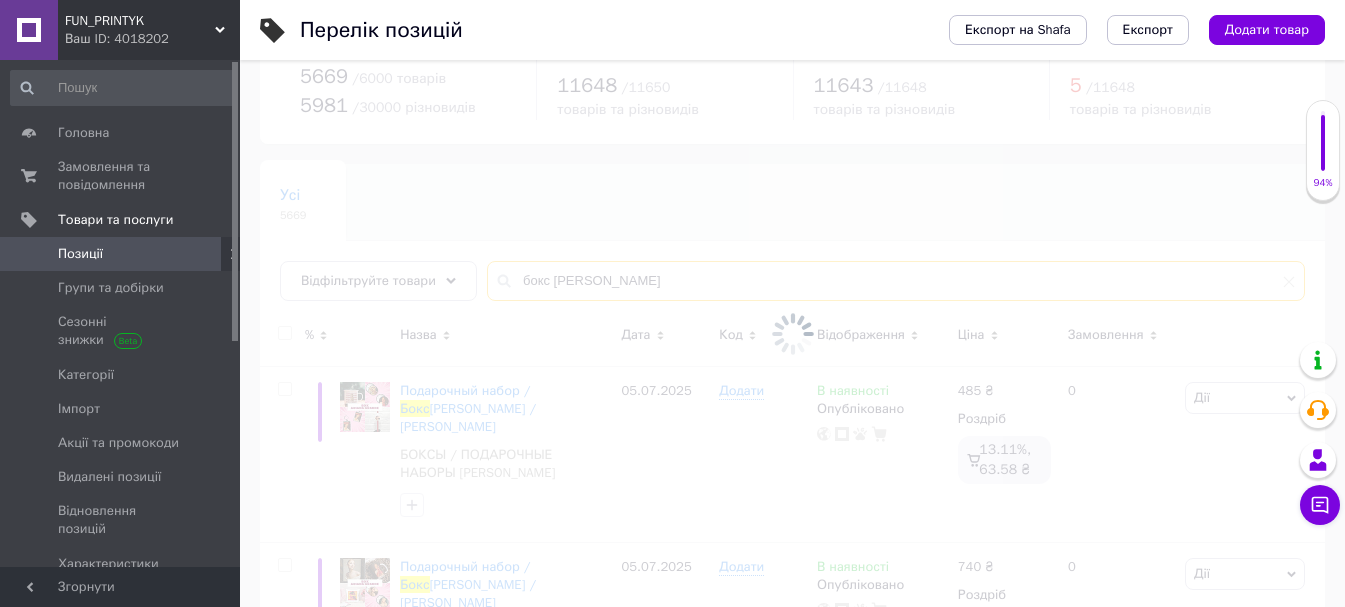 scroll, scrollTop: 100, scrollLeft: 0, axis: vertical 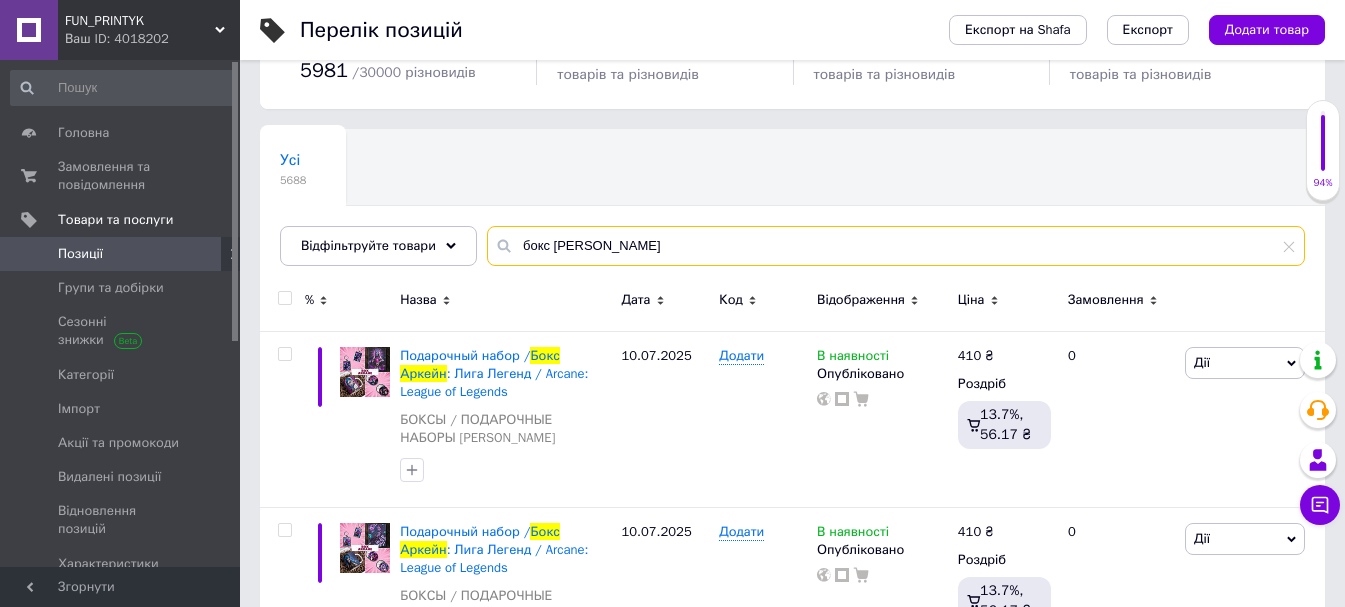type on "бокс [PERSON_NAME]" 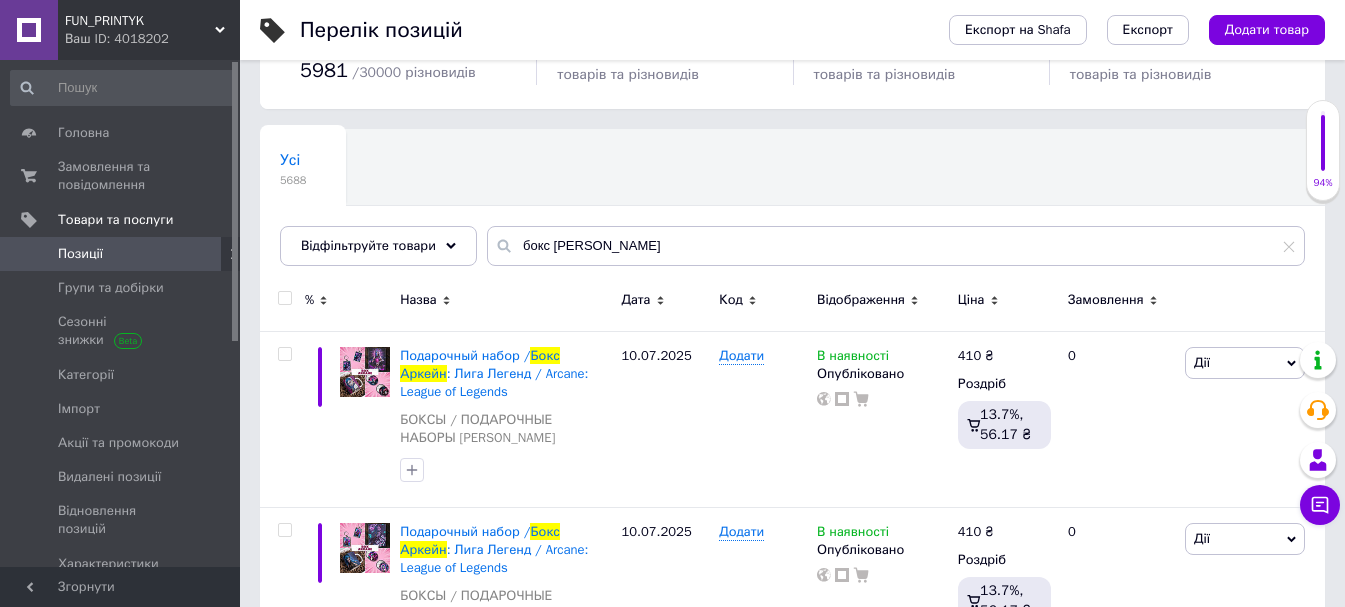 click at bounding box center (284, 298) 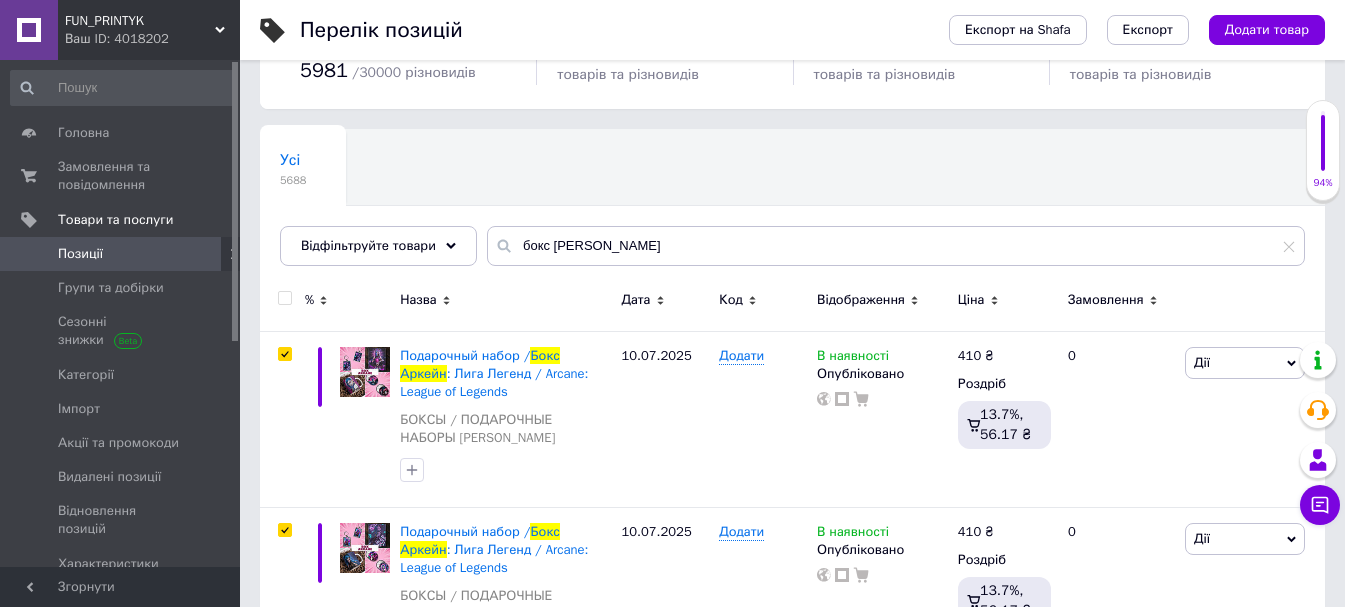 checkbox on "true" 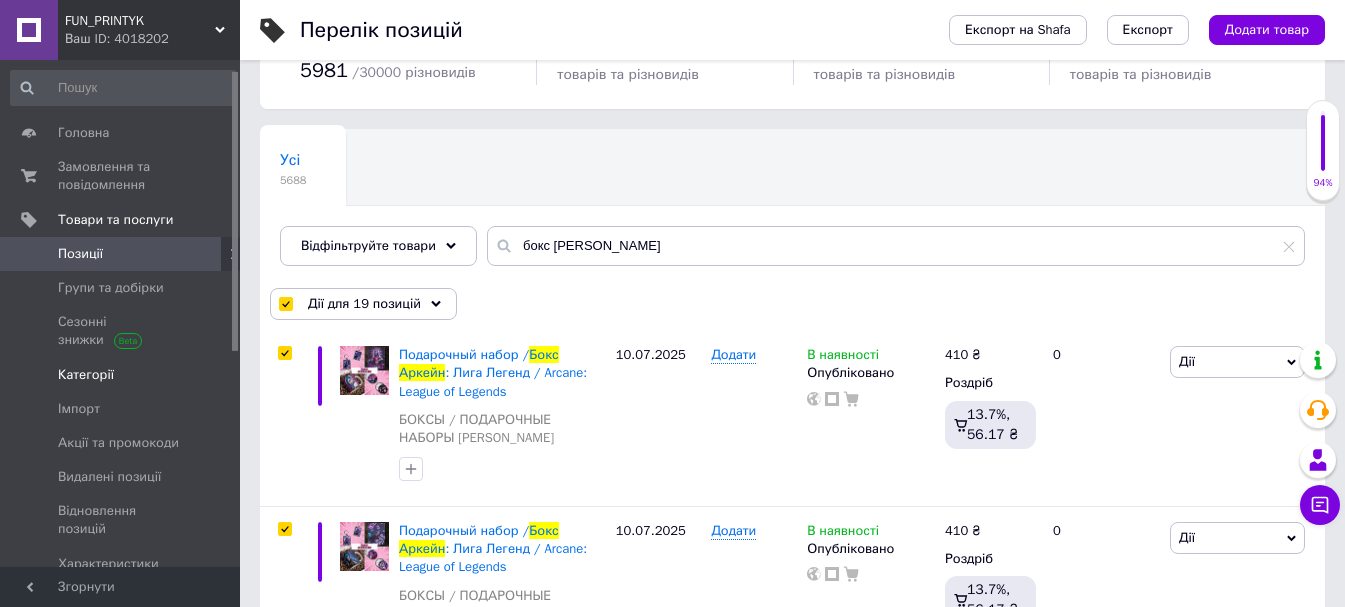 scroll, scrollTop: 100, scrollLeft: 0, axis: vertical 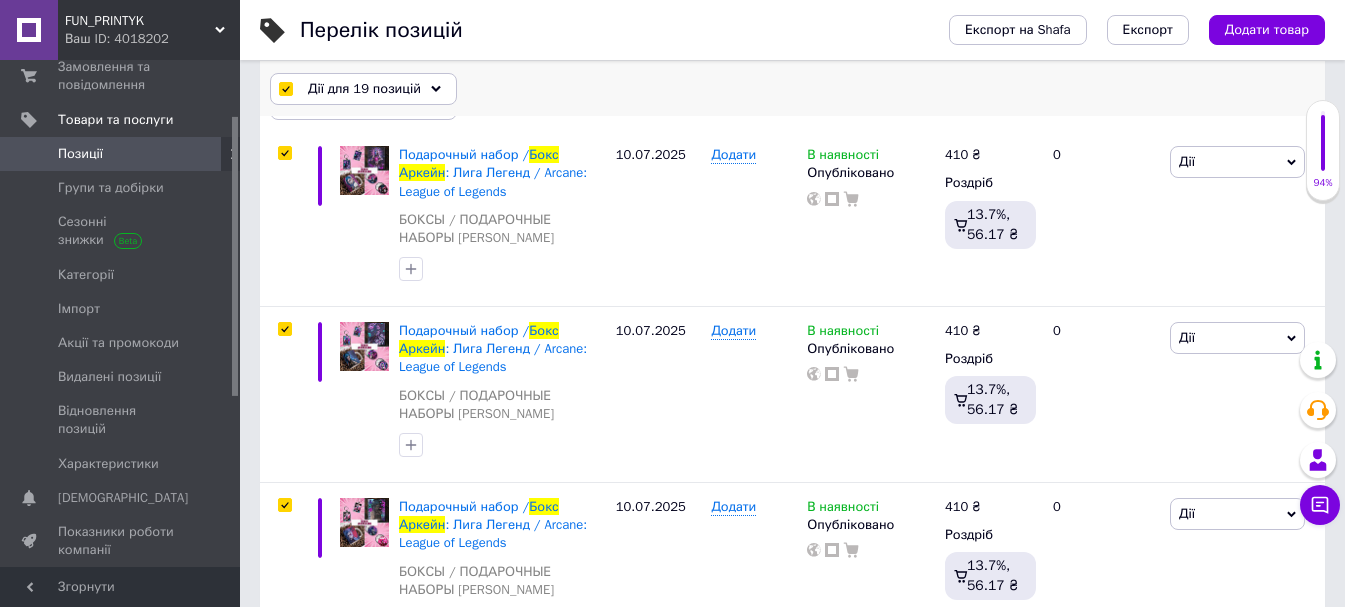 click on "Дії для 19 позицій" at bounding box center (364, 89) 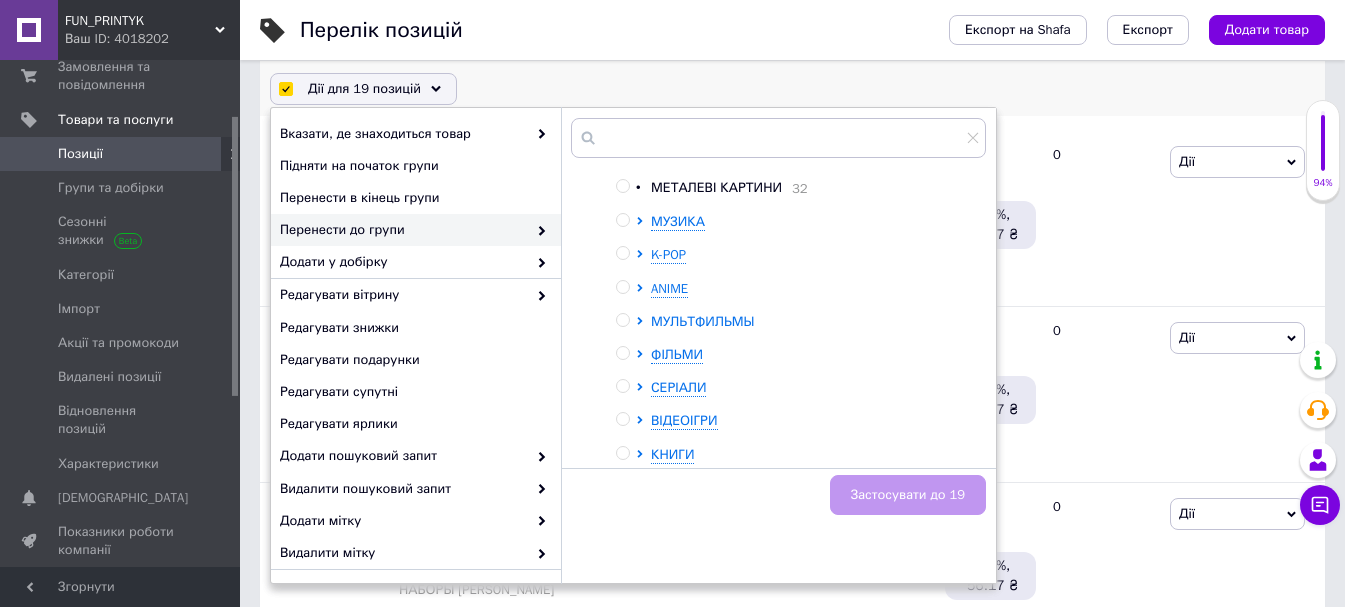scroll, scrollTop: 100, scrollLeft: 0, axis: vertical 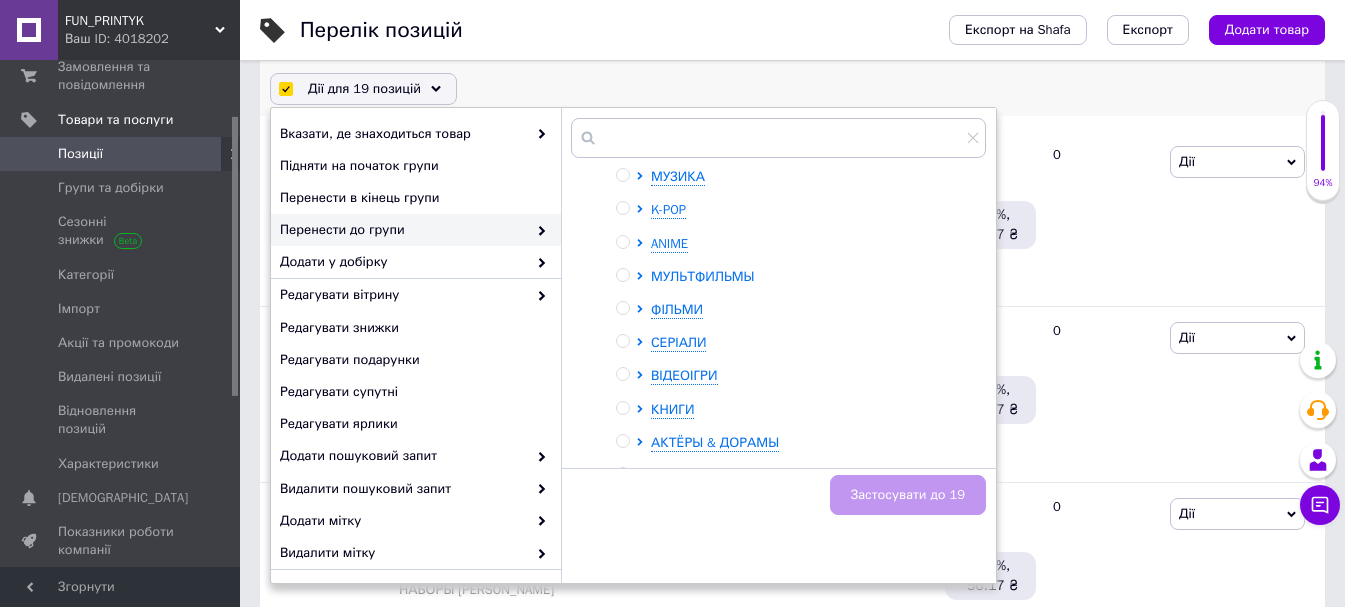 click on "МУЛЬТФИЛЬМЫ" at bounding box center (702, 276) 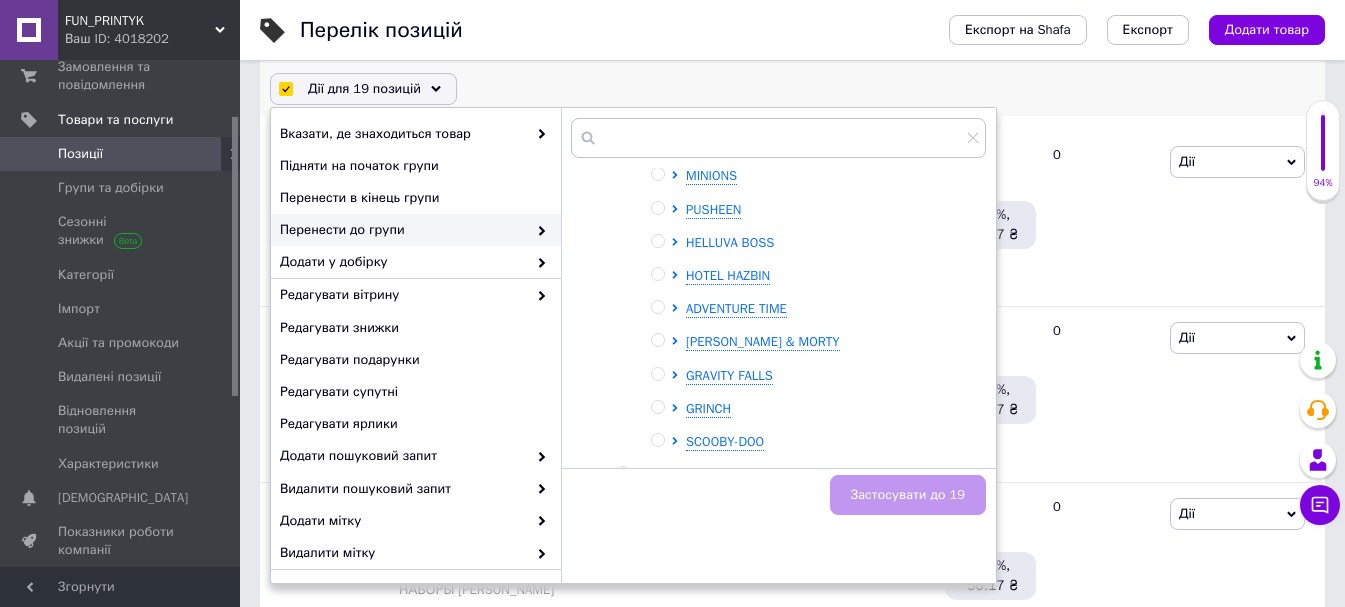 scroll, scrollTop: 200, scrollLeft: 0, axis: vertical 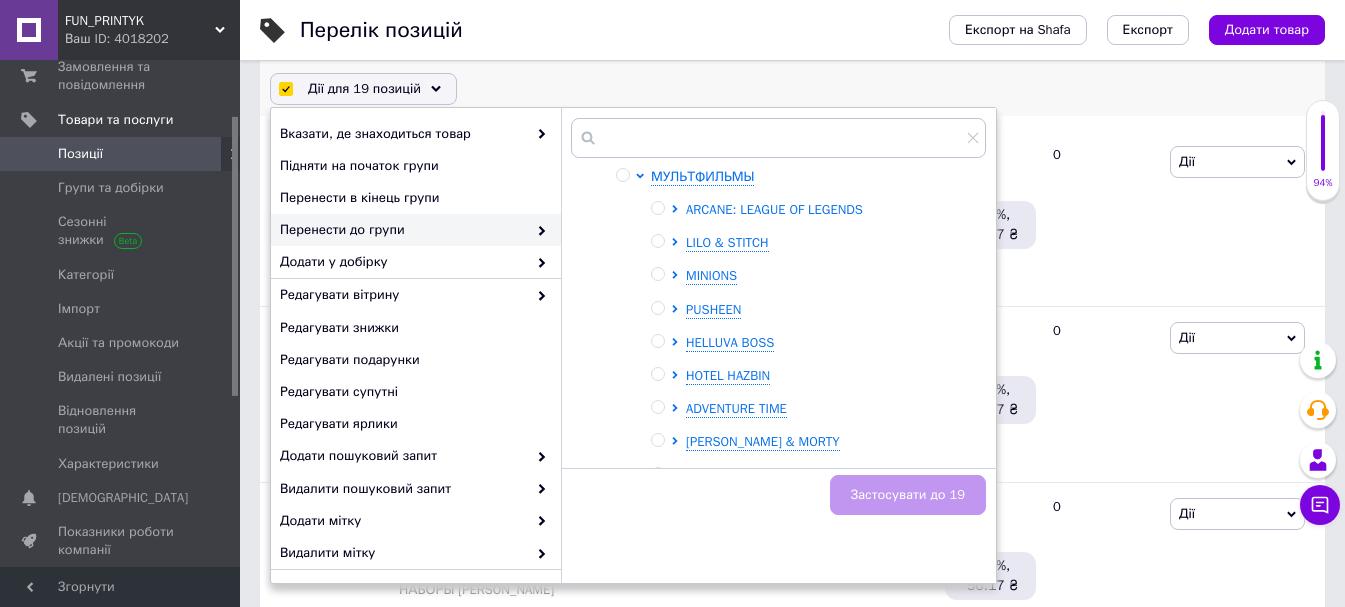 click on "ARCANE: LEAGUE OF LEGENDS" at bounding box center [774, 209] 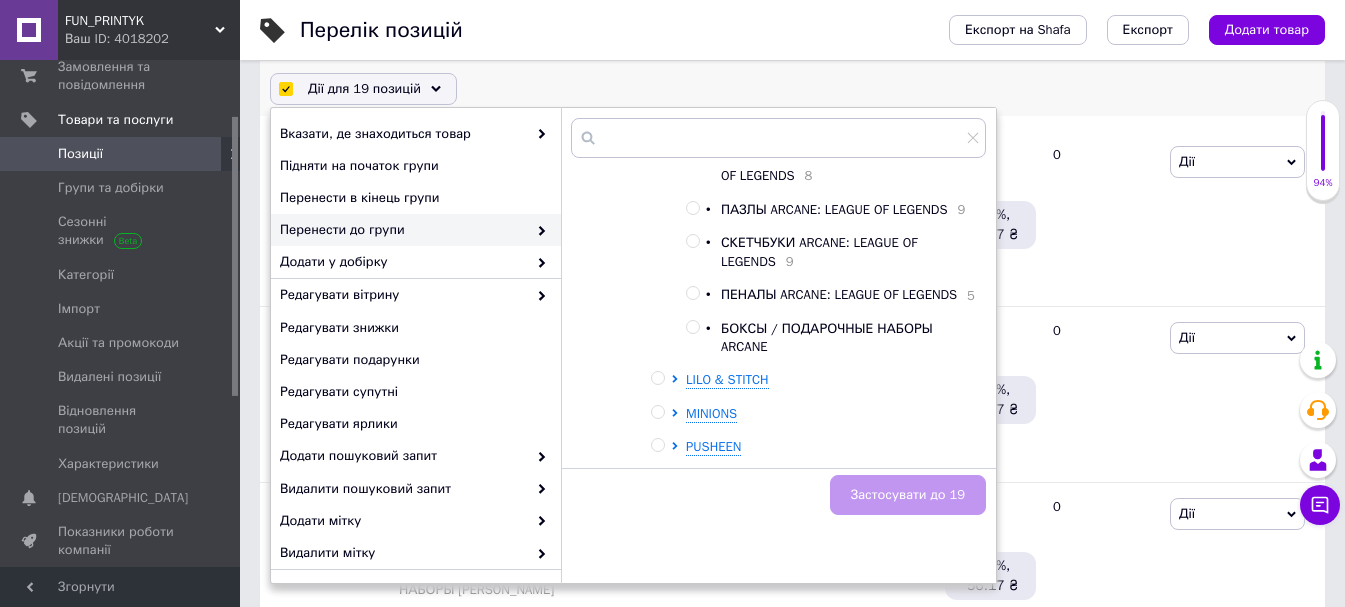 scroll, scrollTop: 700, scrollLeft: 0, axis: vertical 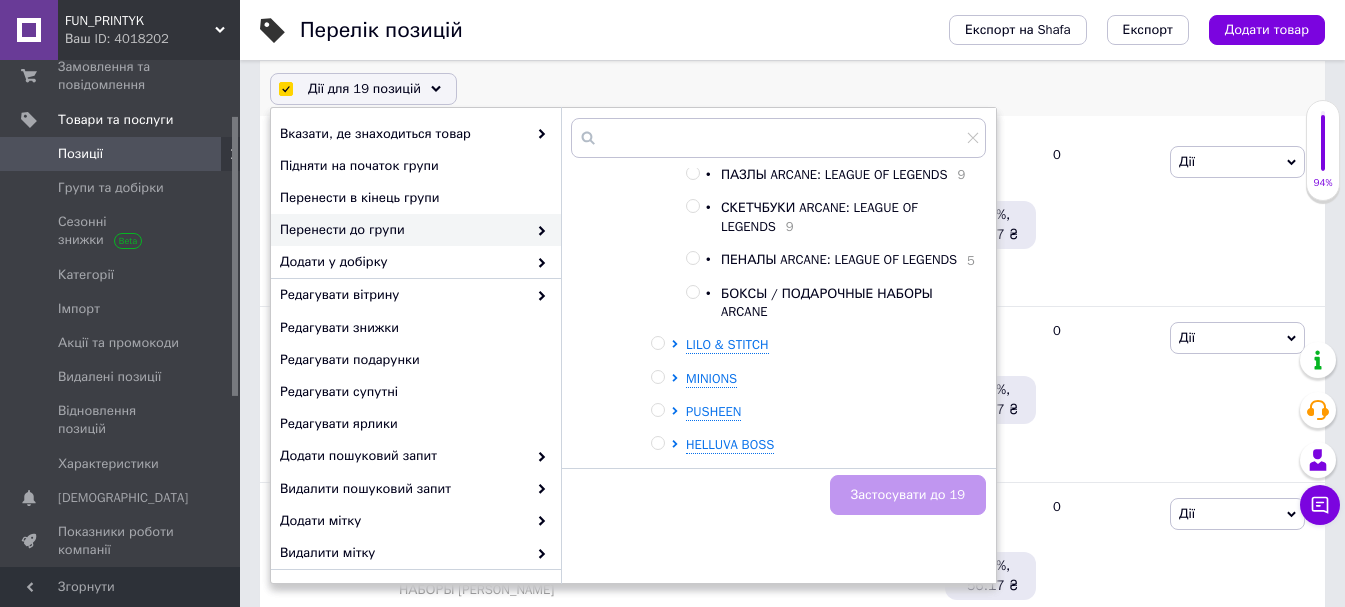 click on "БОКСЫ / ПОДАРОЧНЫЕ НАБОРЫ ARCANE" at bounding box center (827, 302) 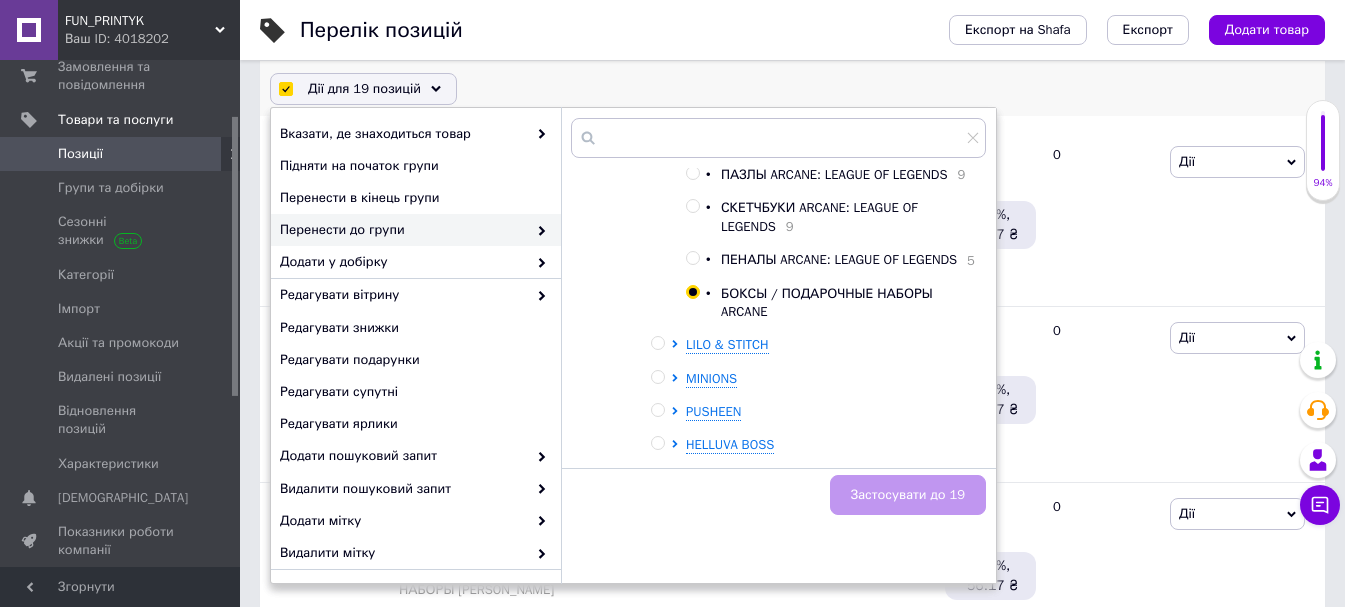 radio on "true" 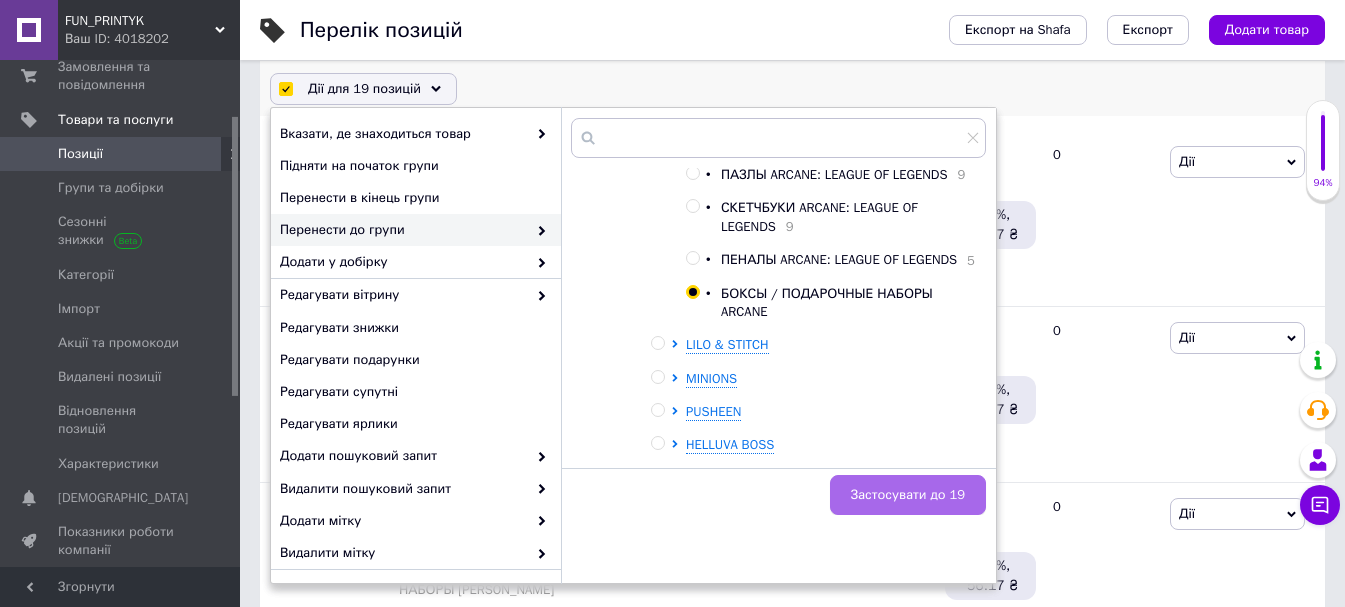 click on "Застосувати до 19" at bounding box center [908, 495] 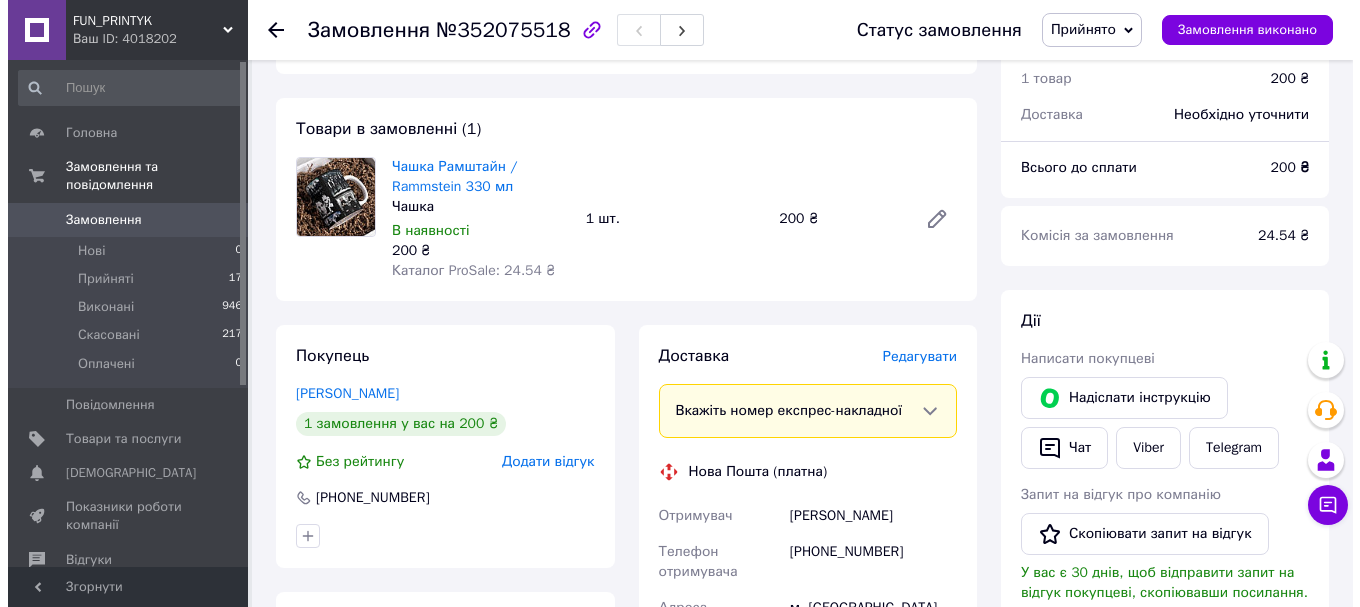 scroll, scrollTop: 300, scrollLeft: 0, axis: vertical 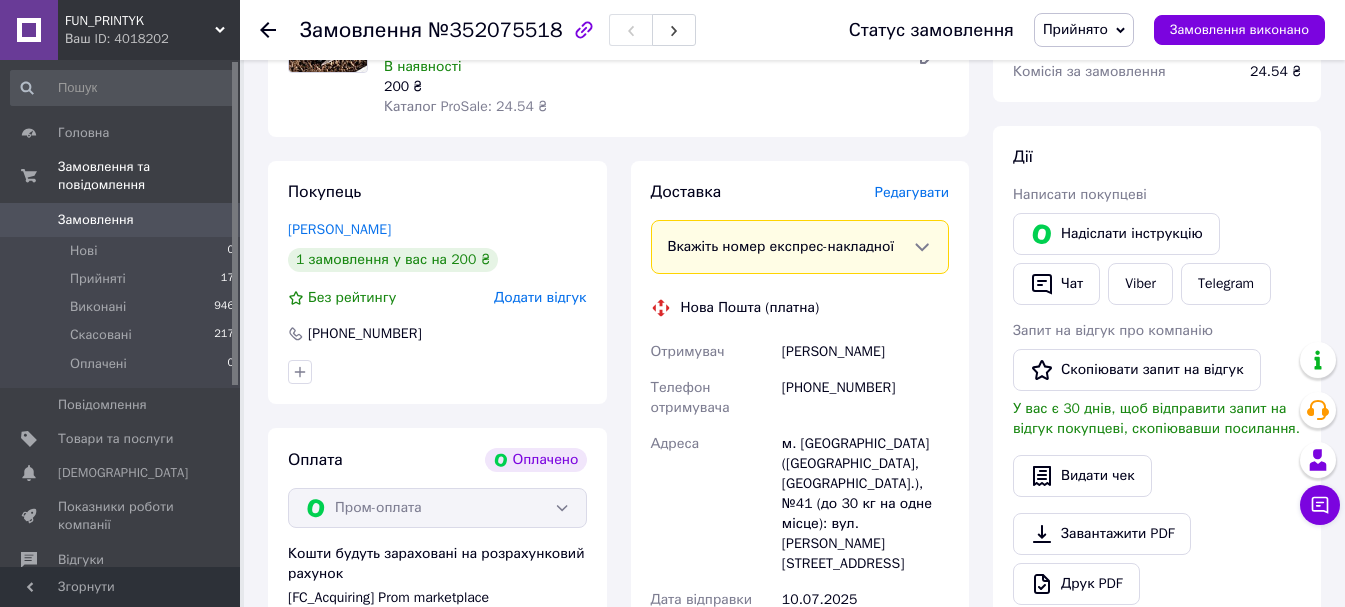 click on "Редагувати" at bounding box center [912, 192] 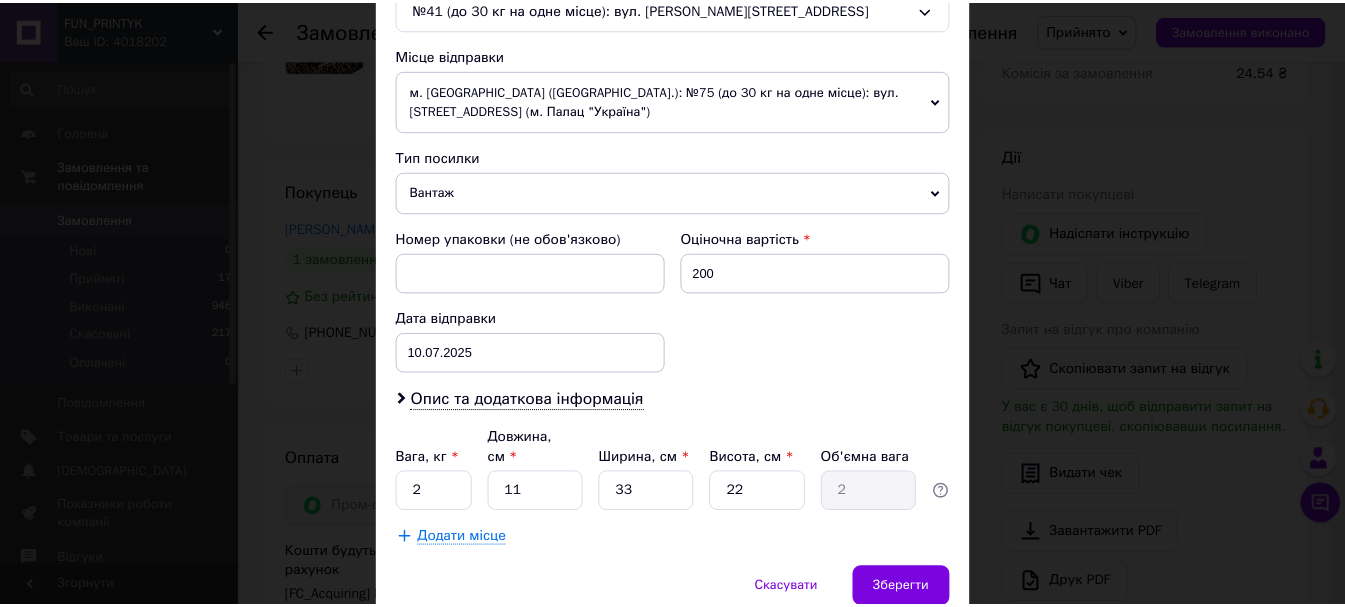 scroll, scrollTop: 741, scrollLeft: 0, axis: vertical 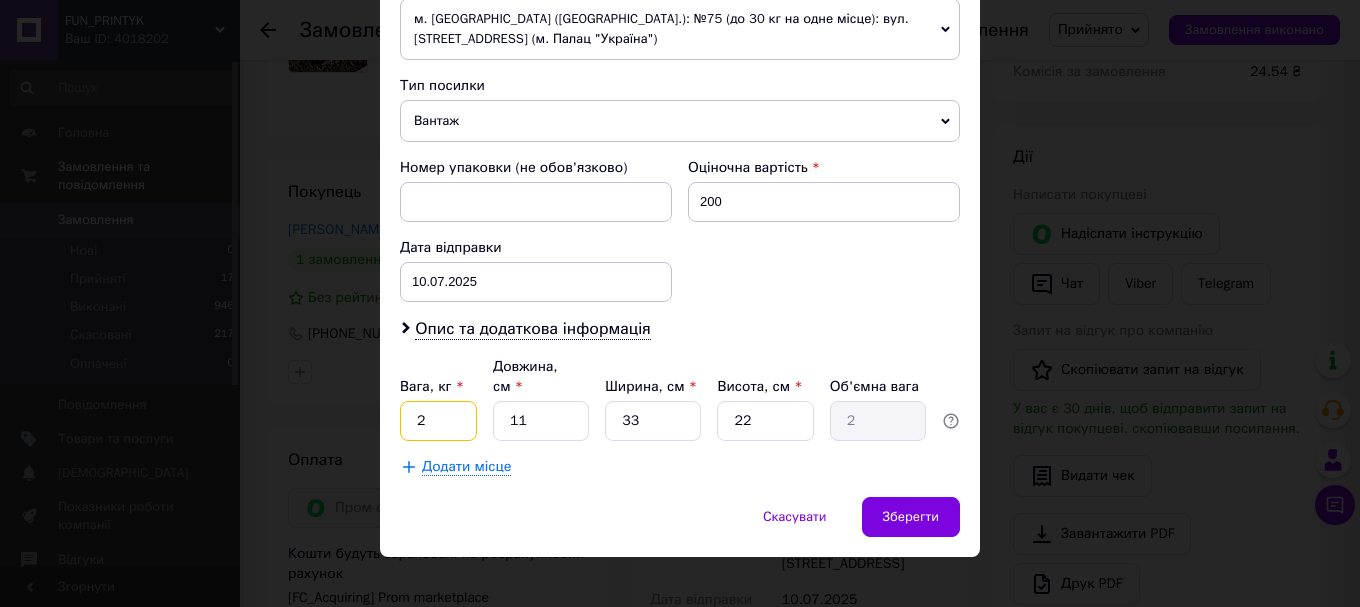 drag, startPoint x: 411, startPoint y: 405, endPoint x: 522, endPoint y: 384, distance: 112.969025 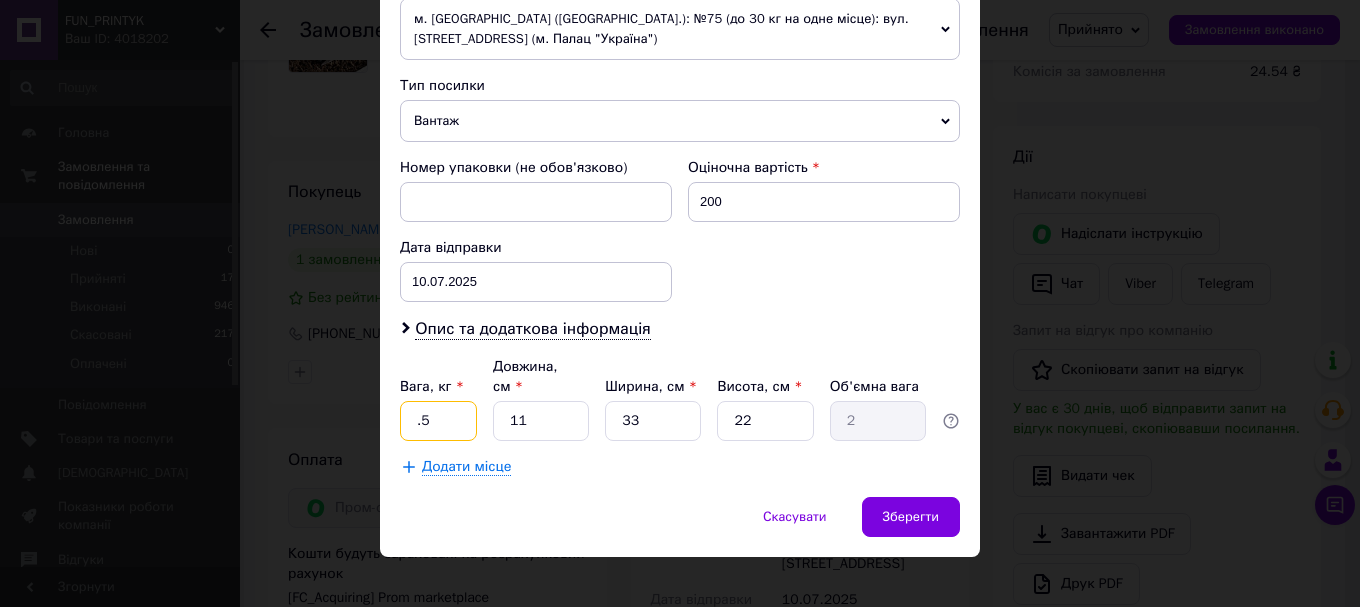 type on ".5" 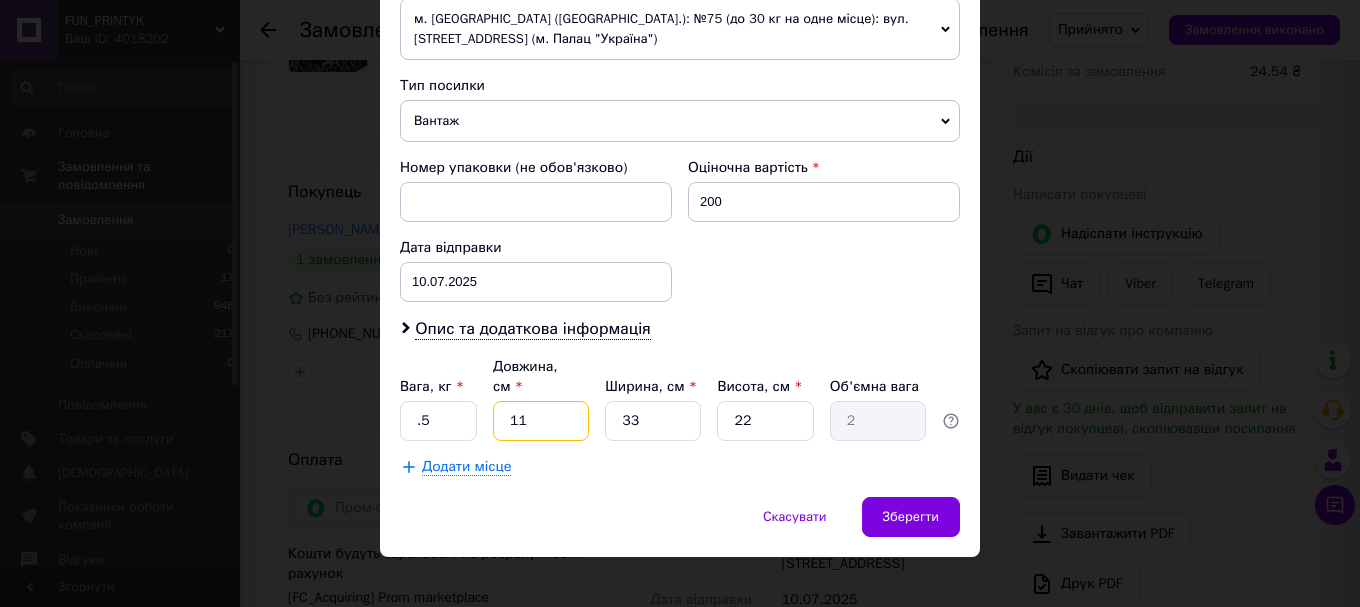 drag, startPoint x: 499, startPoint y: 397, endPoint x: 622, endPoint y: 374, distance: 125.13193 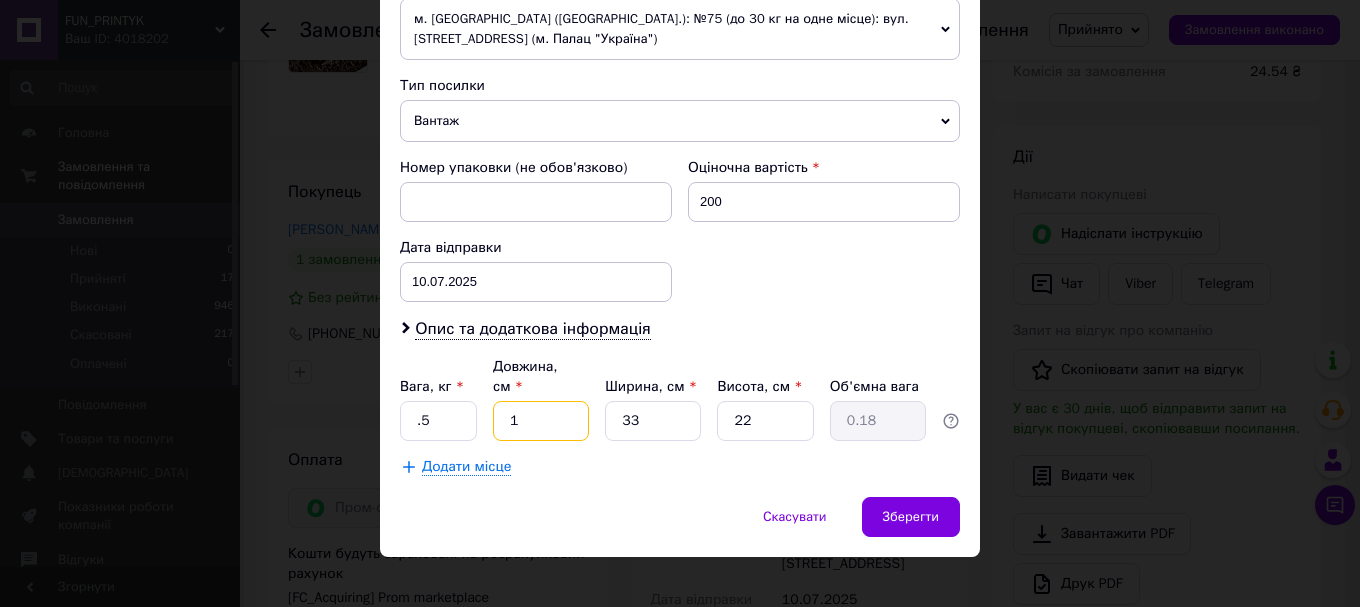 type on "15" 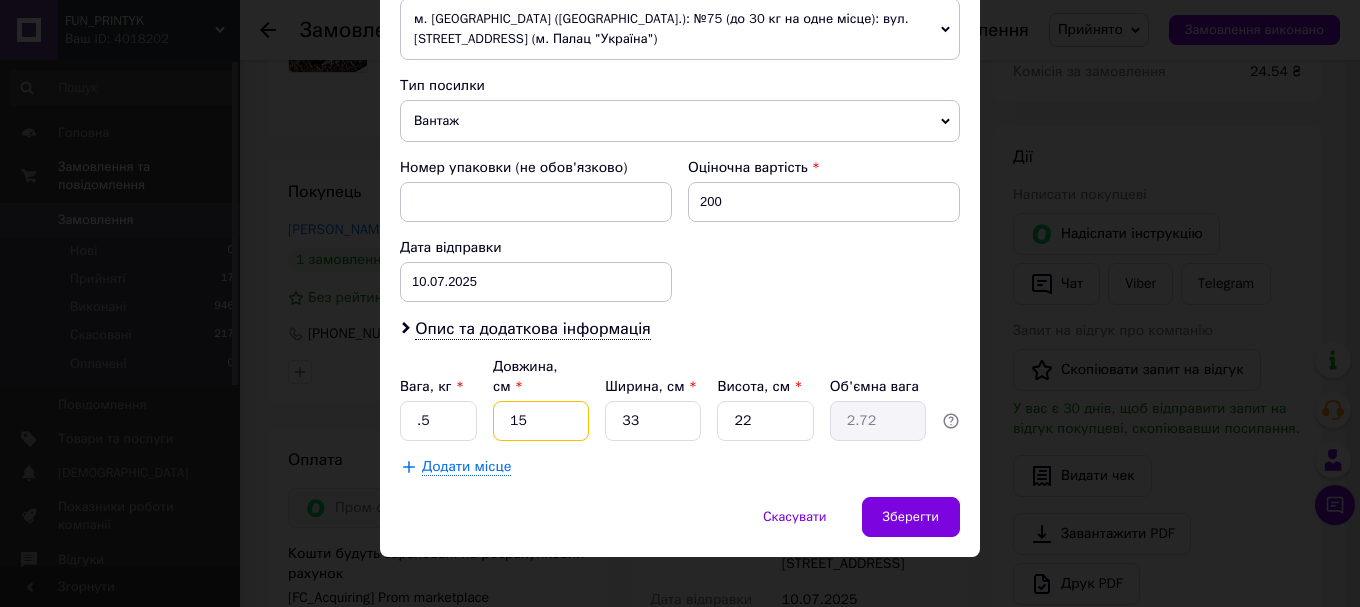 type on "15.5" 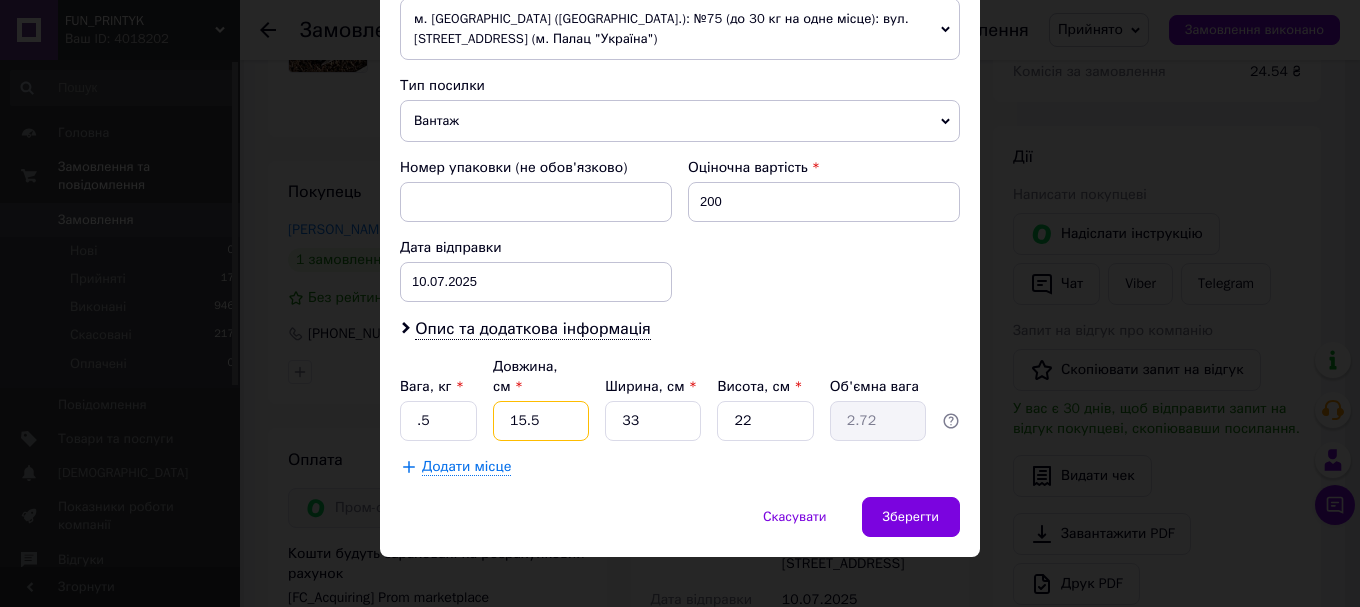 type on "2.81" 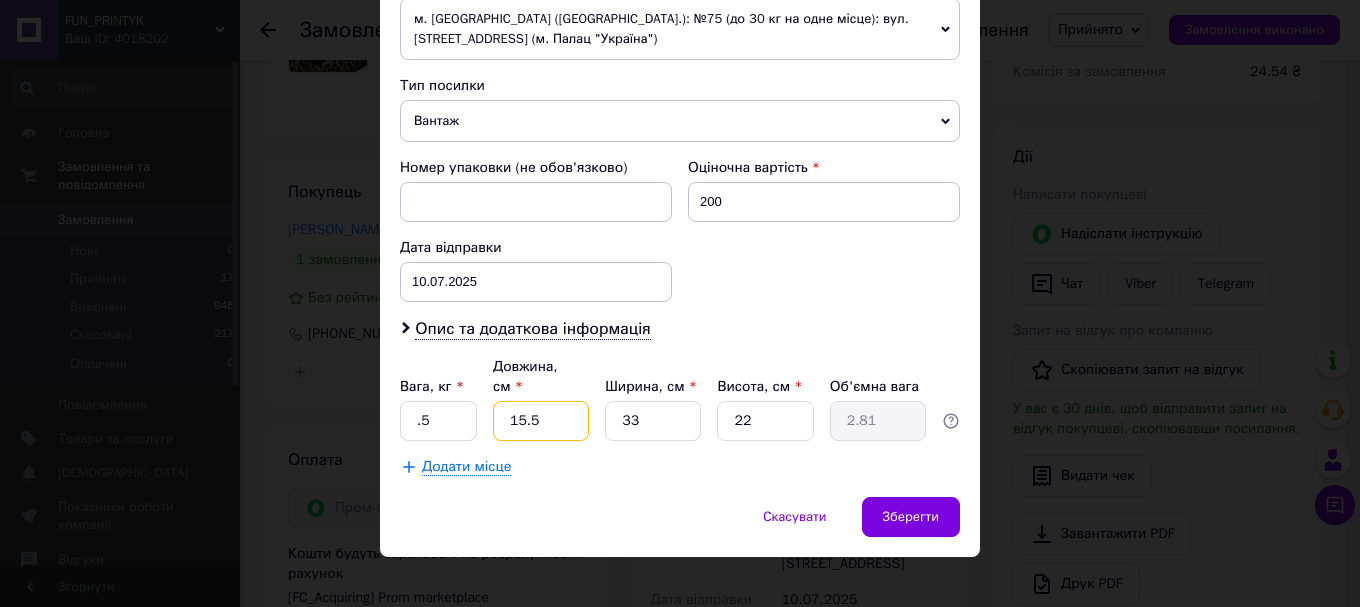 drag, startPoint x: 516, startPoint y: 402, endPoint x: 576, endPoint y: 390, distance: 61.188232 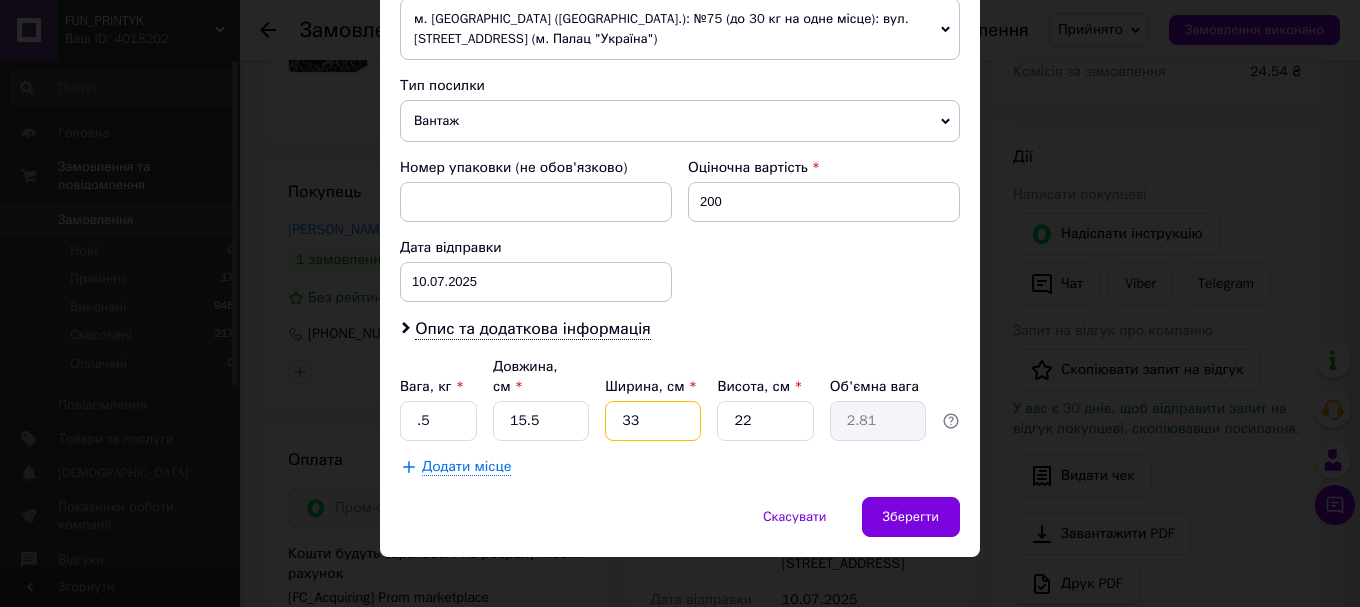 drag, startPoint x: 617, startPoint y: 398, endPoint x: 698, endPoint y: 401, distance: 81.055534 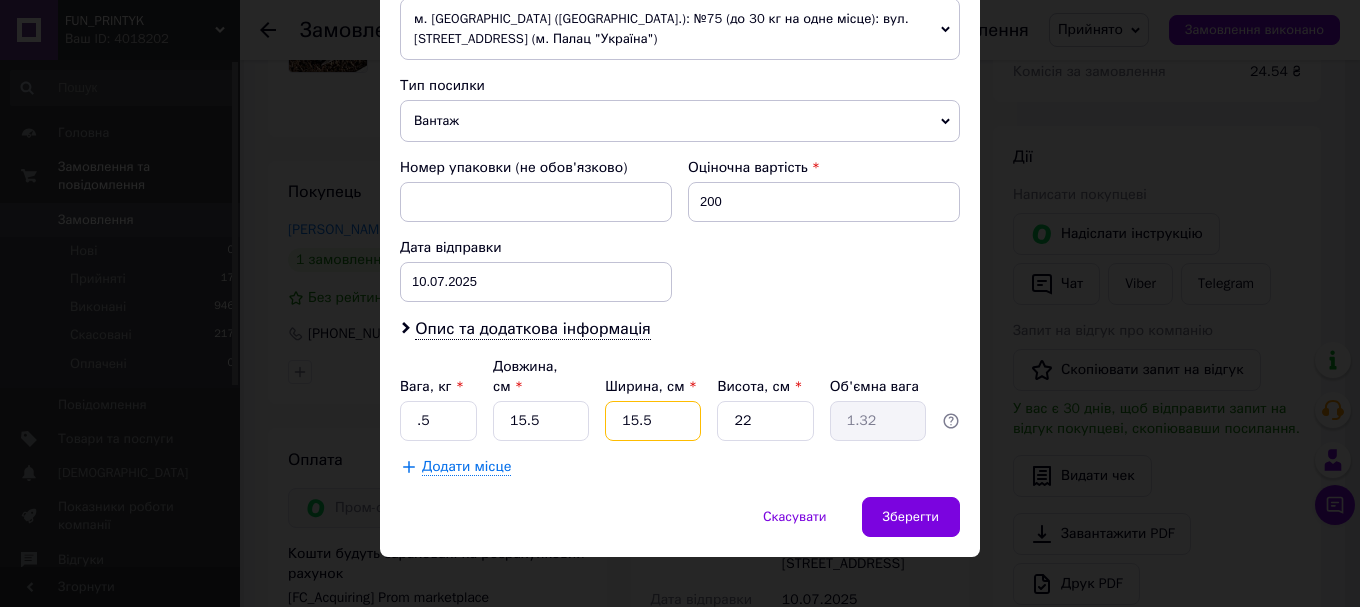 type on "15.5" 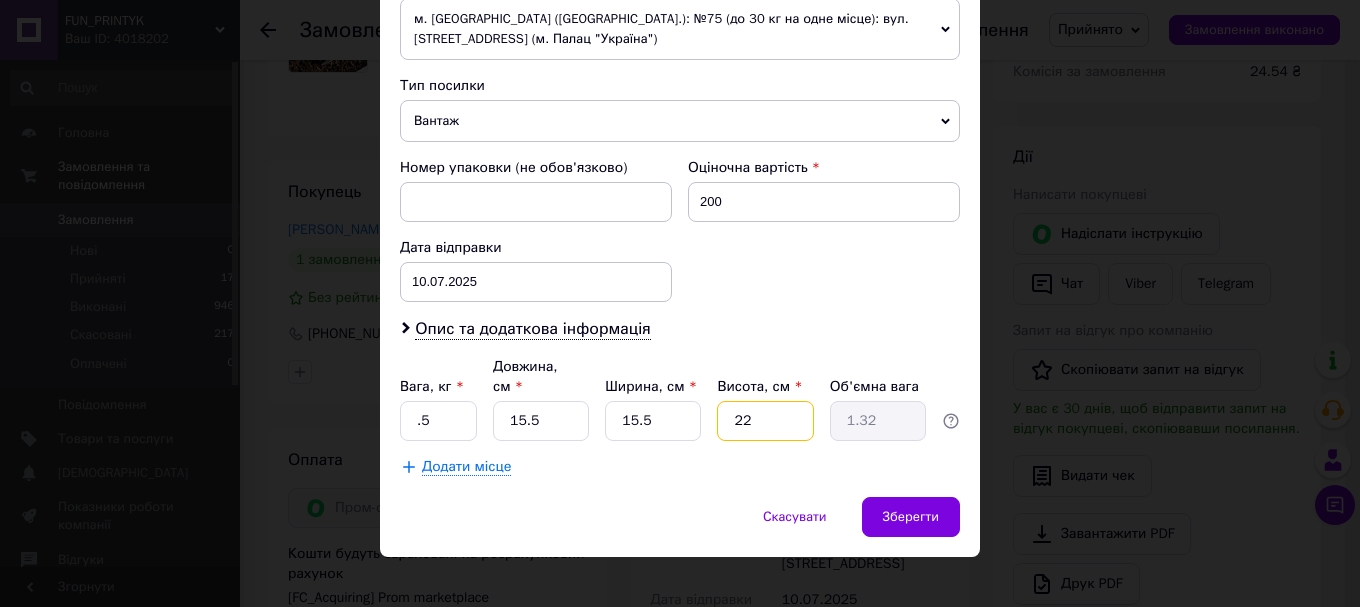 drag, startPoint x: 753, startPoint y: 408, endPoint x: 842, endPoint y: 422, distance: 90.0944 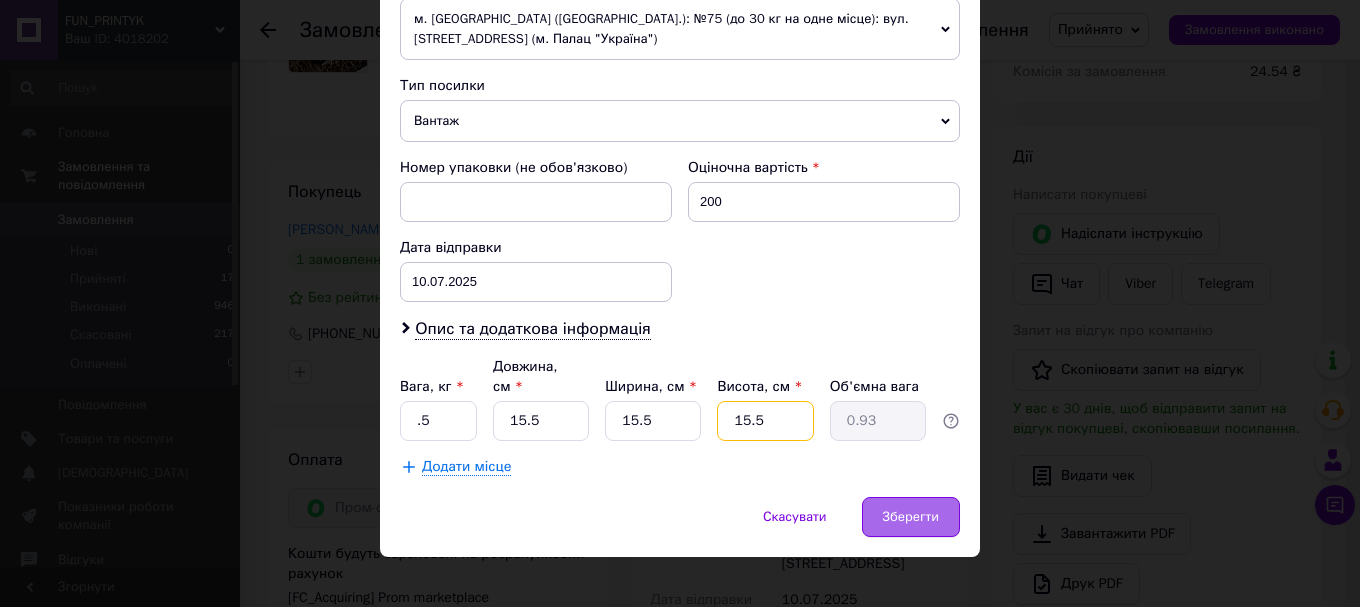 type on "15.5" 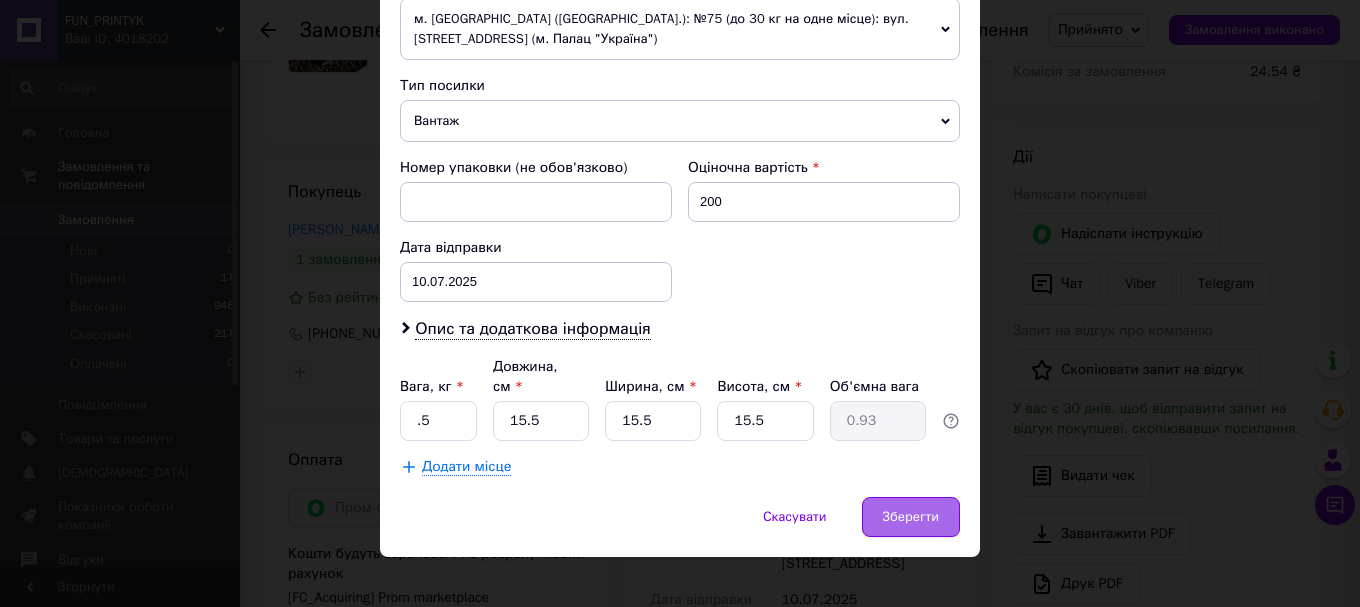 click on "Зберегти" at bounding box center (911, 517) 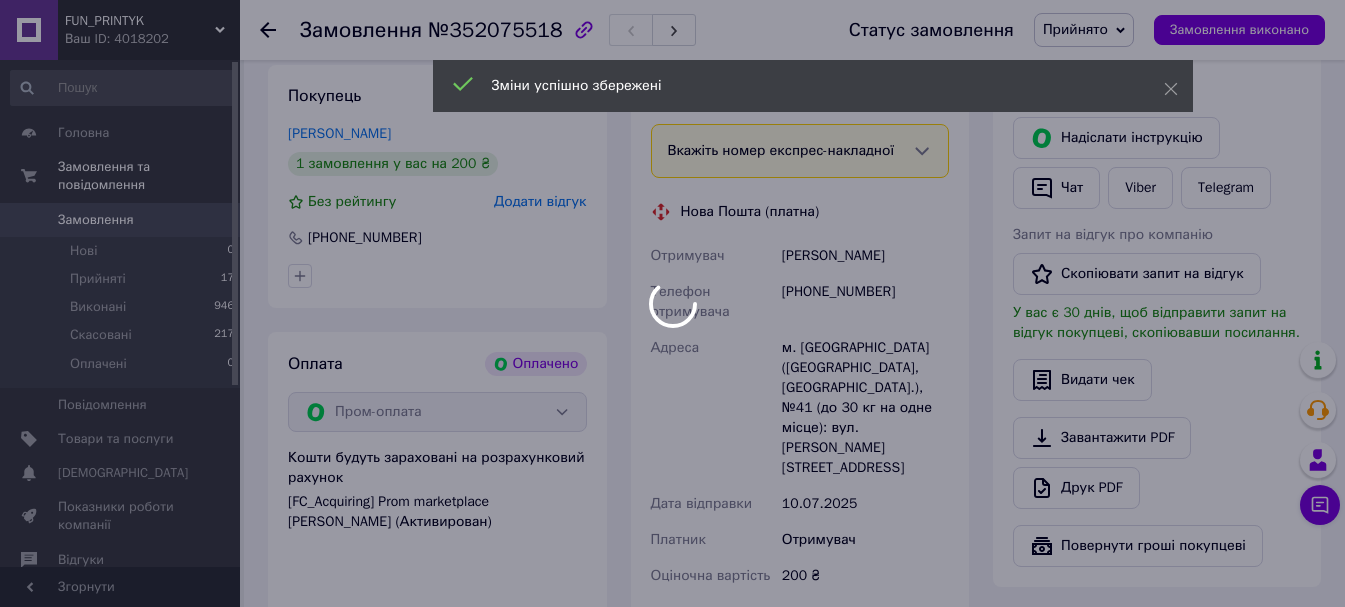 scroll, scrollTop: 800, scrollLeft: 0, axis: vertical 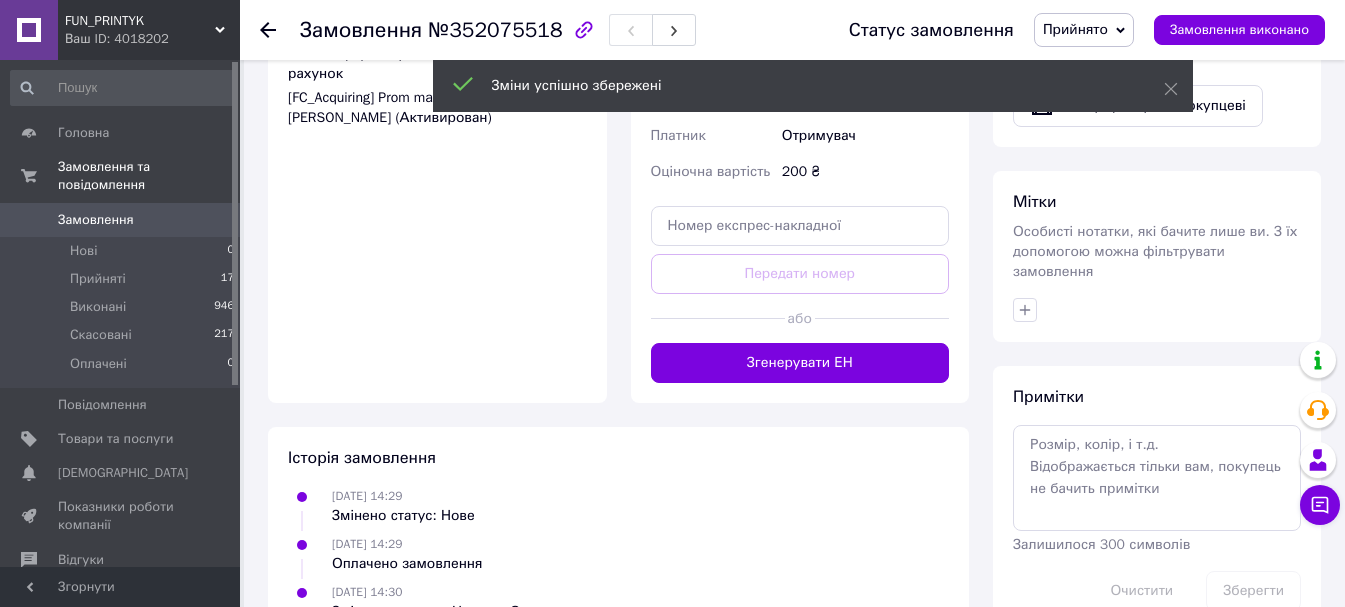 click on "Згенерувати ЕН" at bounding box center [800, 363] 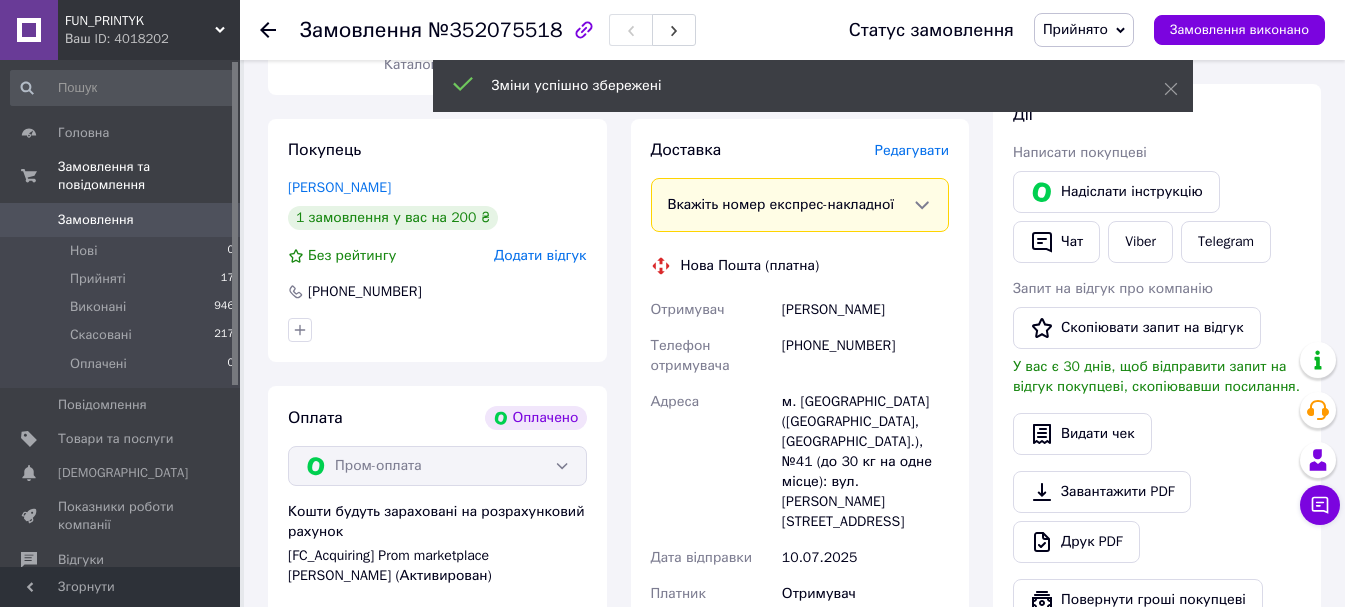 scroll, scrollTop: 300, scrollLeft: 0, axis: vertical 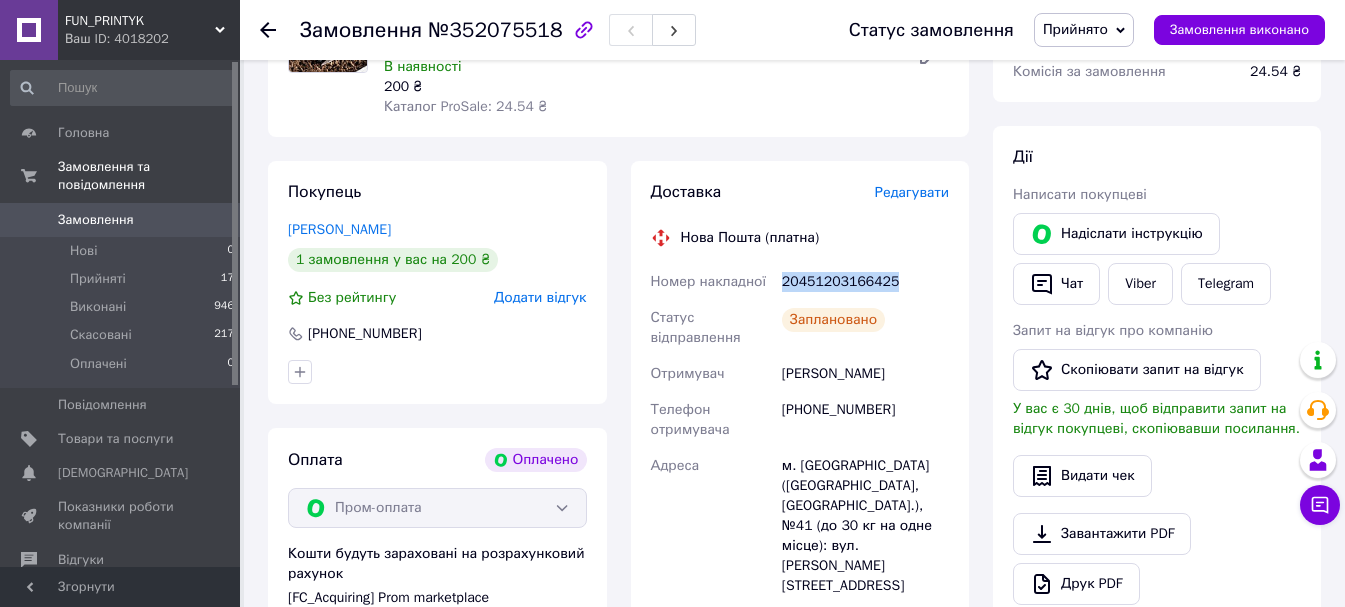 drag, startPoint x: 778, startPoint y: 279, endPoint x: 913, endPoint y: 297, distance: 136.19472 